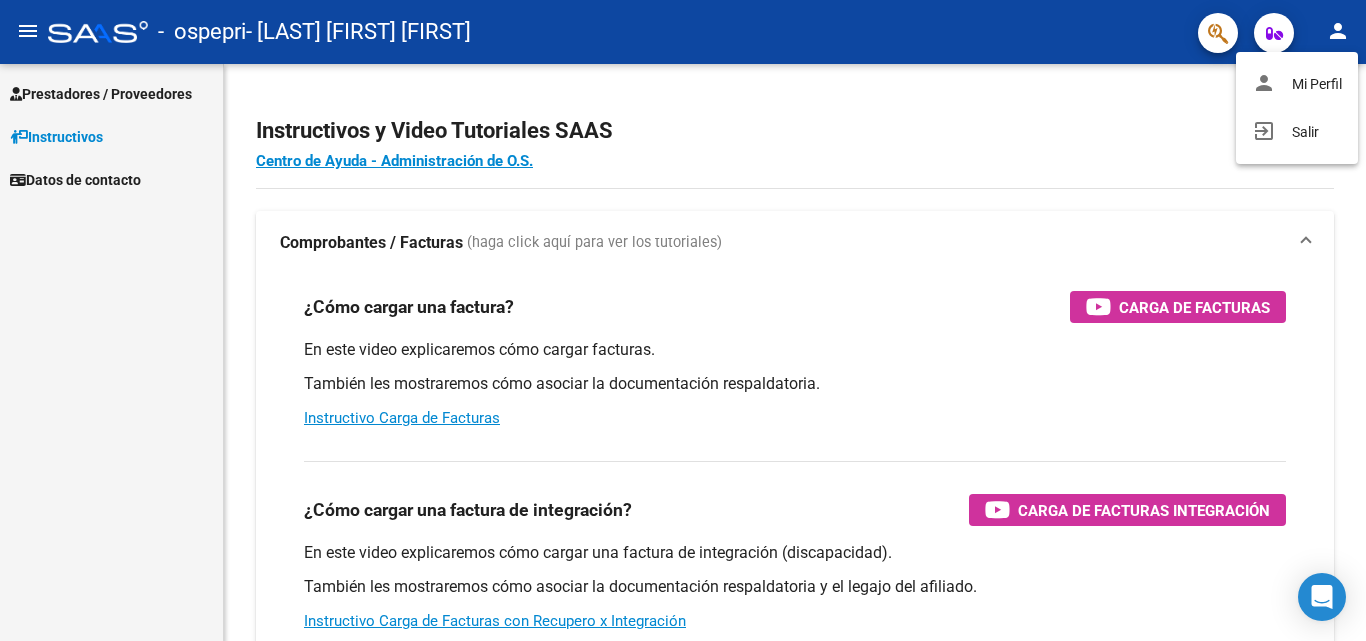 scroll, scrollTop: 0, scrollLeft: 0, axis: both 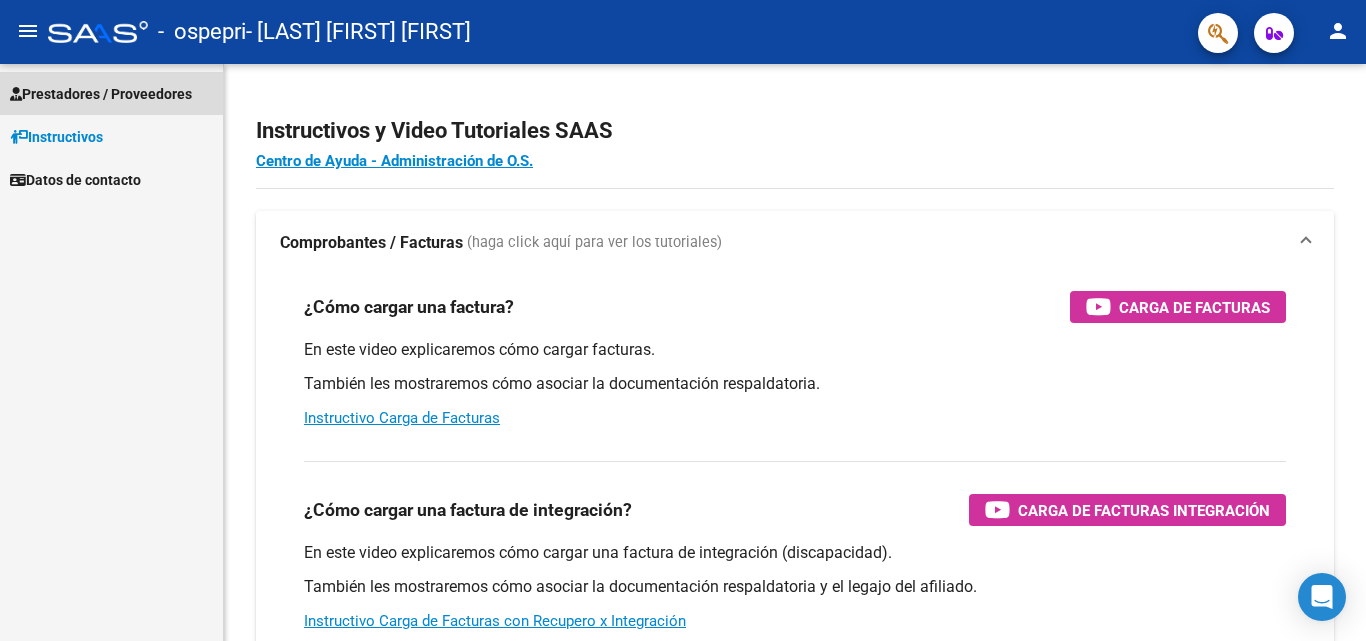 click on "Prestadores / Proveedores" at bounding box center (101, 94) 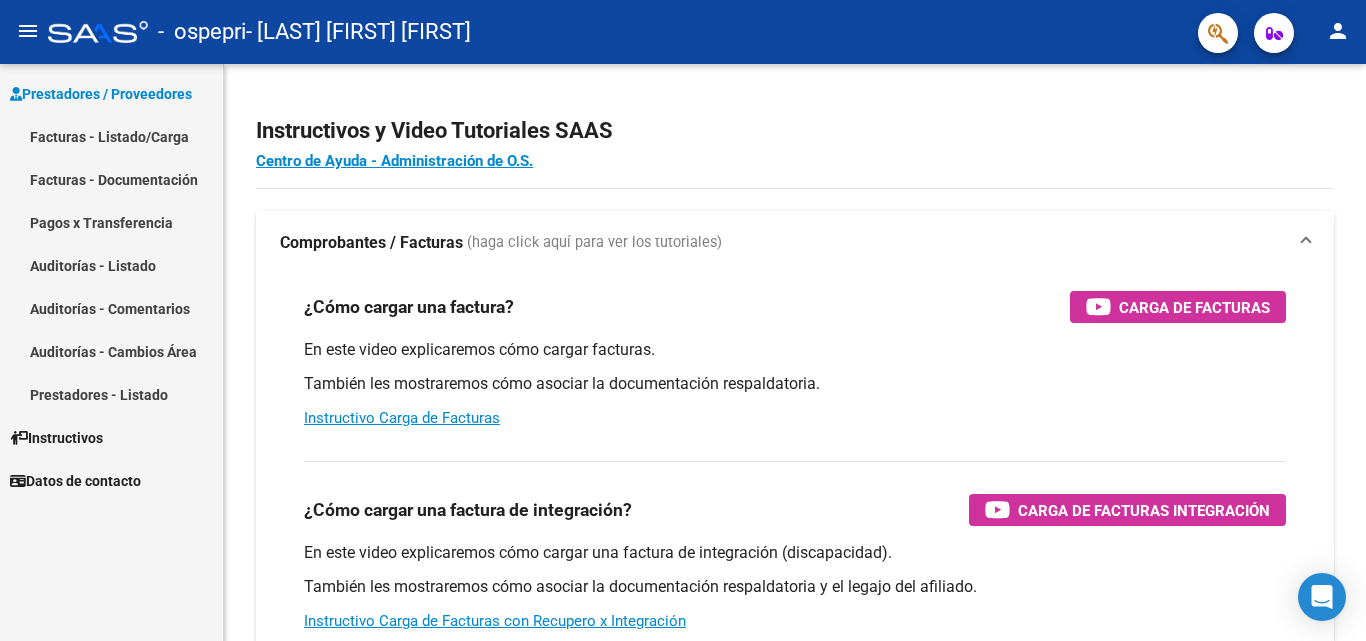 click on "Facturas - Listado/Carga" at bounding box center (111, 136) 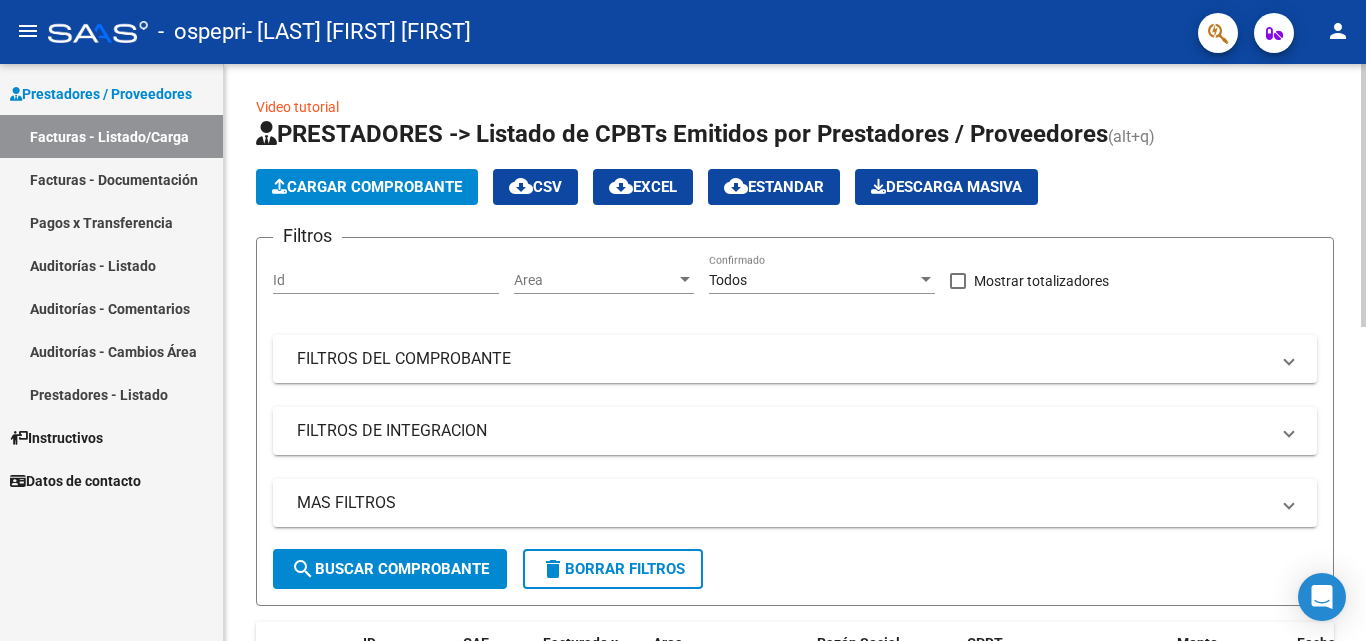 click on "Cargar Comprobante" 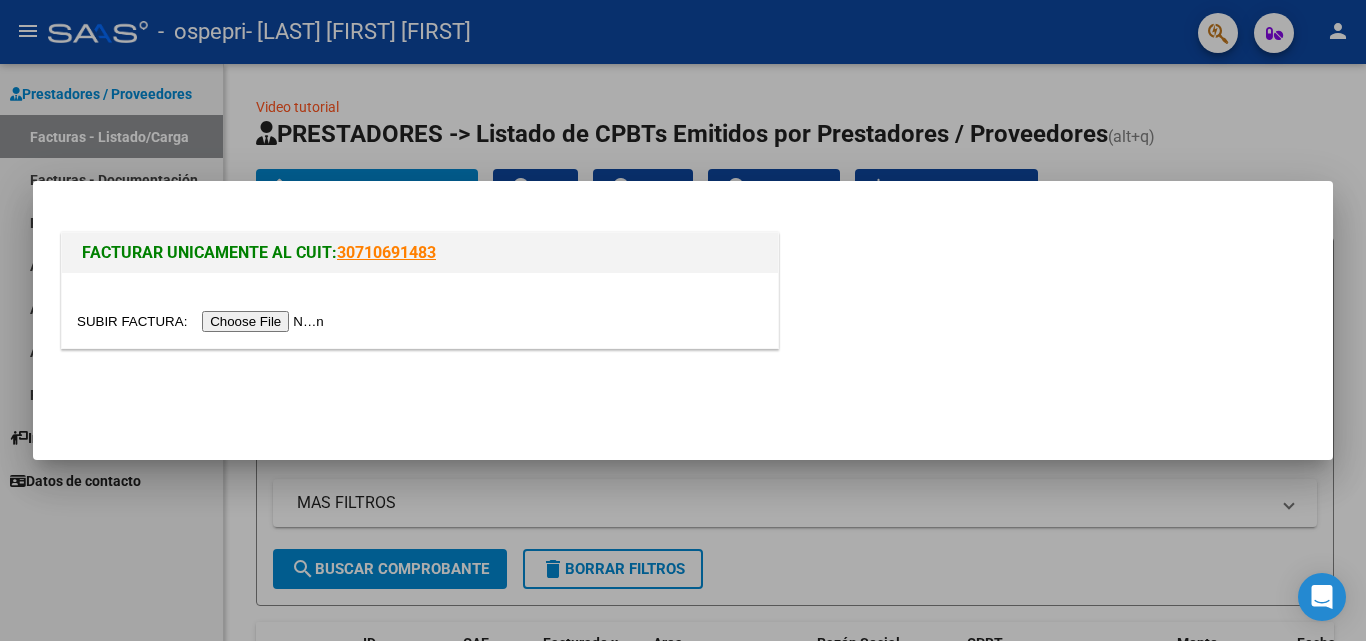 click at bounding box center (203, 321) 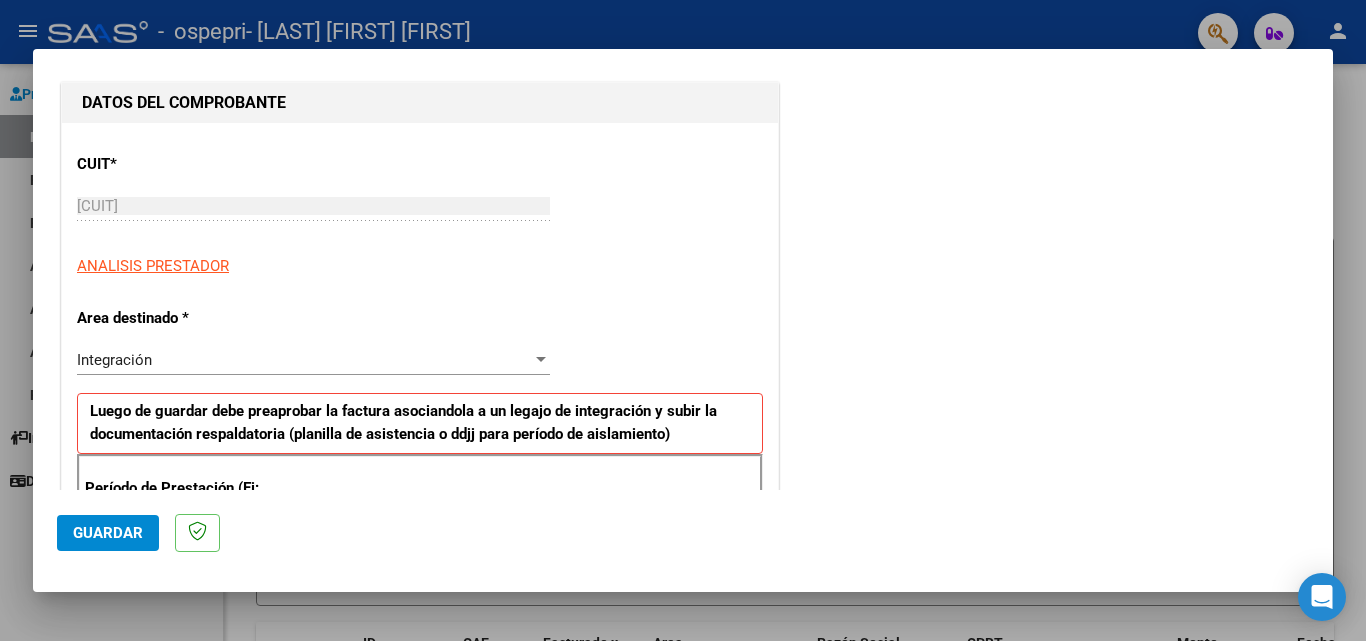 scroll, scrollTop: 400, scrollLeft: 0, axis: vertical 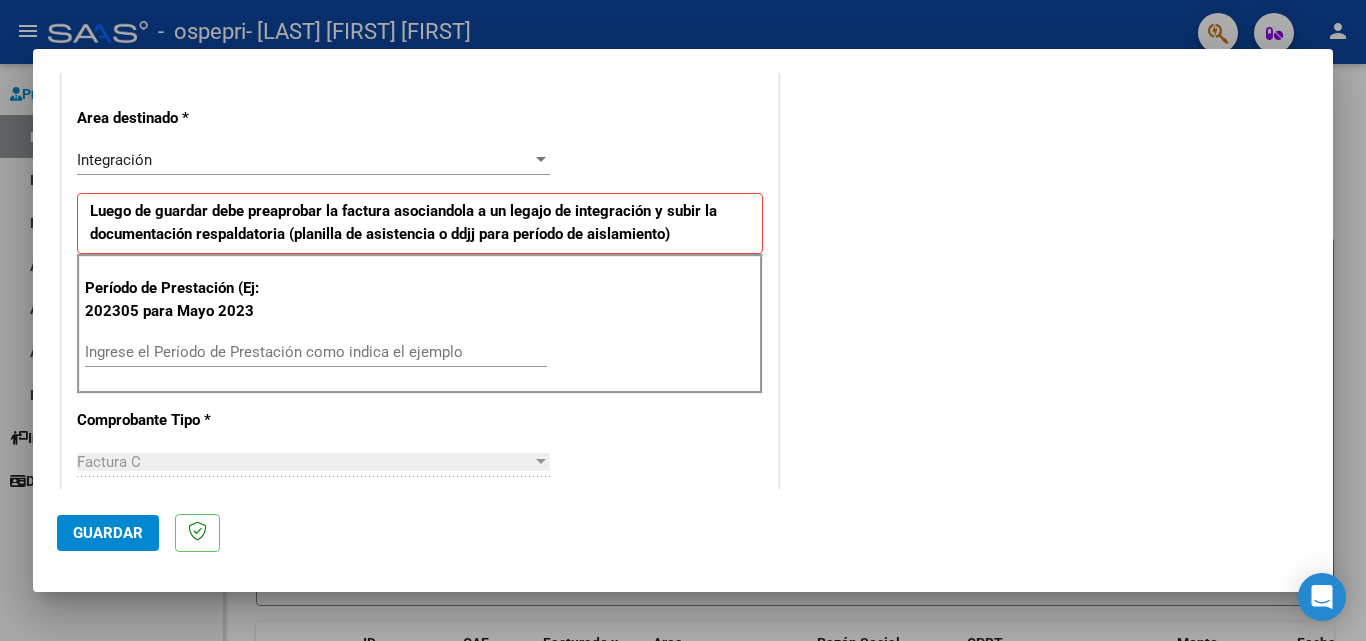 click on "Ingrese el Período de Prestación como indica el ejemplo" at bounding box center (316, 352) 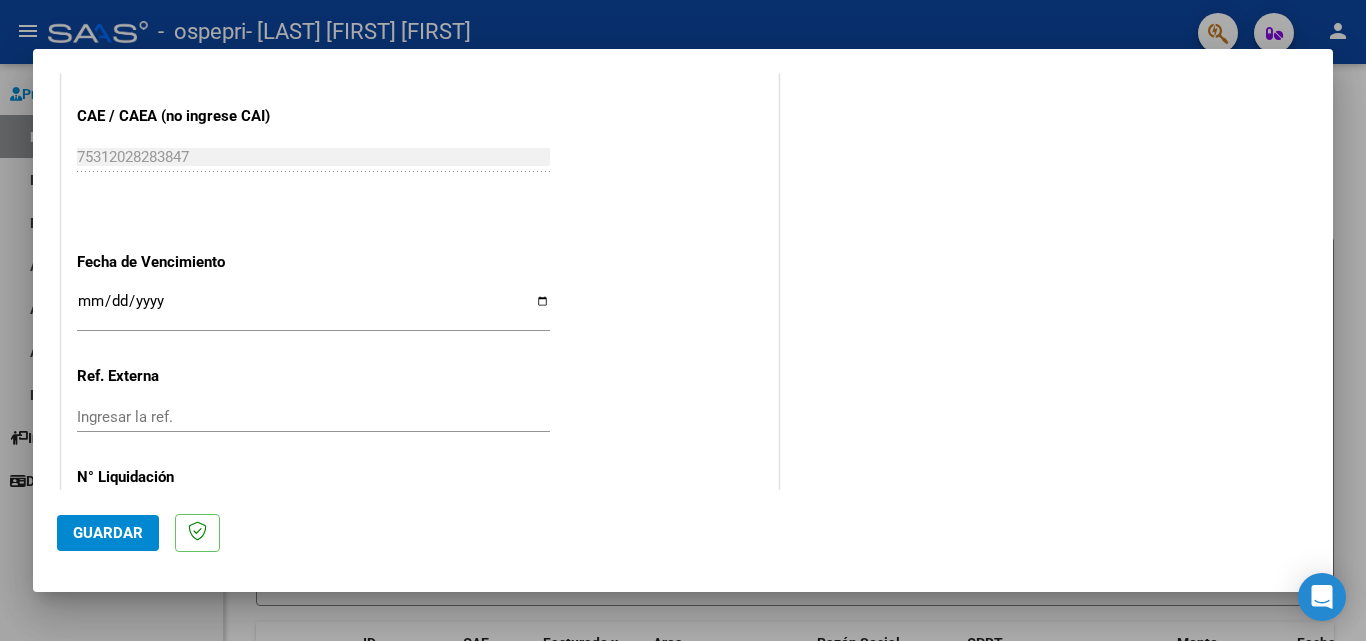 scroll, scrollTop: 1300, scrollLeft: 0, axis: vertical 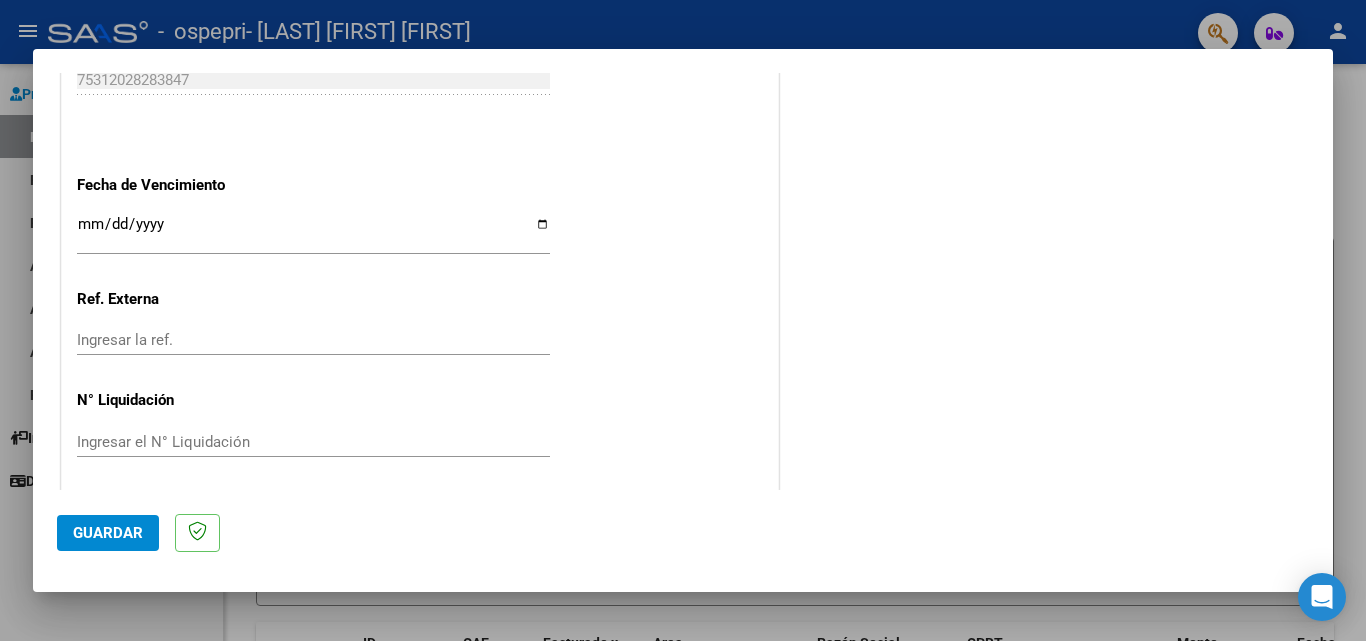 type on "202507" 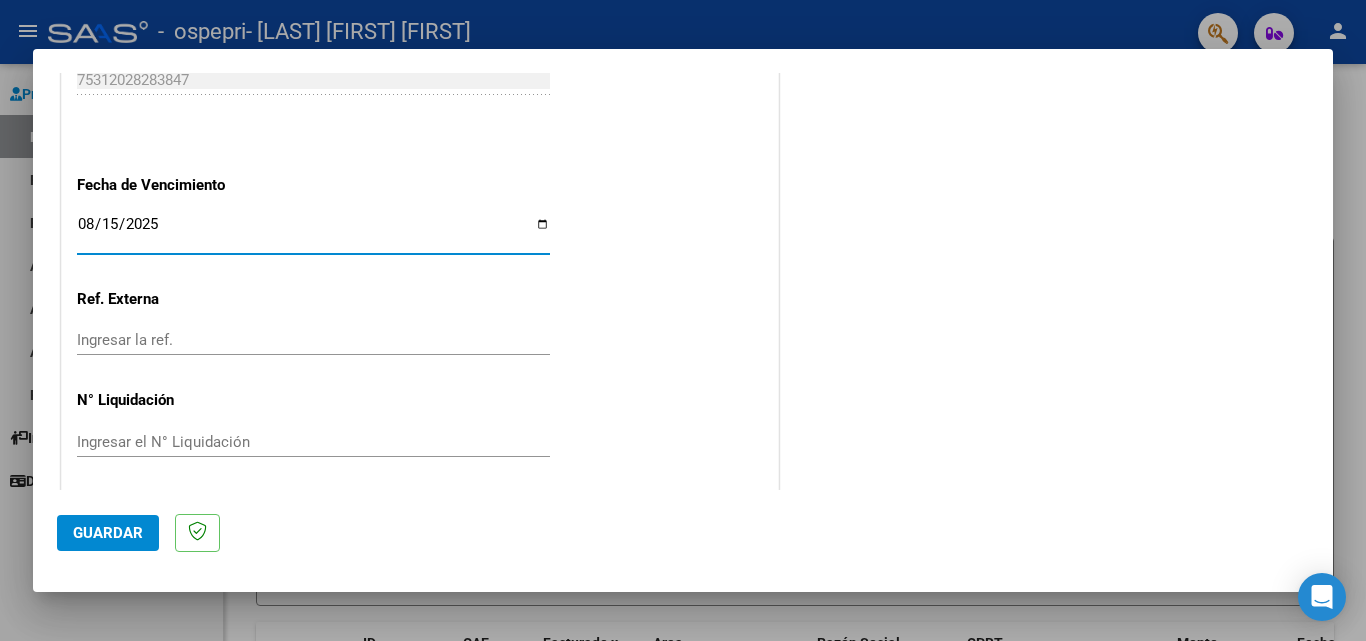 type on "2025-08-15" 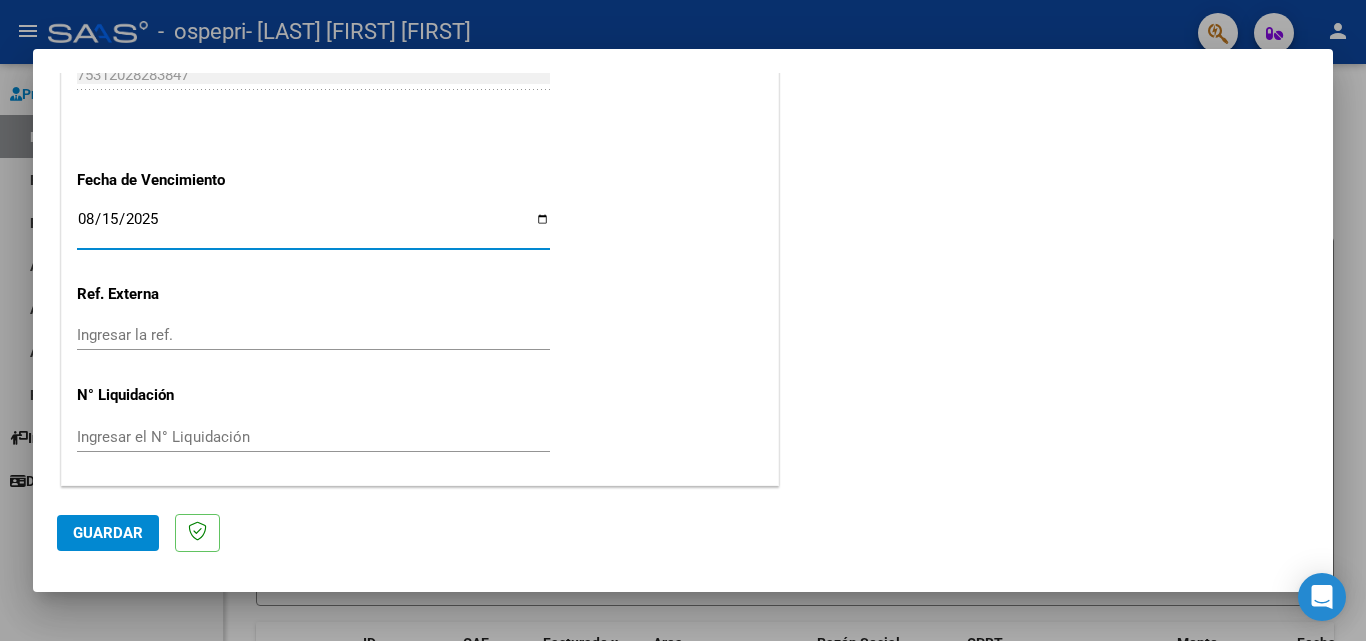 click on "Guardar" 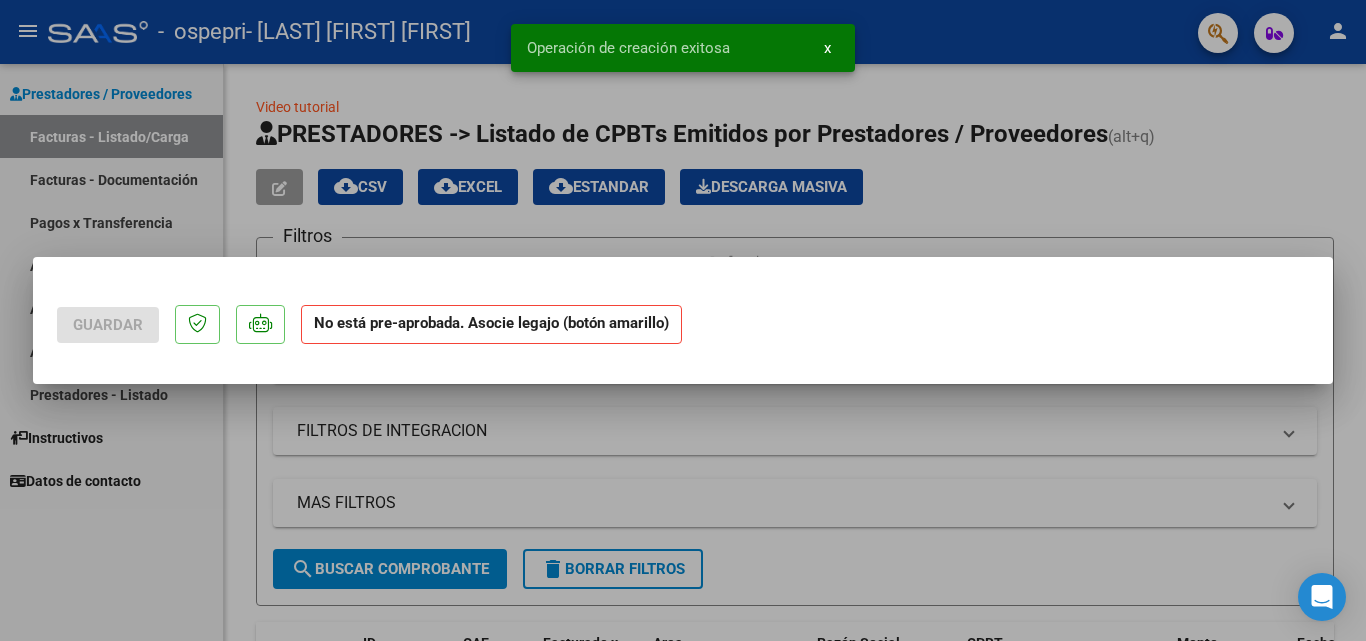scroll, scrollTop: 0, scrollLeft: 0, axis: both 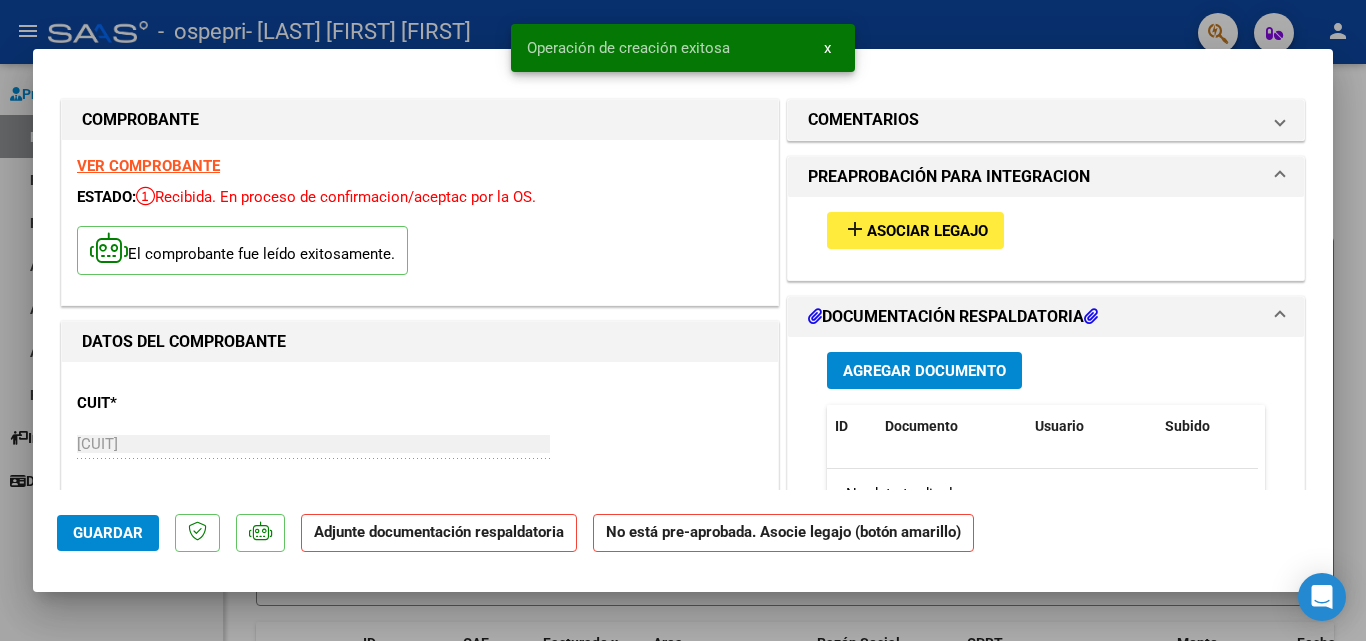 click on "add Asociar Legajo" at bounding box center [915, 230] 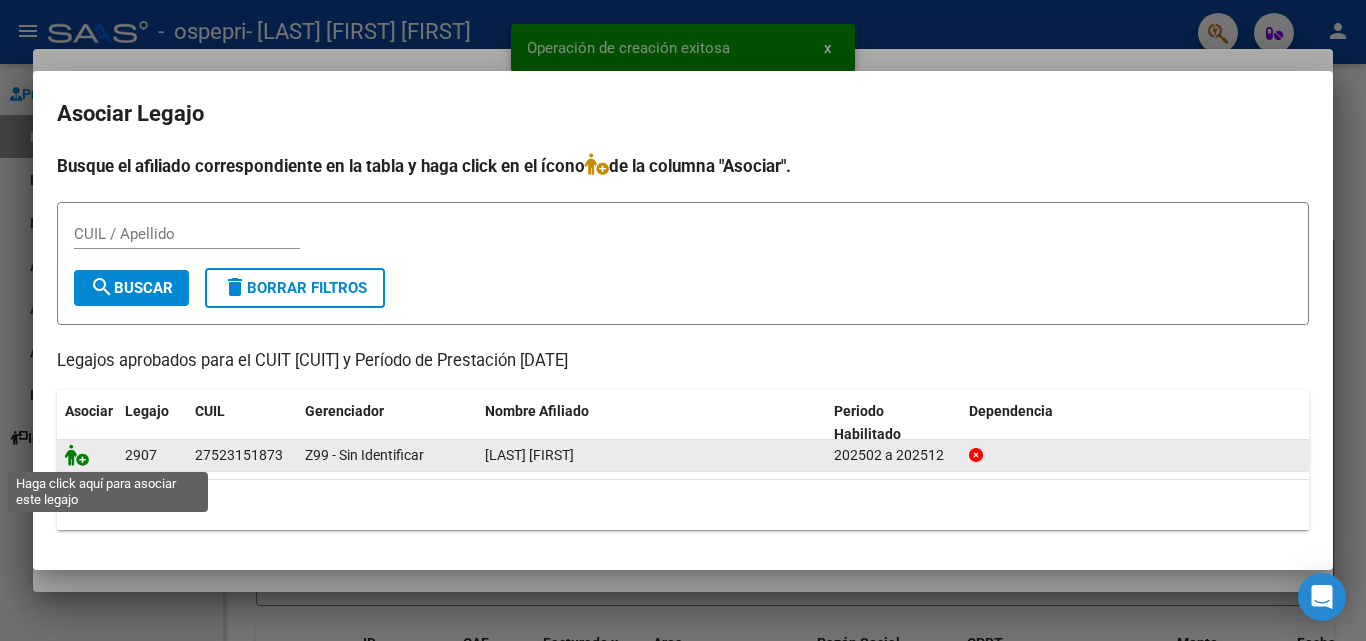click 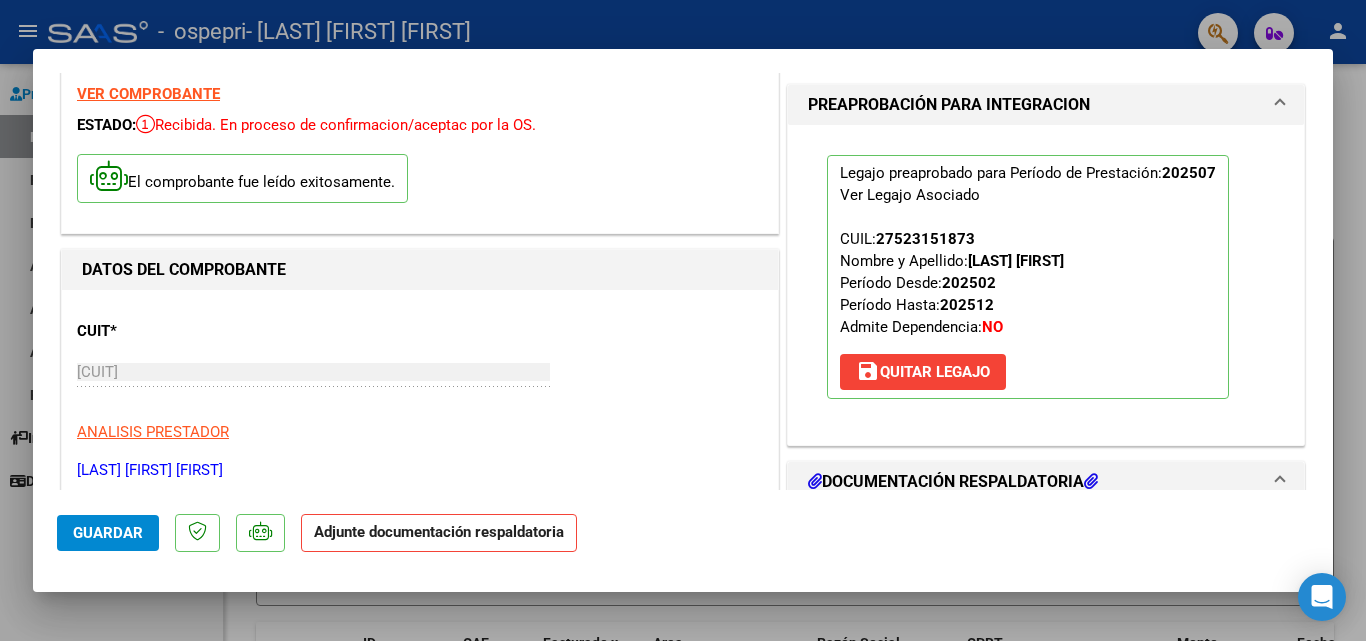 scroll, scrollTop: 200, scrollLeft: 0, axis: vertical 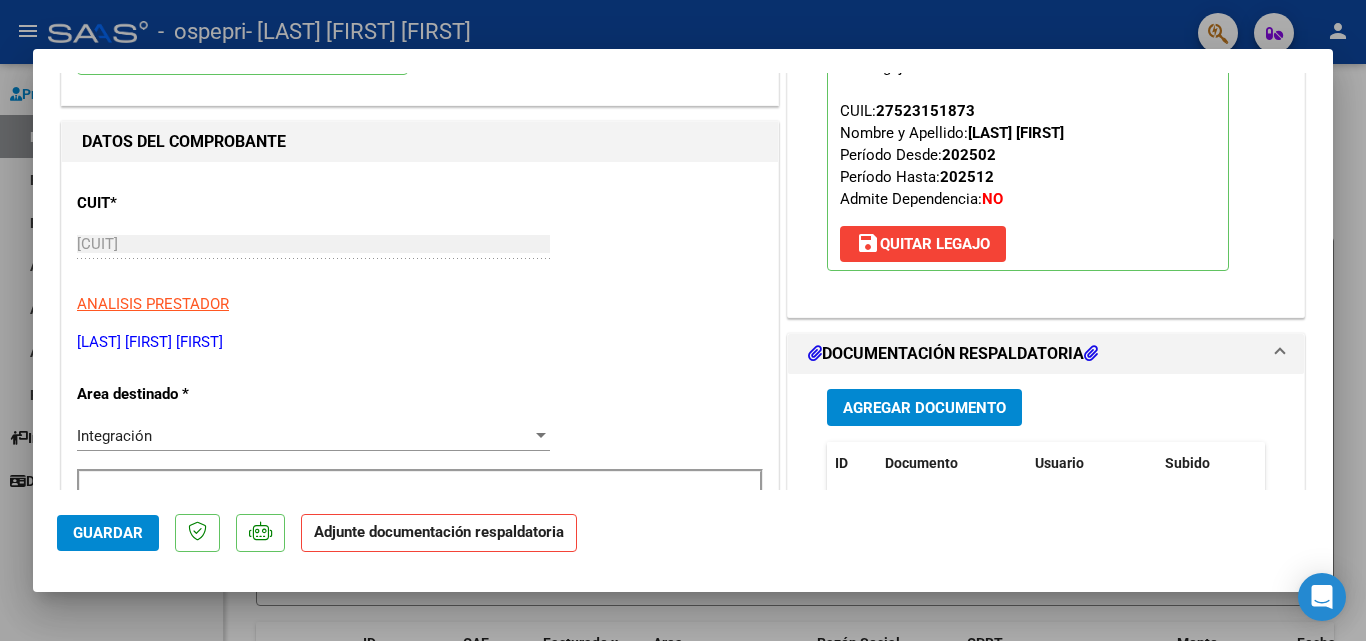 click on "Agregar Documento" at bounding box center [924, 408] 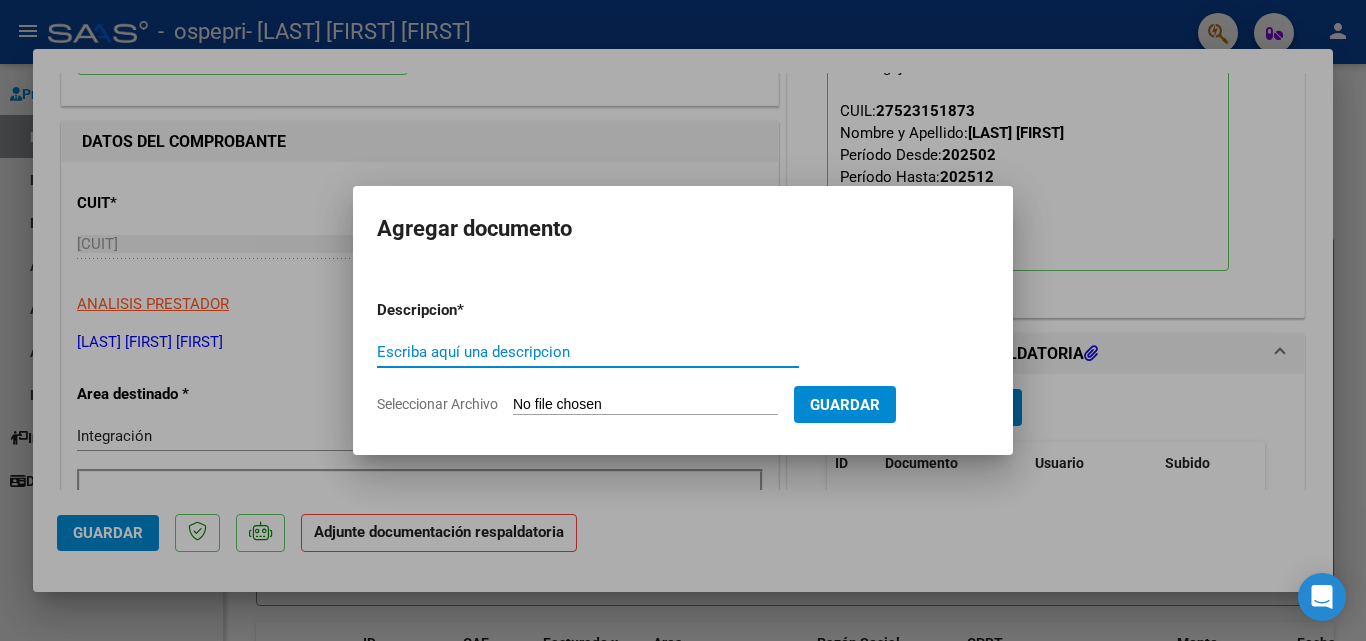 click on "Descripcion  *   Escriba aquí una descripcion  Seleccionar Archivo Guardar" at bounding box center [683, 357] 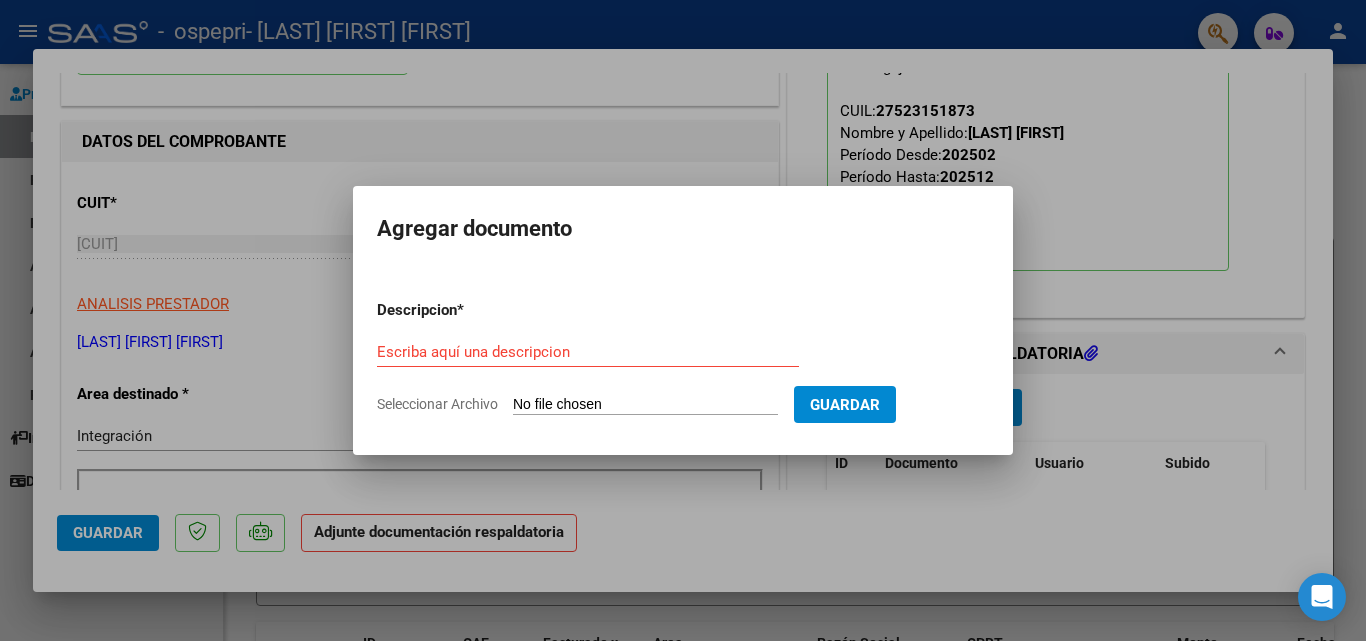 click on "Escriba aquí una descripcion" at bounding box center [588, 352] 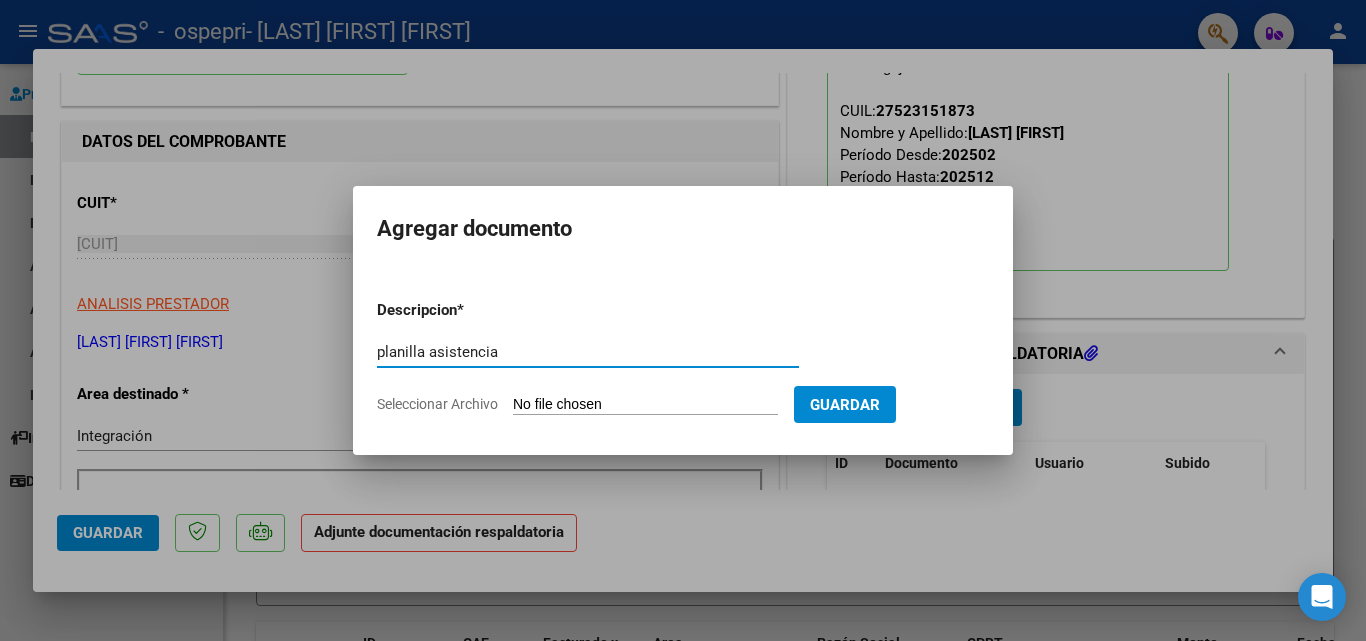type on "planilla asistencia" 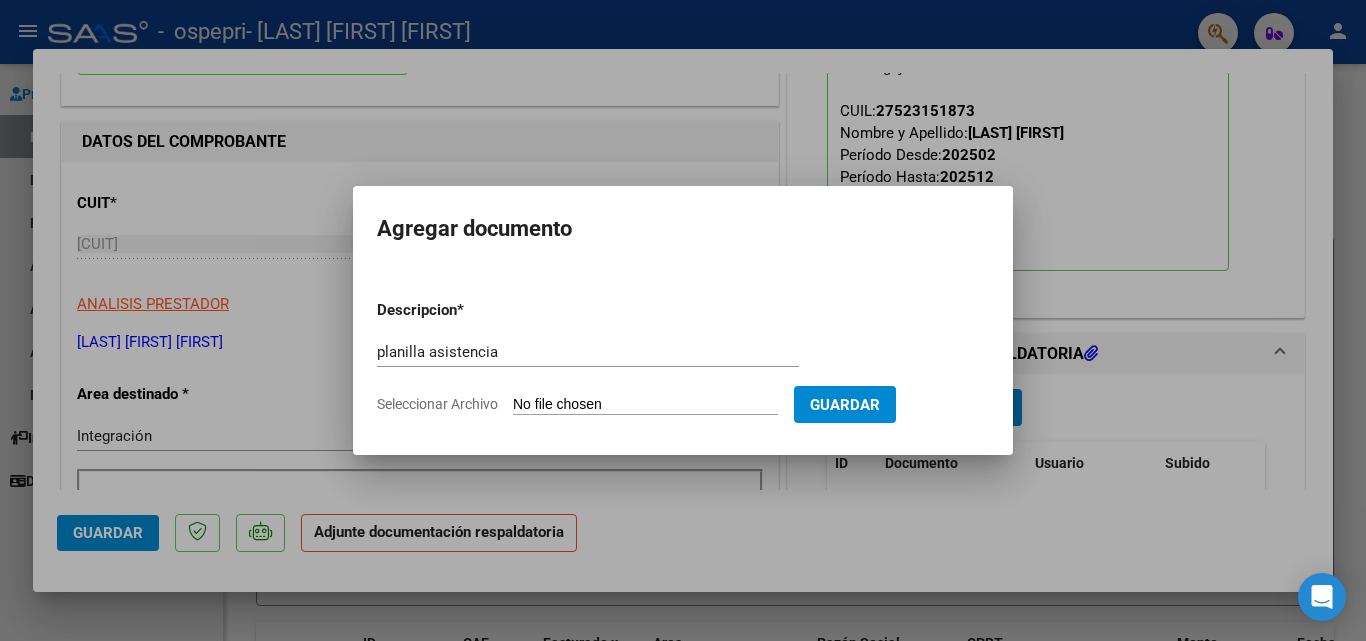 click on "Seleccionar Archivo" at bounding box center (645, 405) 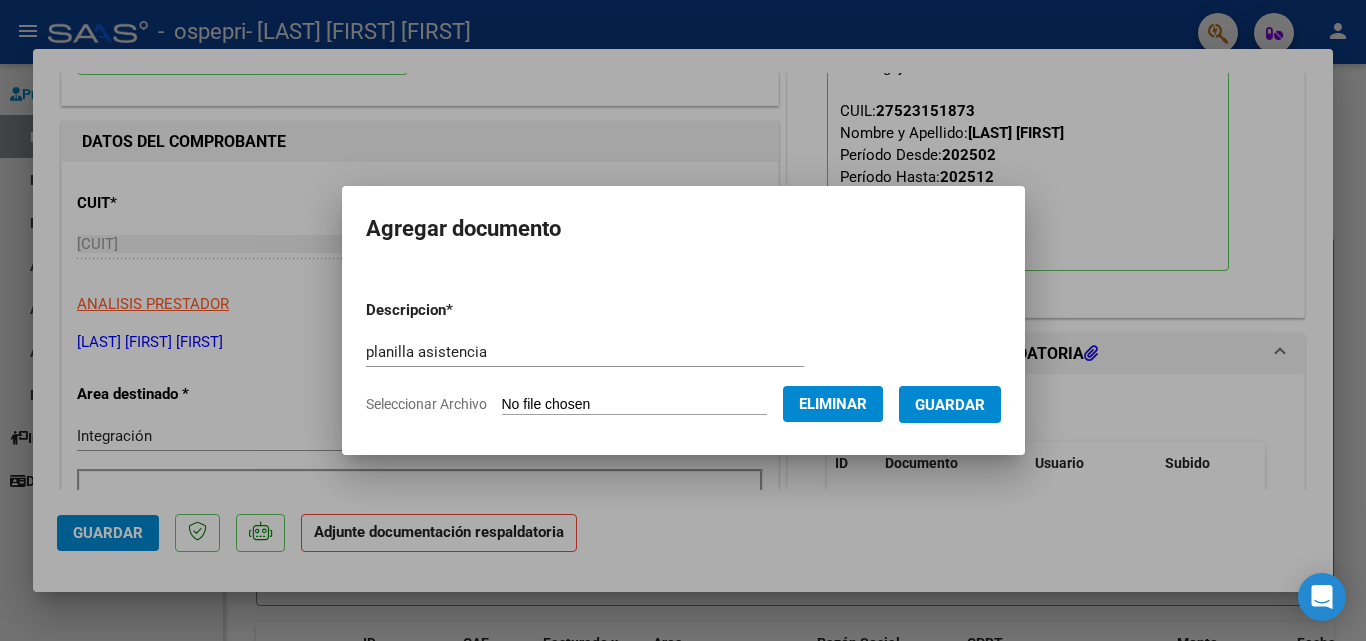 click on "Guardar" at bounding box center (950, 405) 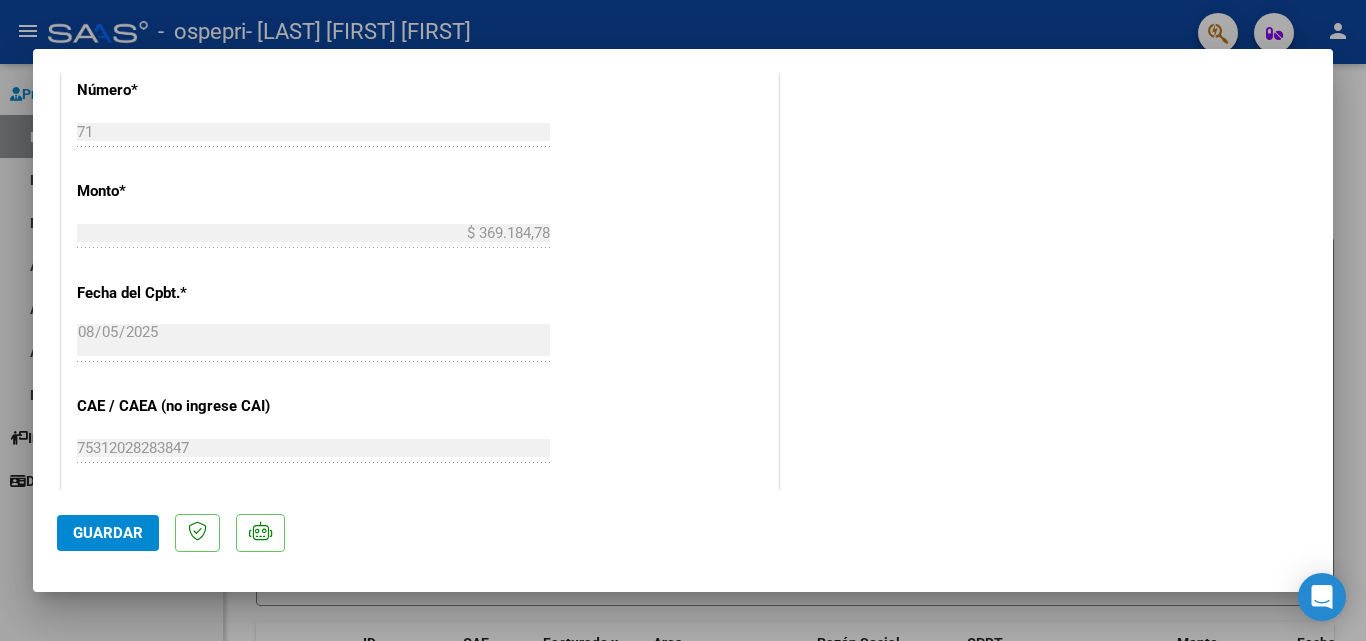 scroll, scrollTop: 1300, scrollLeft: 0, axis: vertical 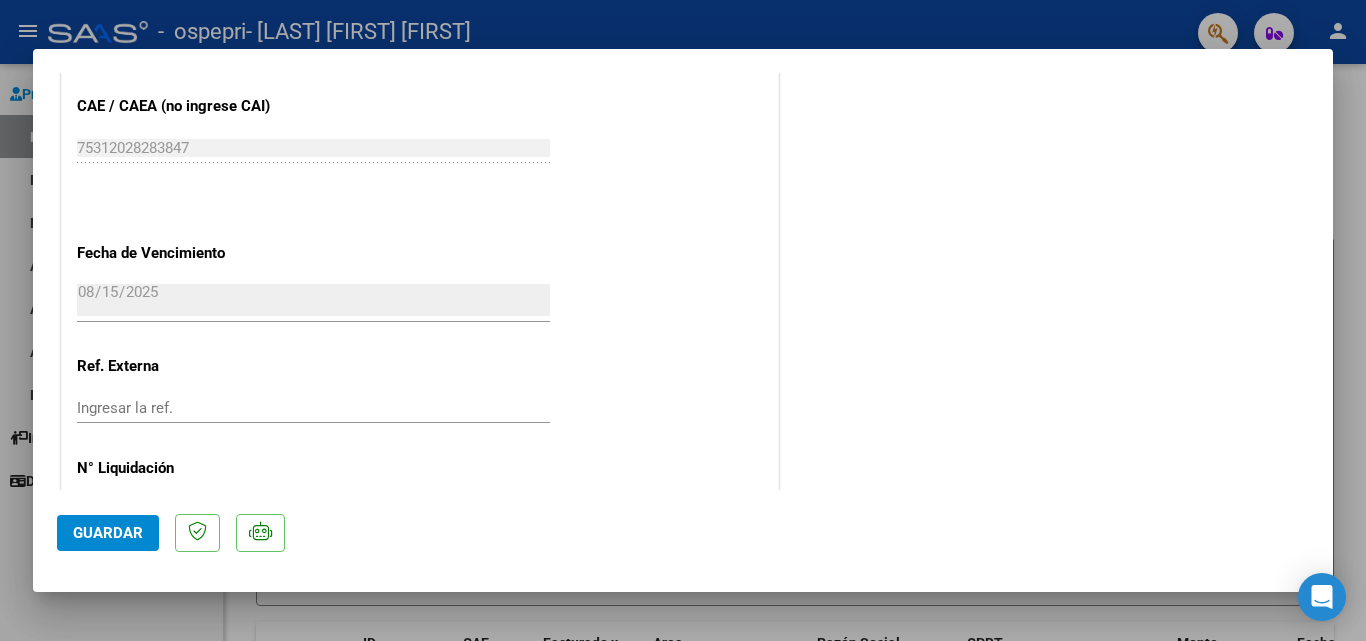 click on "Guardar" 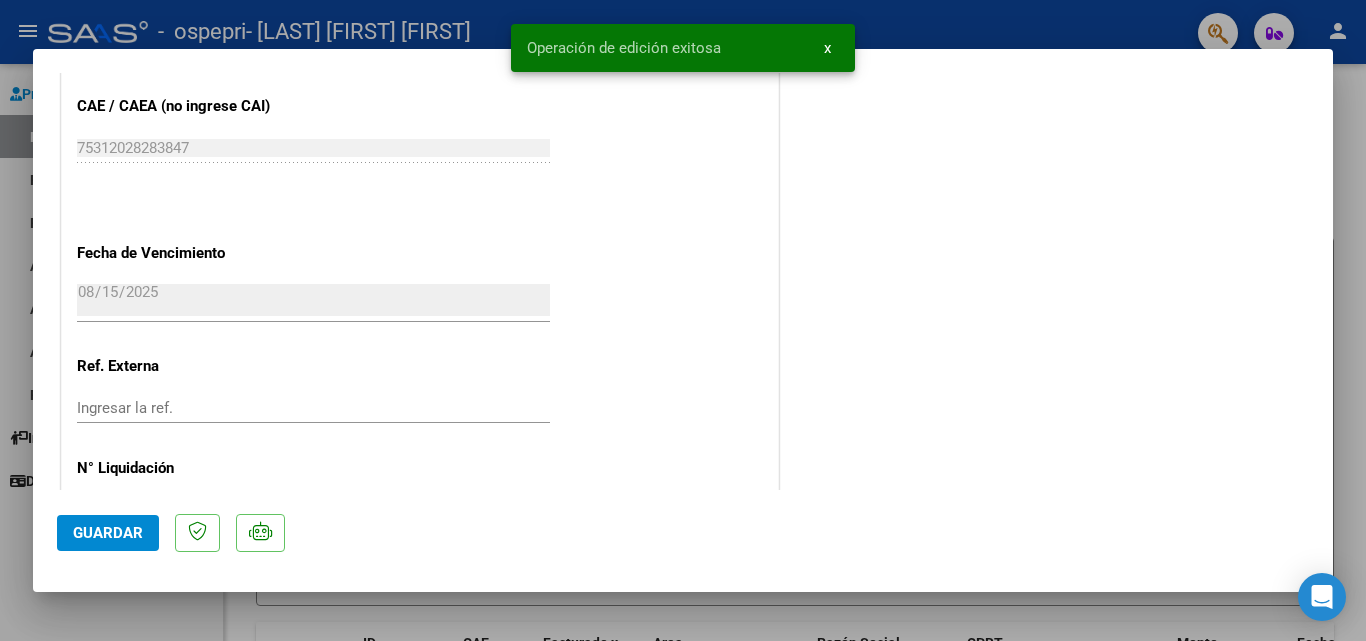 click on "x" at bounding box center (827, 48) 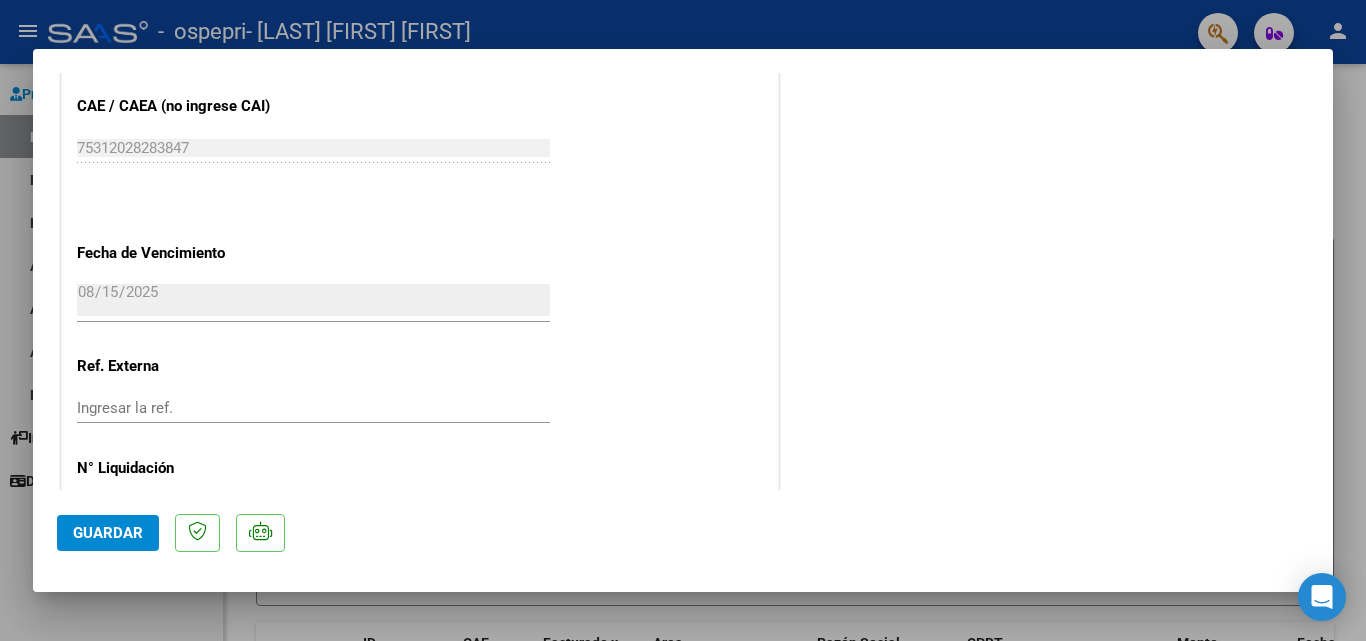 click at bounding box center (683, 320) 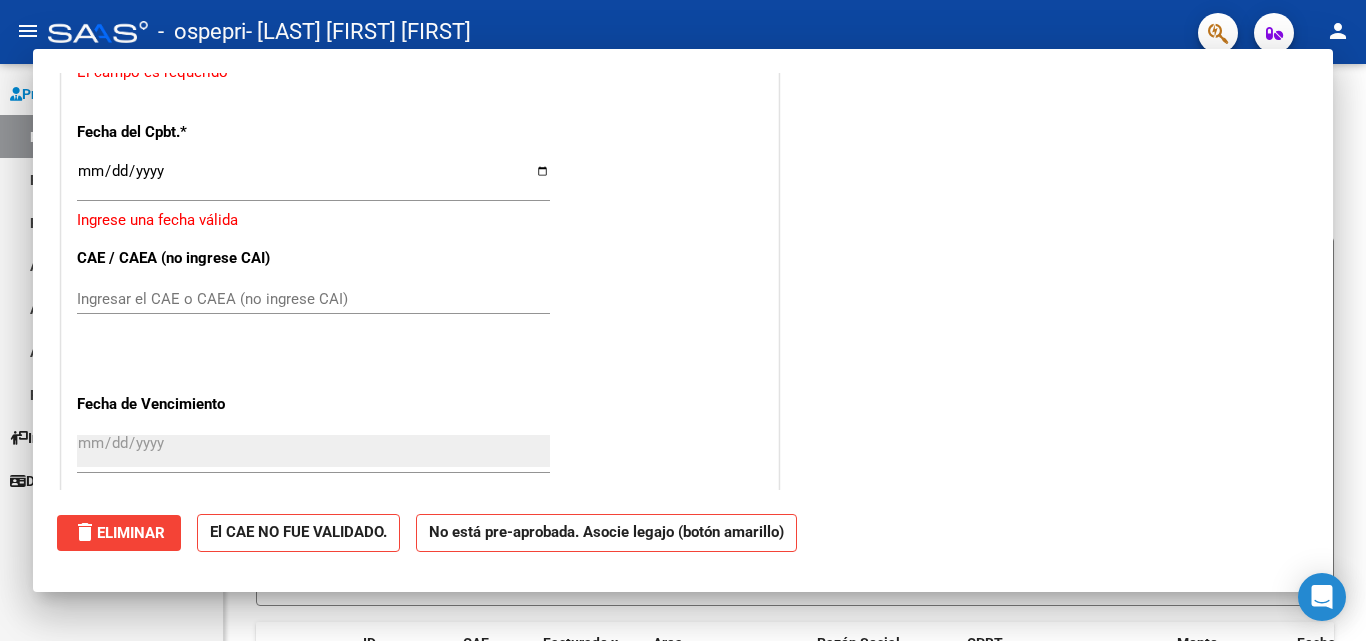 scroll, scrollTop: 1439, scrollLeft: 0, axis: vertical 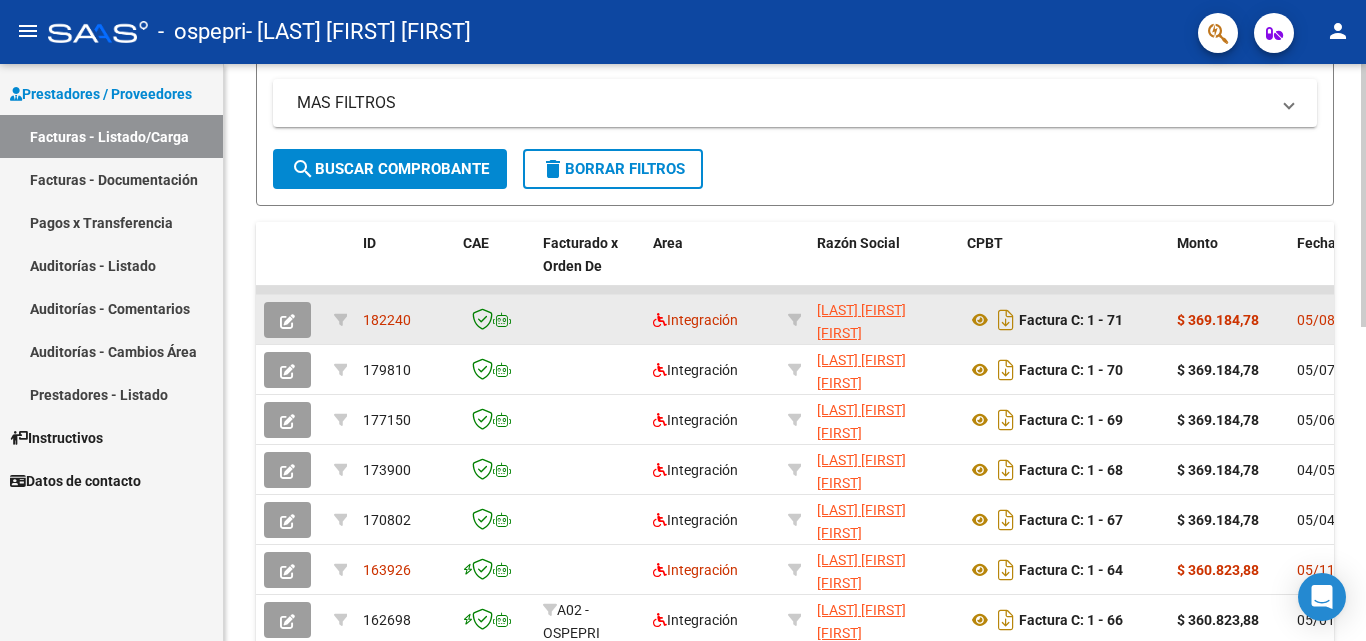 drag, startPoint x: 861, startPoint y: 292, endPoint x: 1027, endPoint y: 306, distance: 166.58931 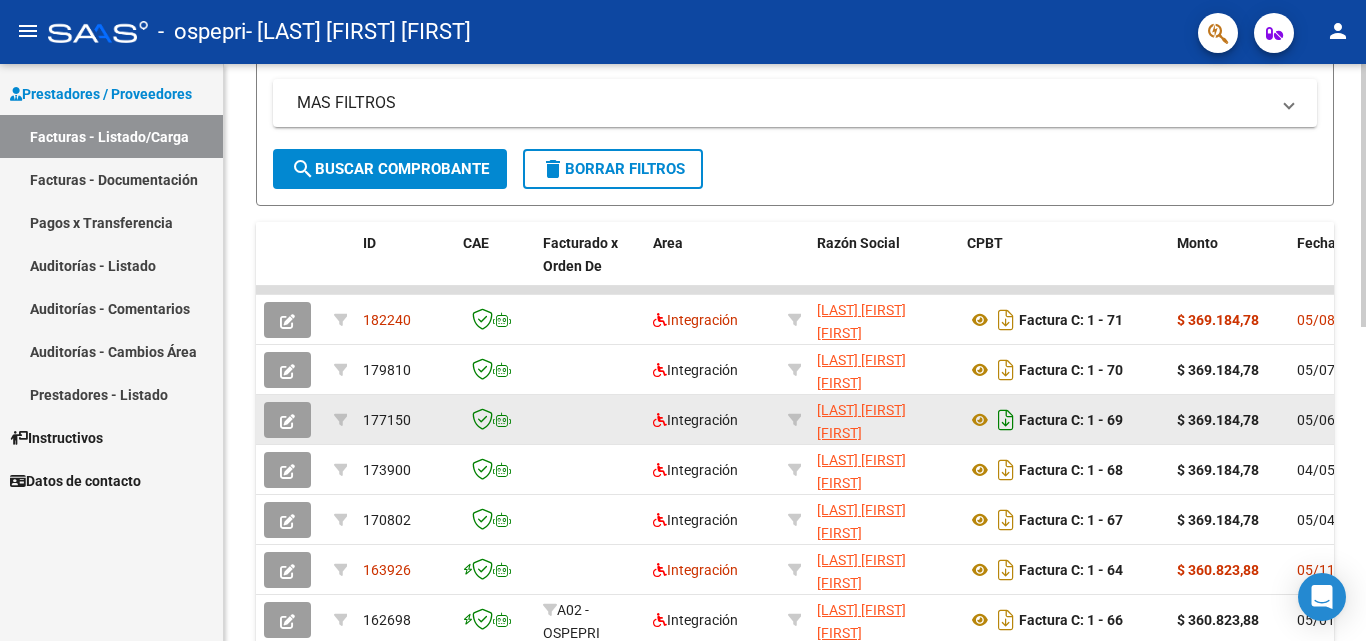 drag, startPoint x: 1015, startPoint y: 290, endPoint x: 1016, endPoint y: 411, distance: 121.004135 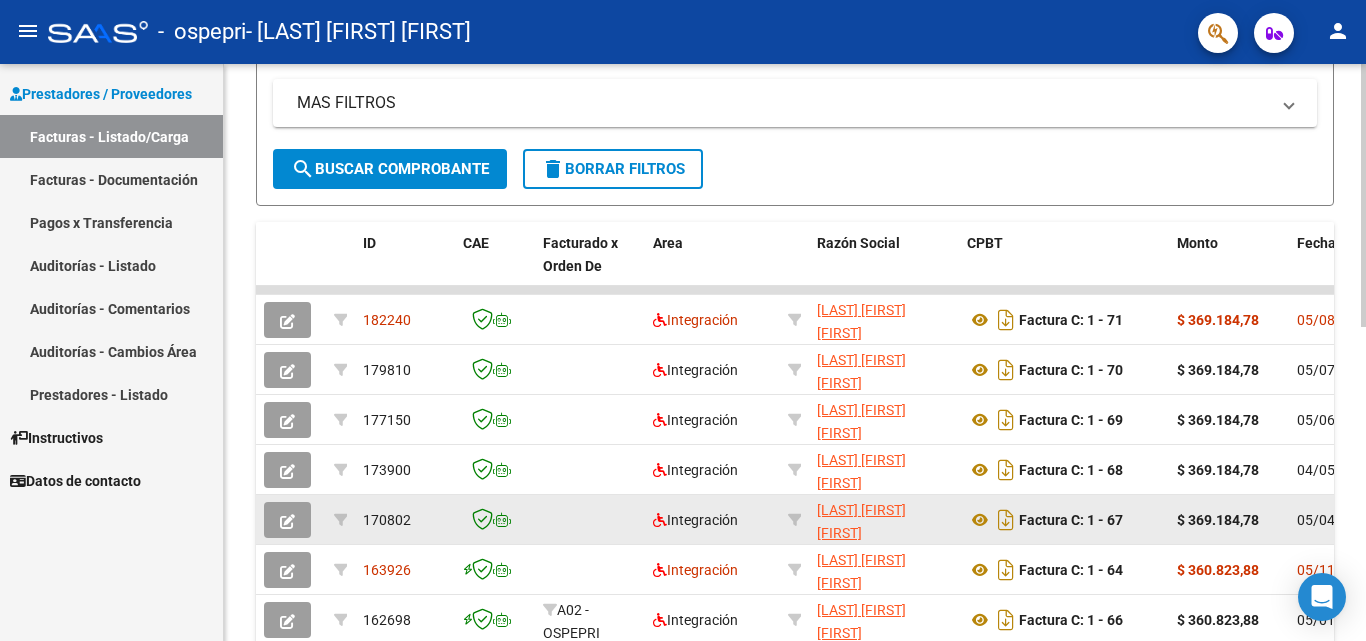 scroll, scrollTop: 1, scrollLeft: 0, axis: vertical 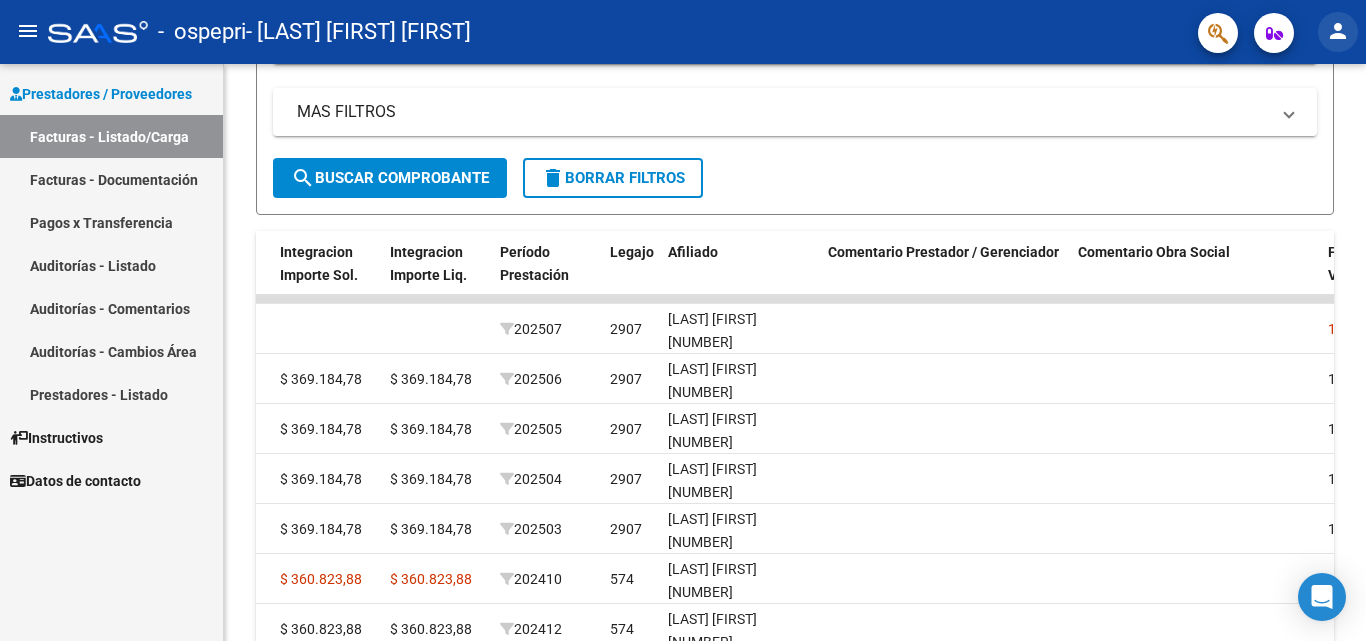 click on "person" 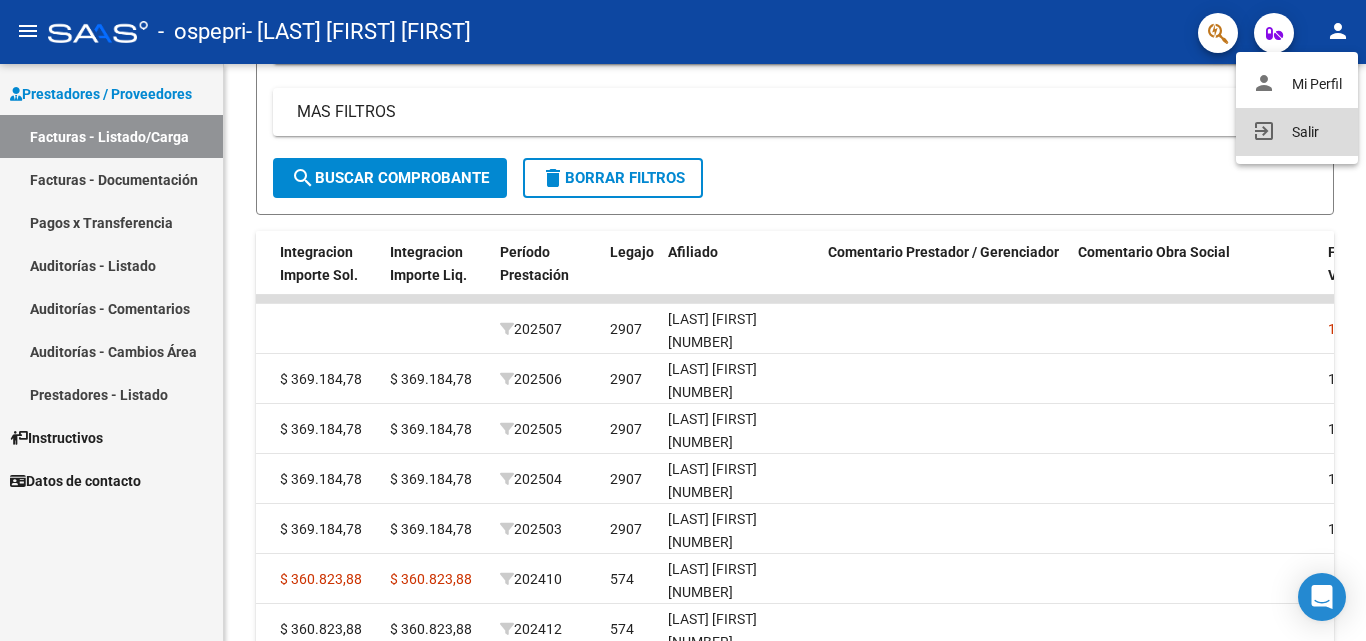 click on "exit_to_app  Salir" at bounding box center (1297, 132) 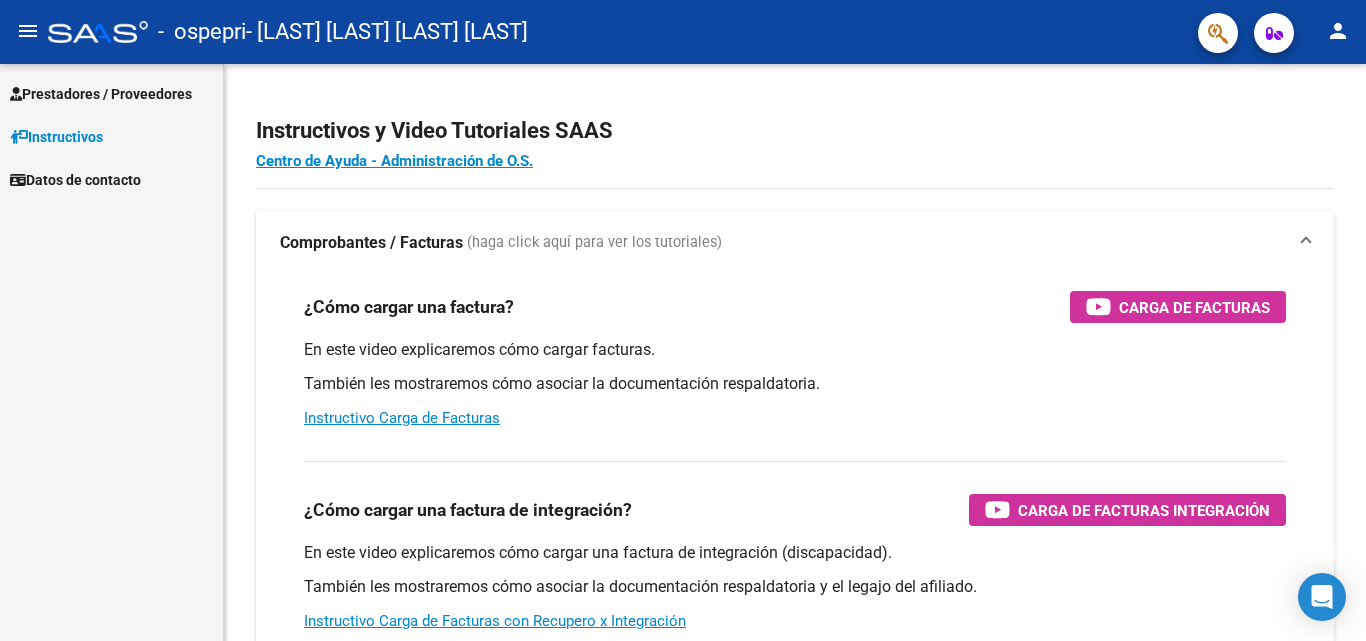 scroll, scrollTop: 0, scrollLeft: 0, axis: both 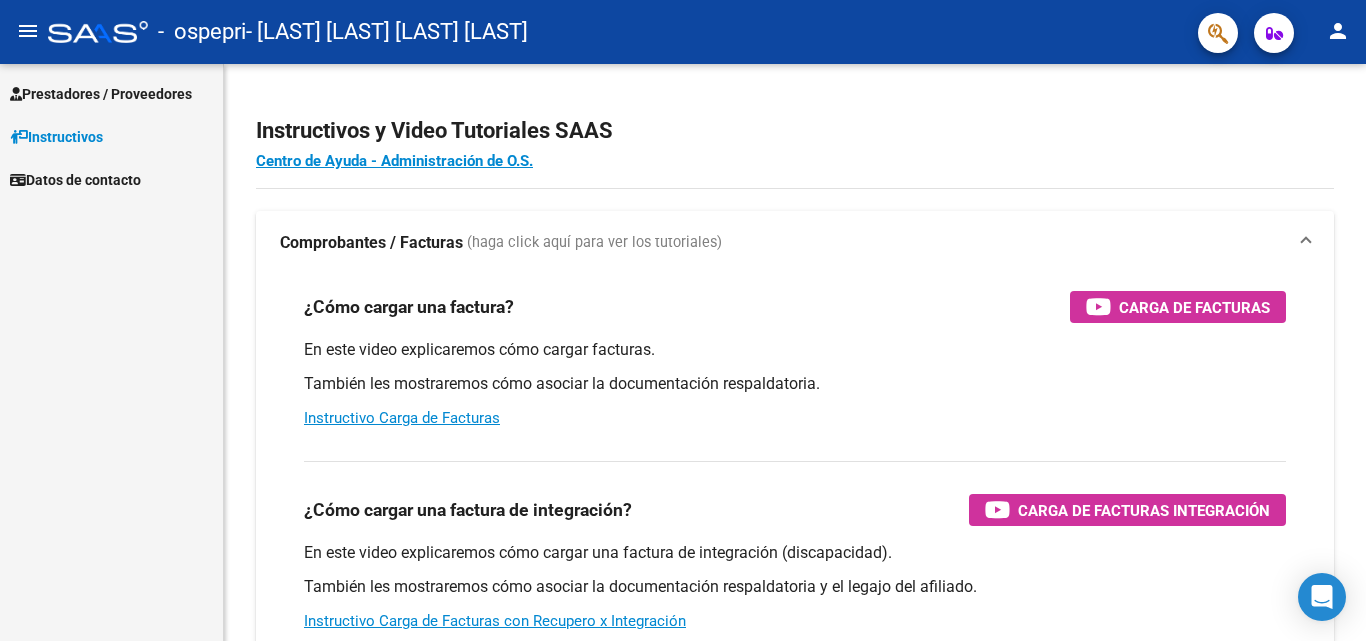 click on "Prestadores / Proveedores" at bounding box center [101, 94] 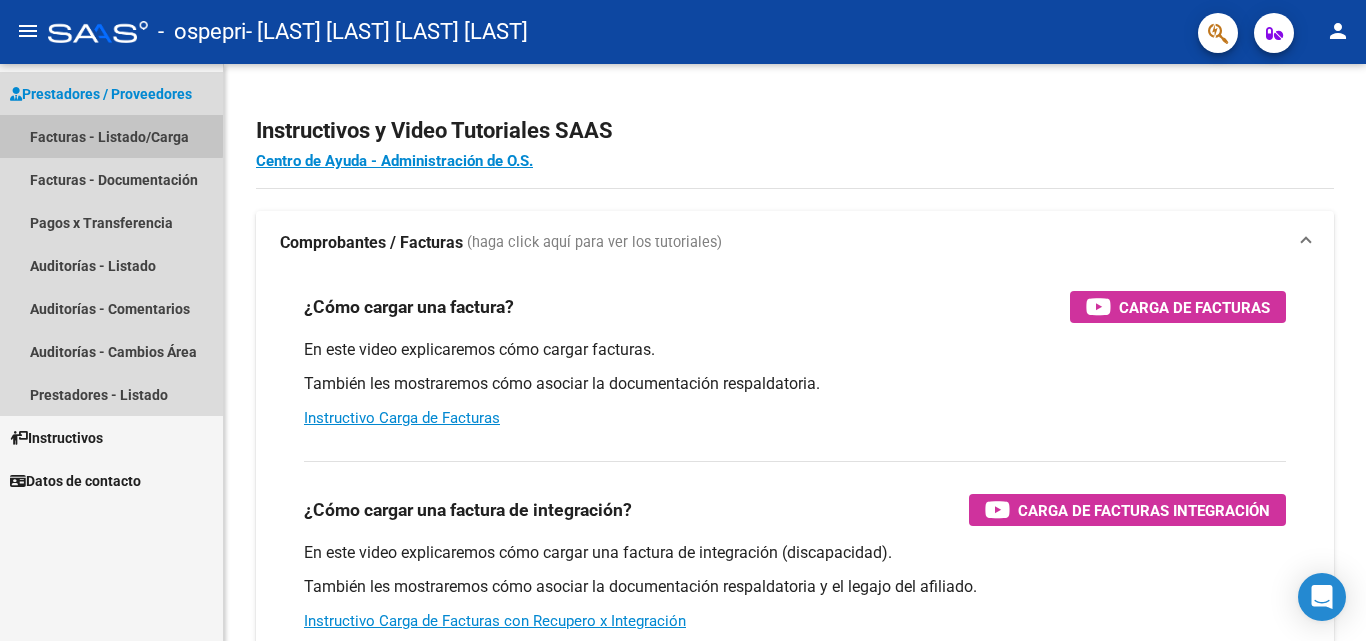 click on "Facturas - Listado/Carga" at bounding box center [111, 136] 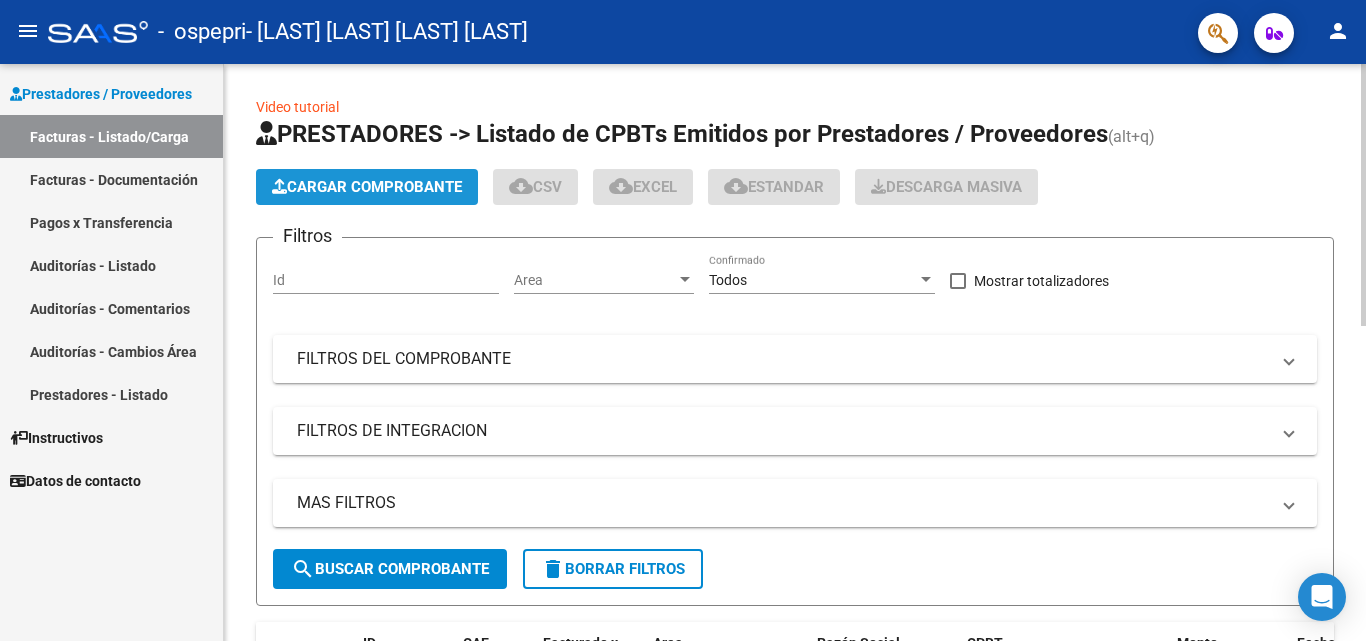 click on "Cargar Comprobante" 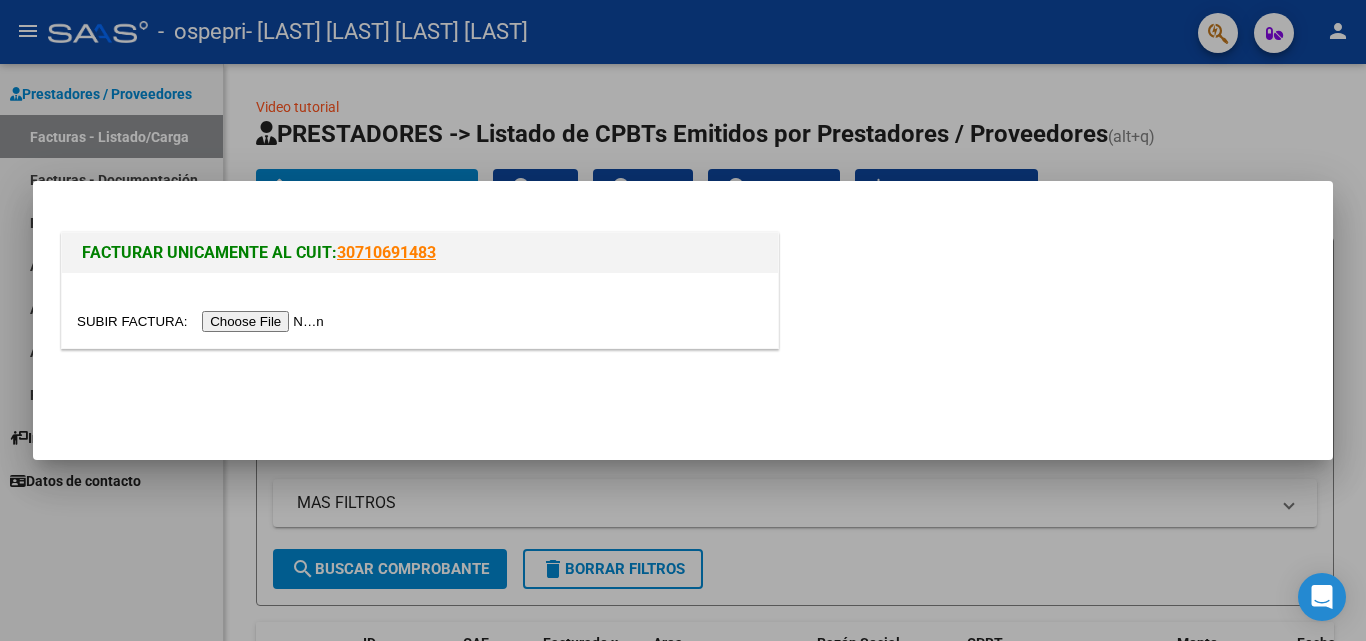 click at bounding box center (203, 321) 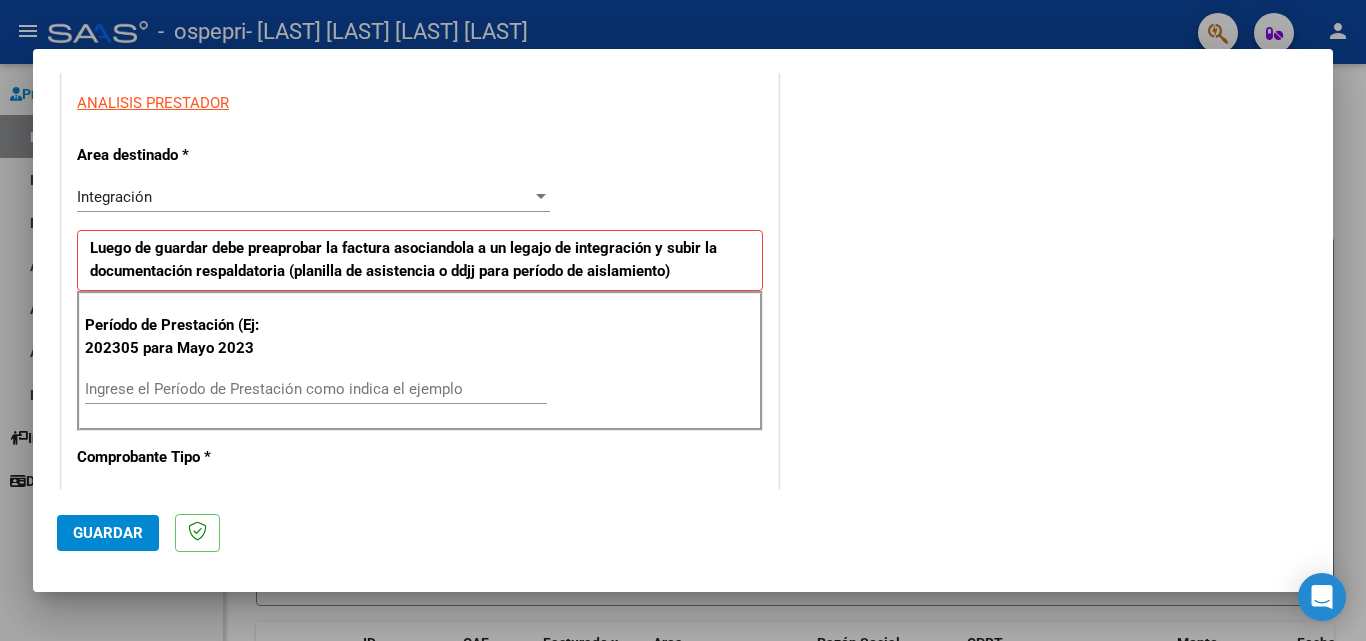 scroll, scrollTop: 400, scrollLeft: 0, axis: vertical 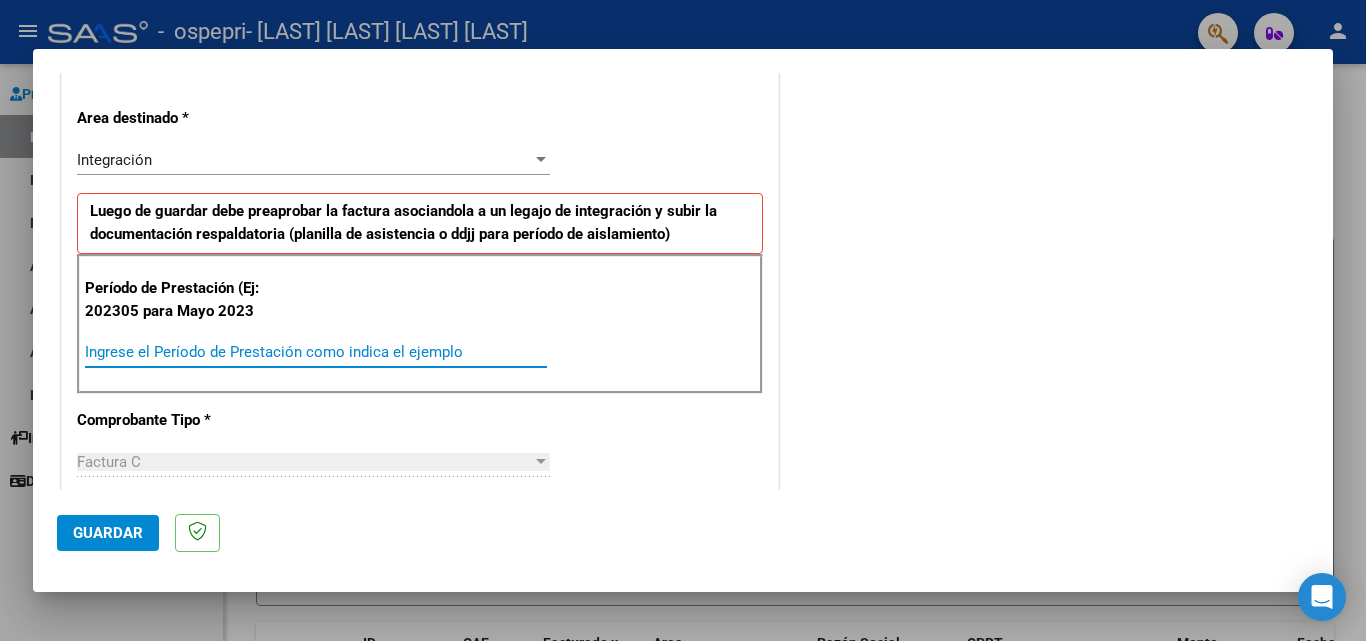 click on "Ingrese el Período de Prestación como indica el ejemplo" at bounding box center [316, 352] 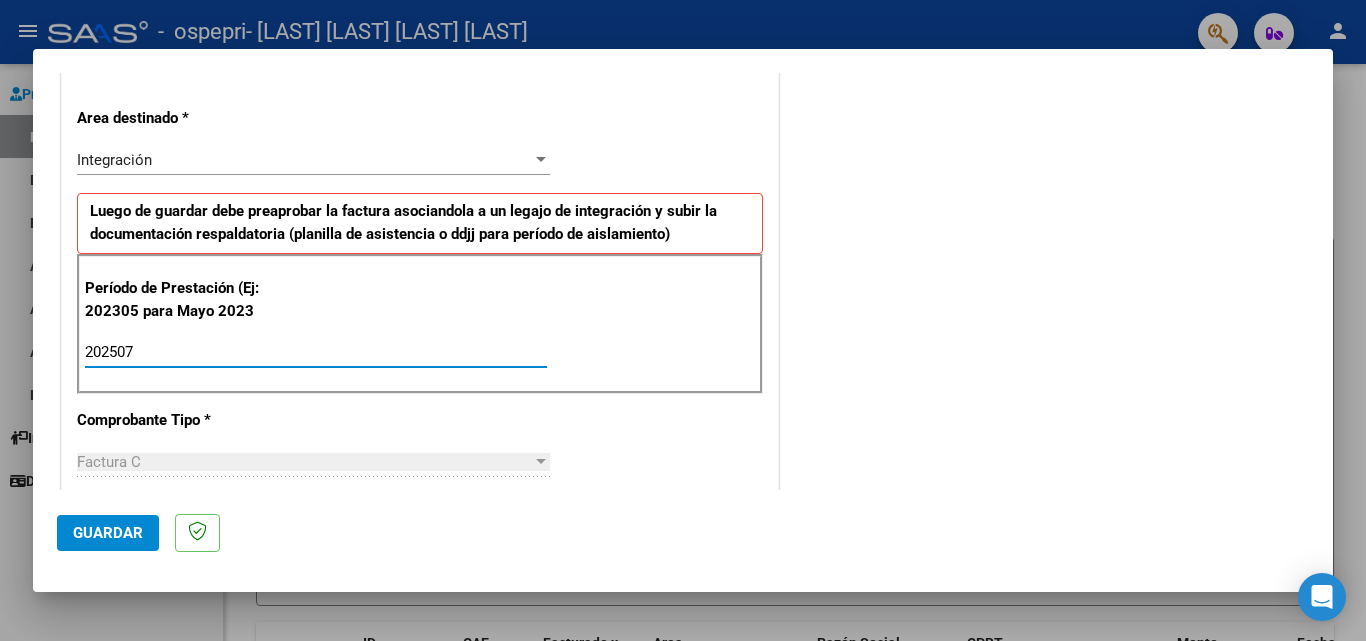 type on "202507" 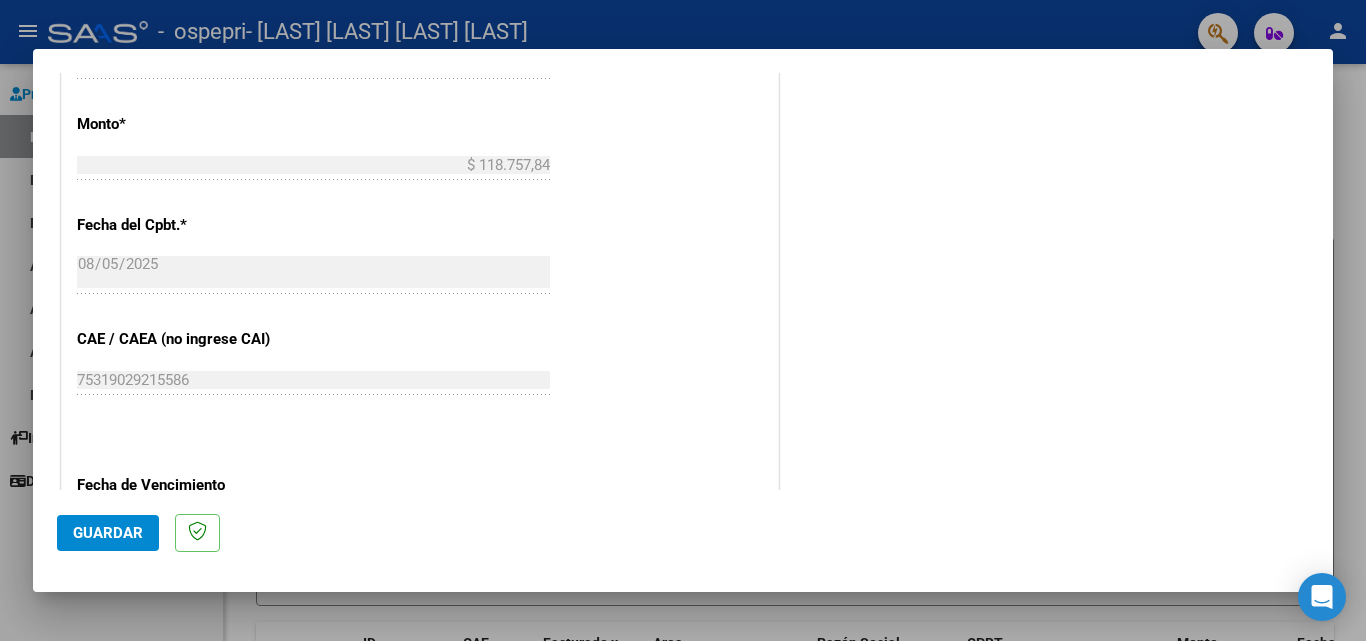 scroll, scrollTop: 1300, scrollLeft: 0, axis: vertical 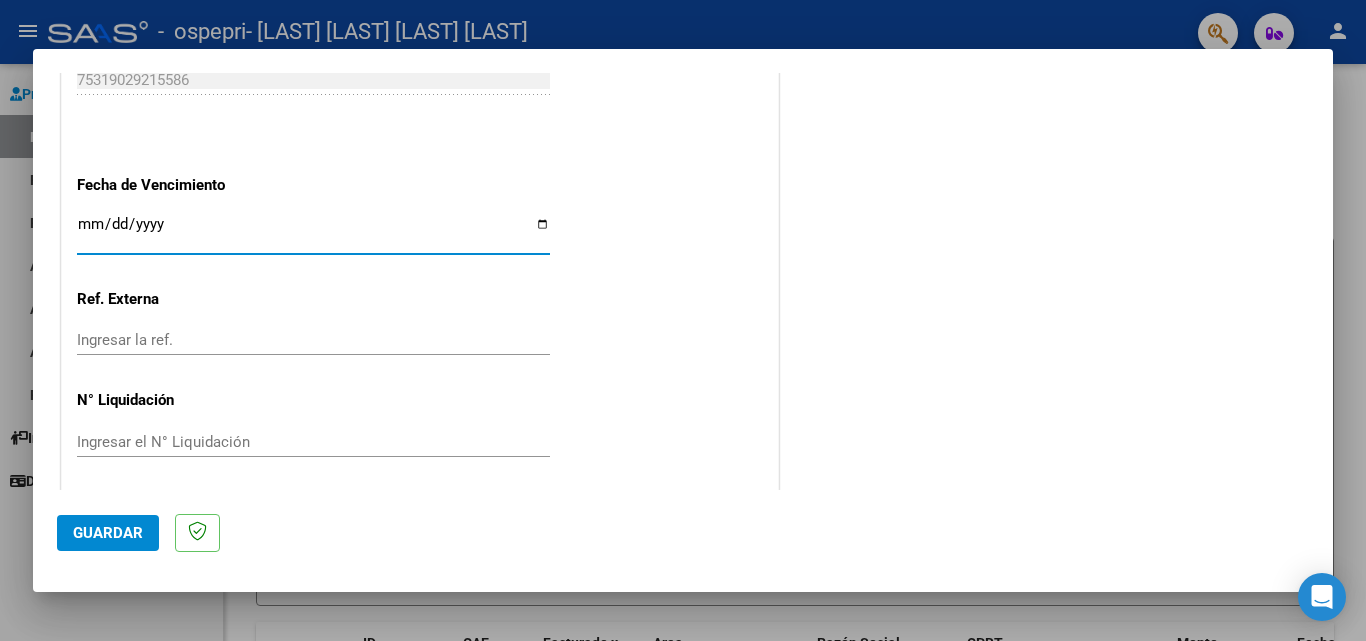 click on "Ingresar la fecha" at bounding box center [313, 232] 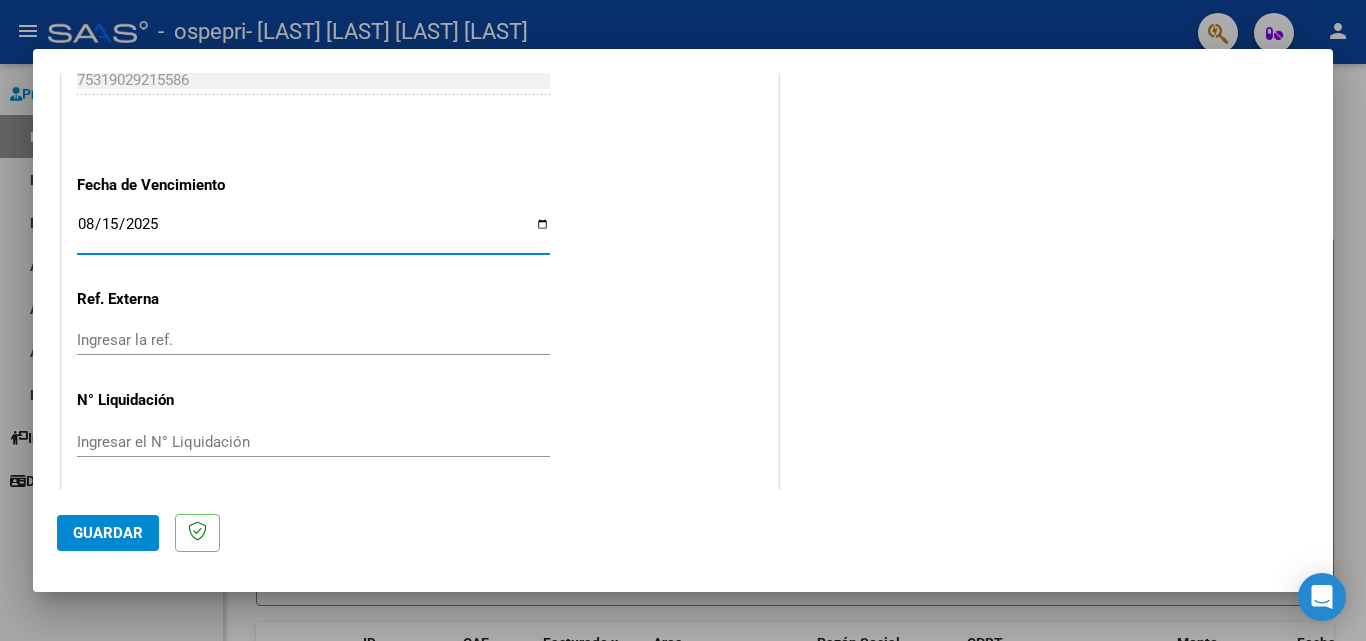 type on "2025-08-15" 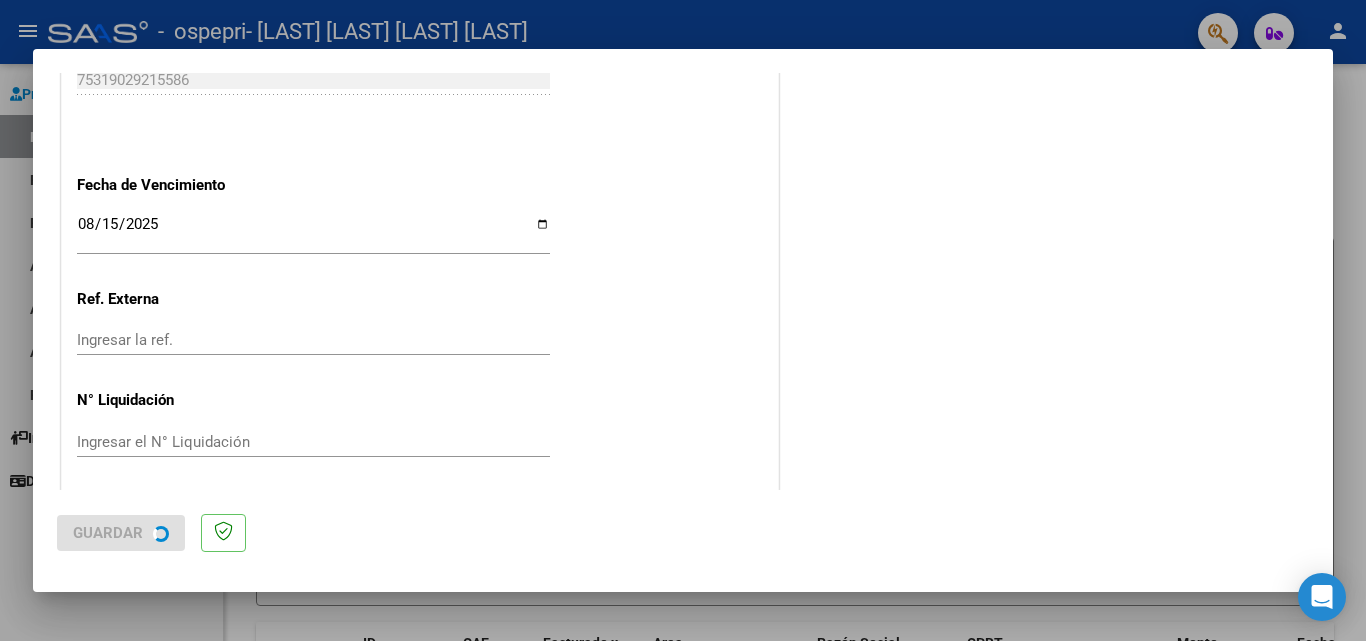 scroll, scrollTop: 0, scrollLeft: 0, axis: both 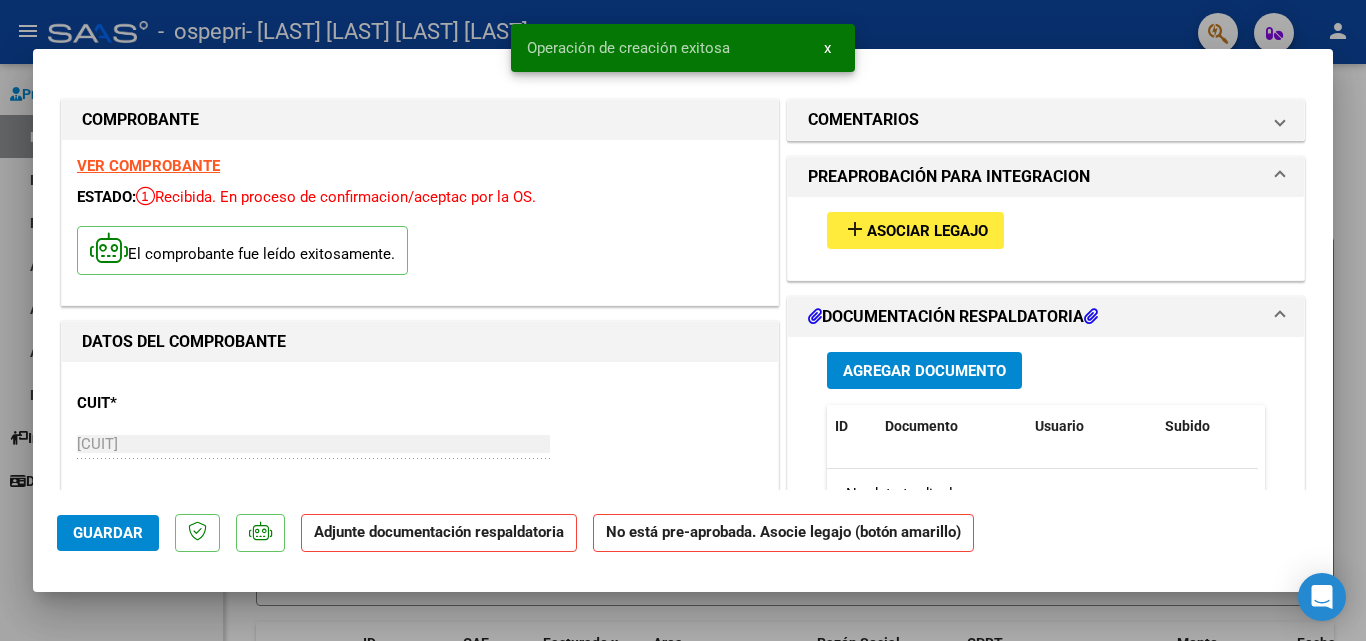 click on "Asociar Legajo" at bounding box center [927, 231] 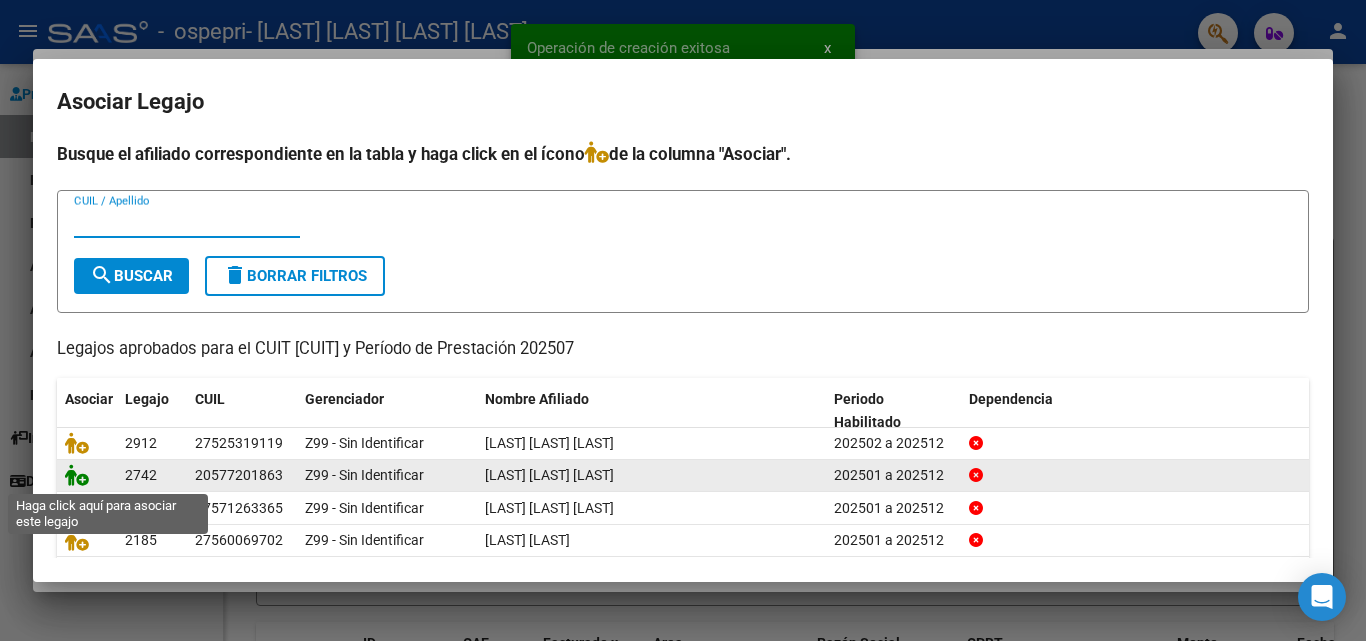 scroll, scrollTop: 100, scrollLeft: 0, axis: vertical 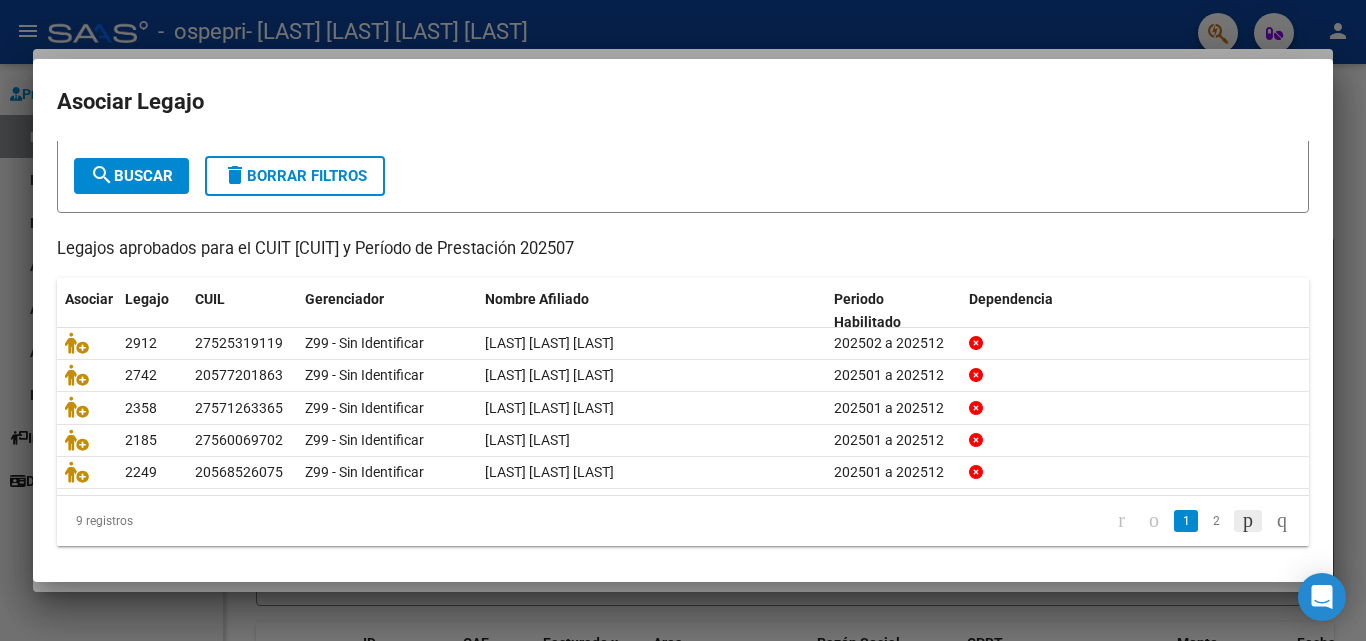 click 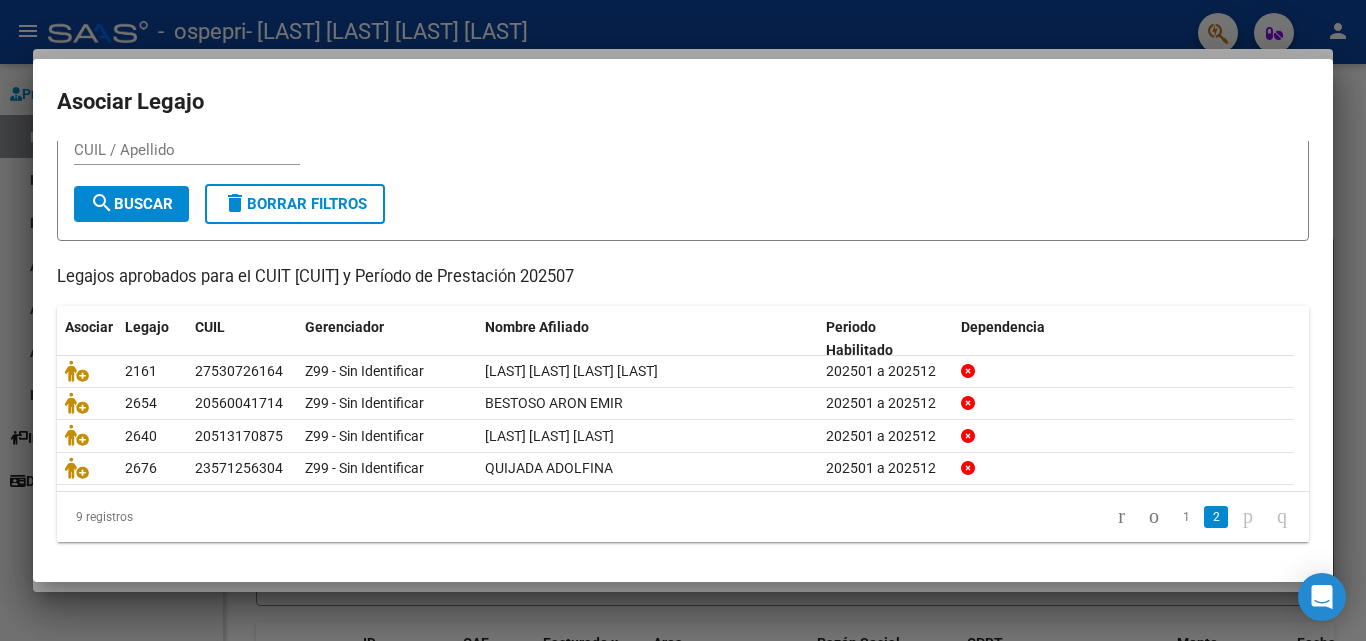 scroll, scrollTop: 76, scrollLeft: 0, axis: vertical 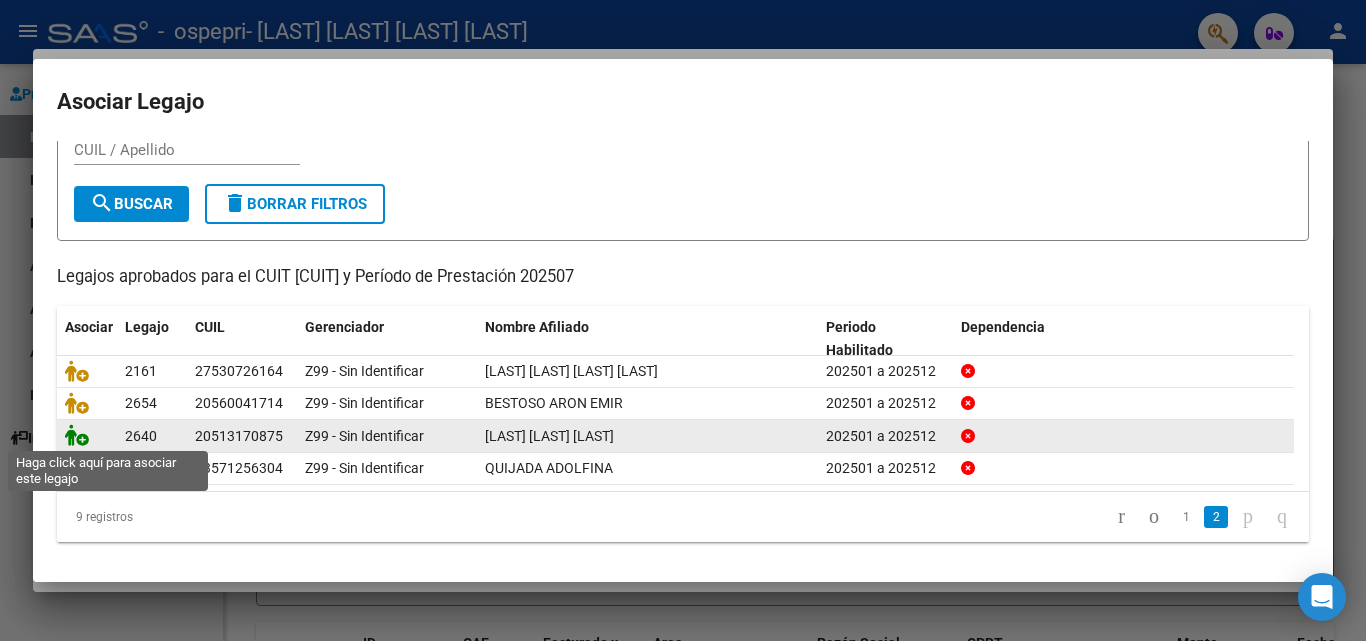 click 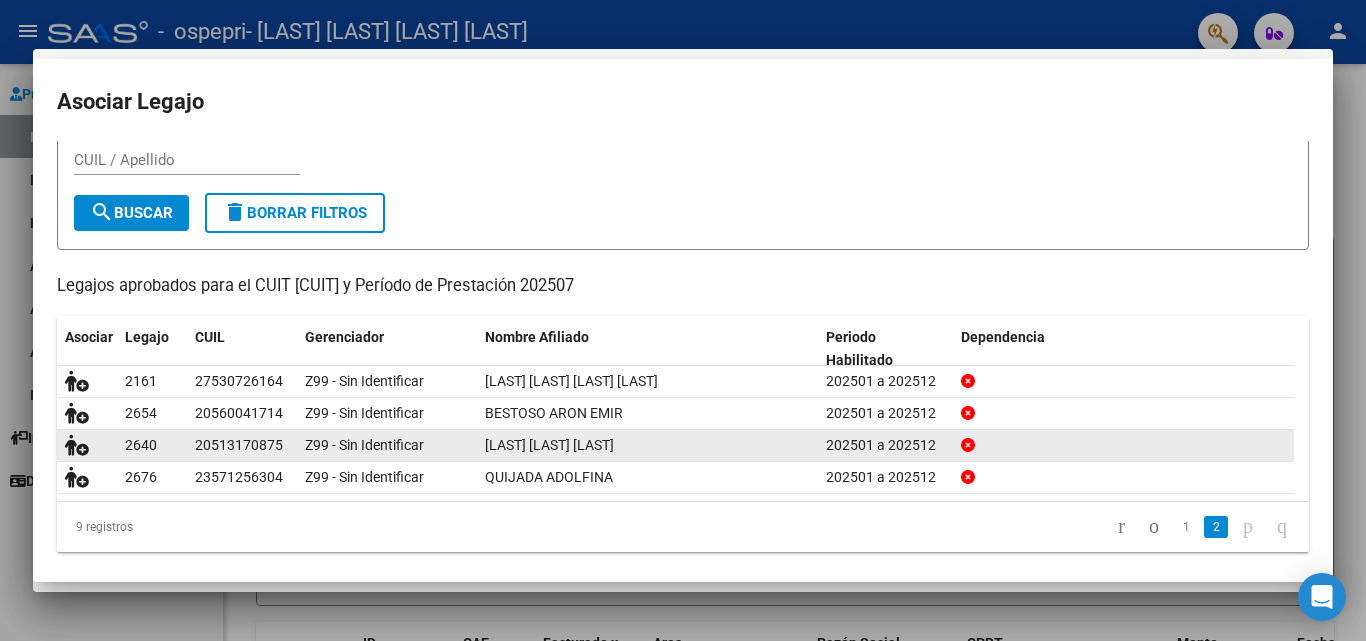 scroll, scrollTop: 0, scrollLeft: 0, axis: both 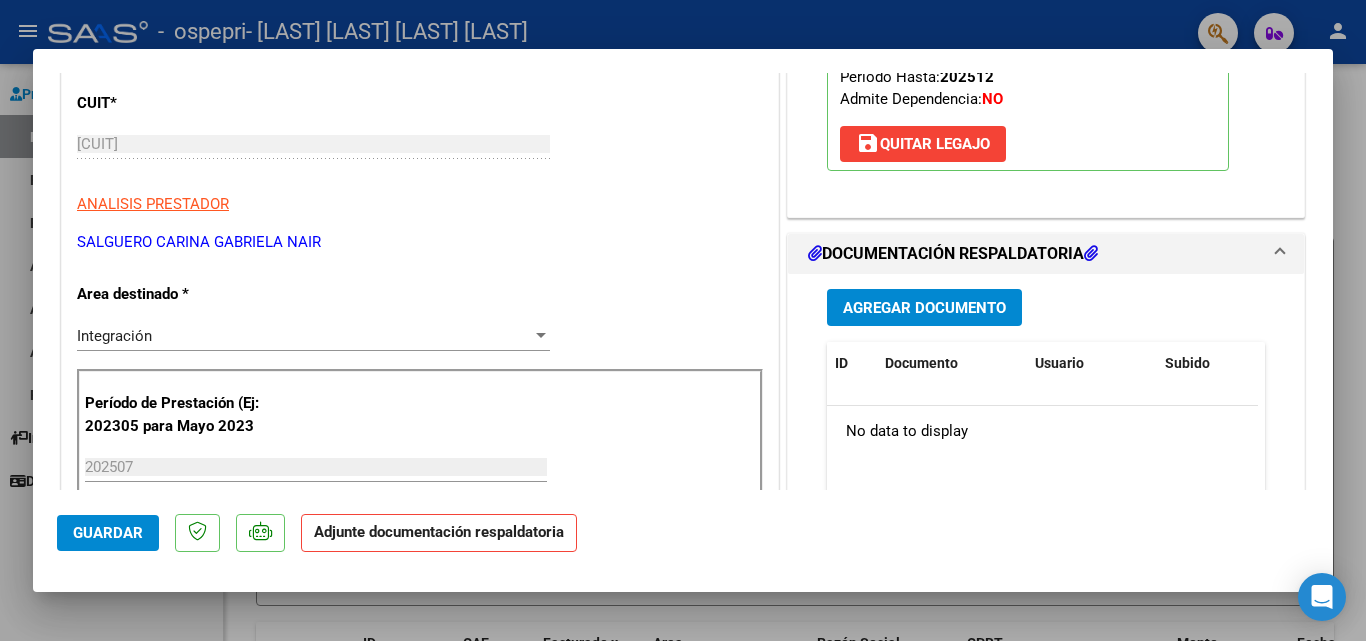 click on "Agregar Documento" at bounding box center [924, 308] 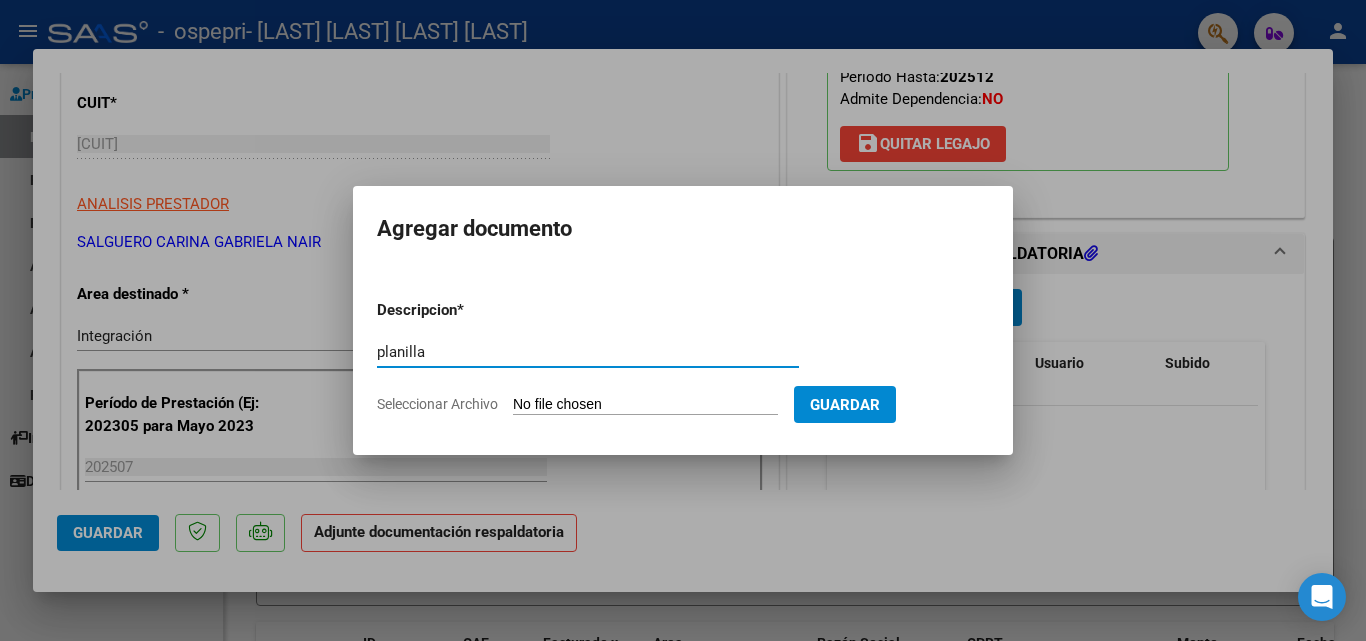 type on "planilla" 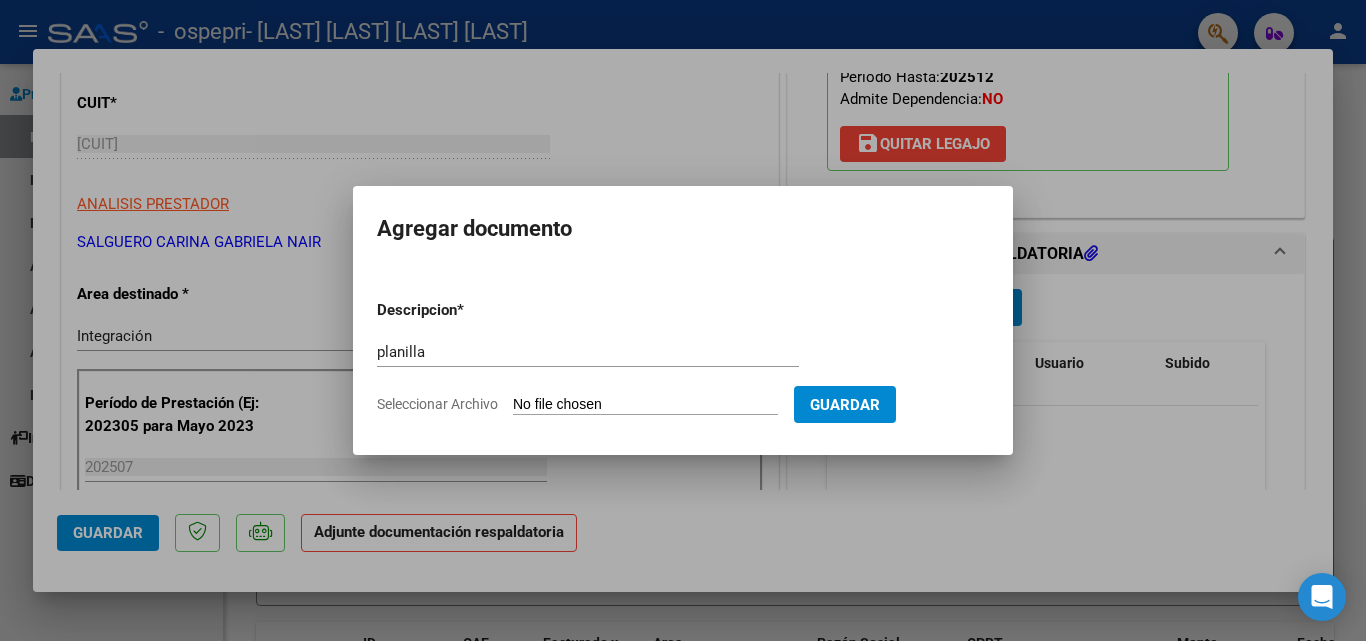 click on "Seleccionar Archivo" at bounding box center (645, 405) 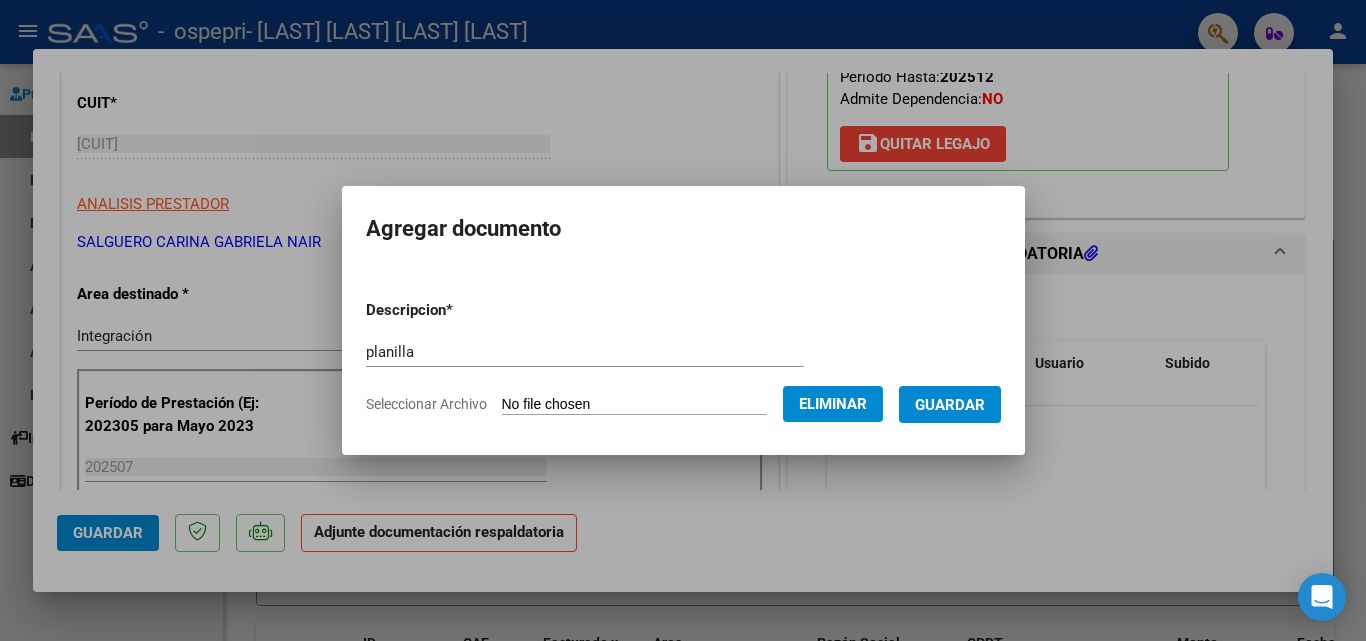click on "Guardar" at bounding box center [950, 405] 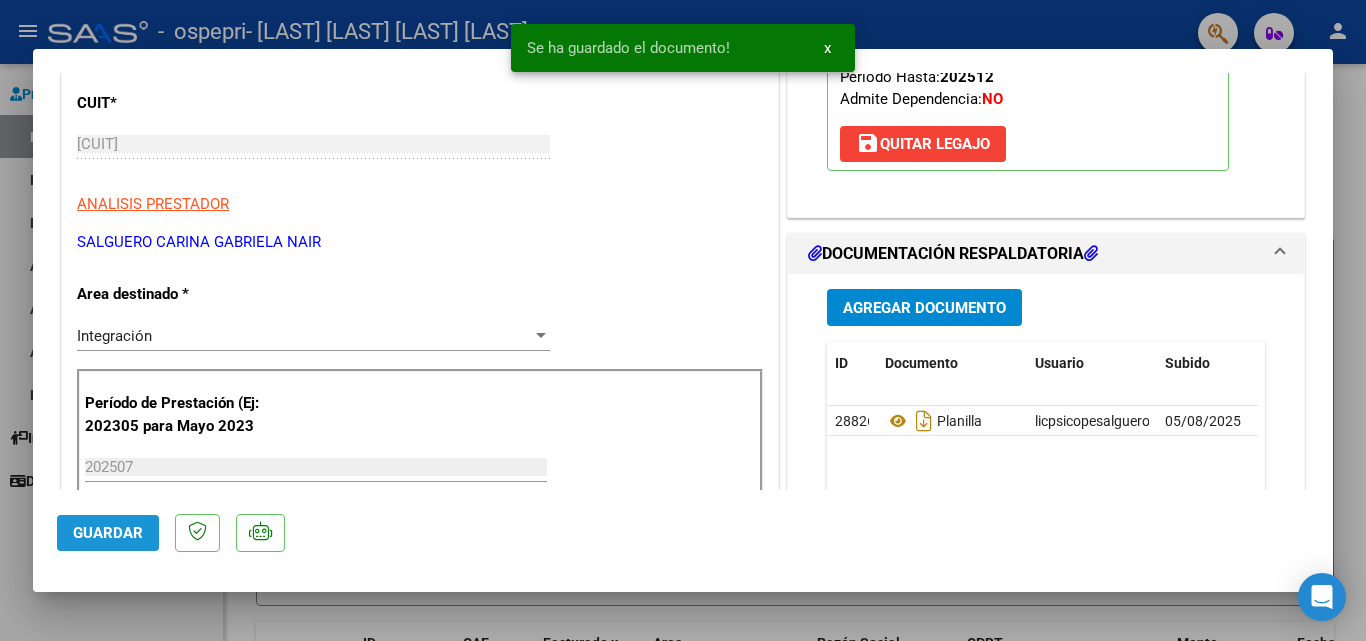 click on "Guardar" 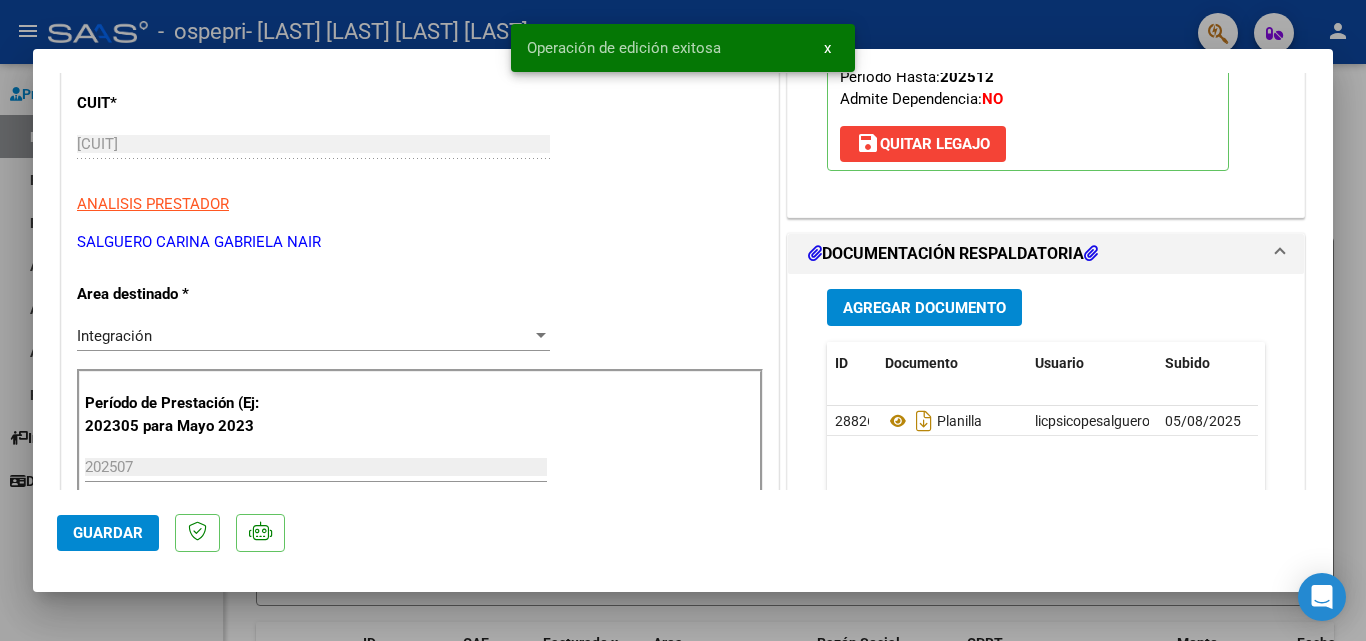 click on "x" at bounding box center [827, 48] 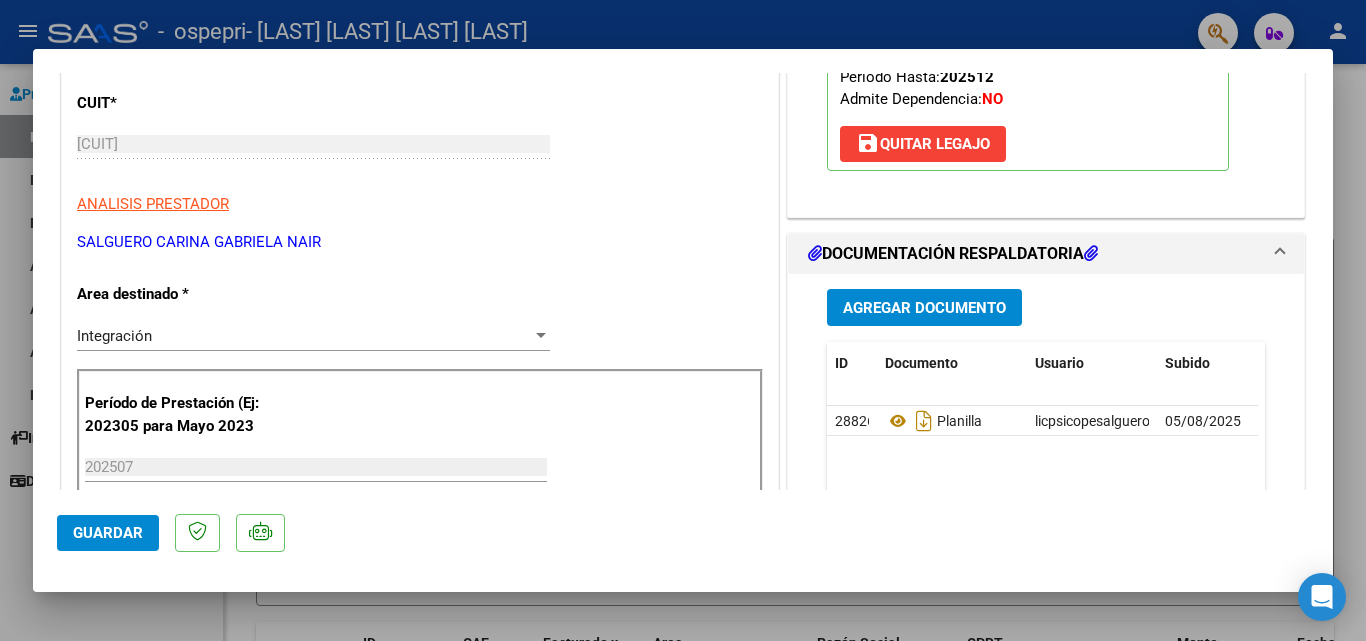 click at bounding box center [683, 320] 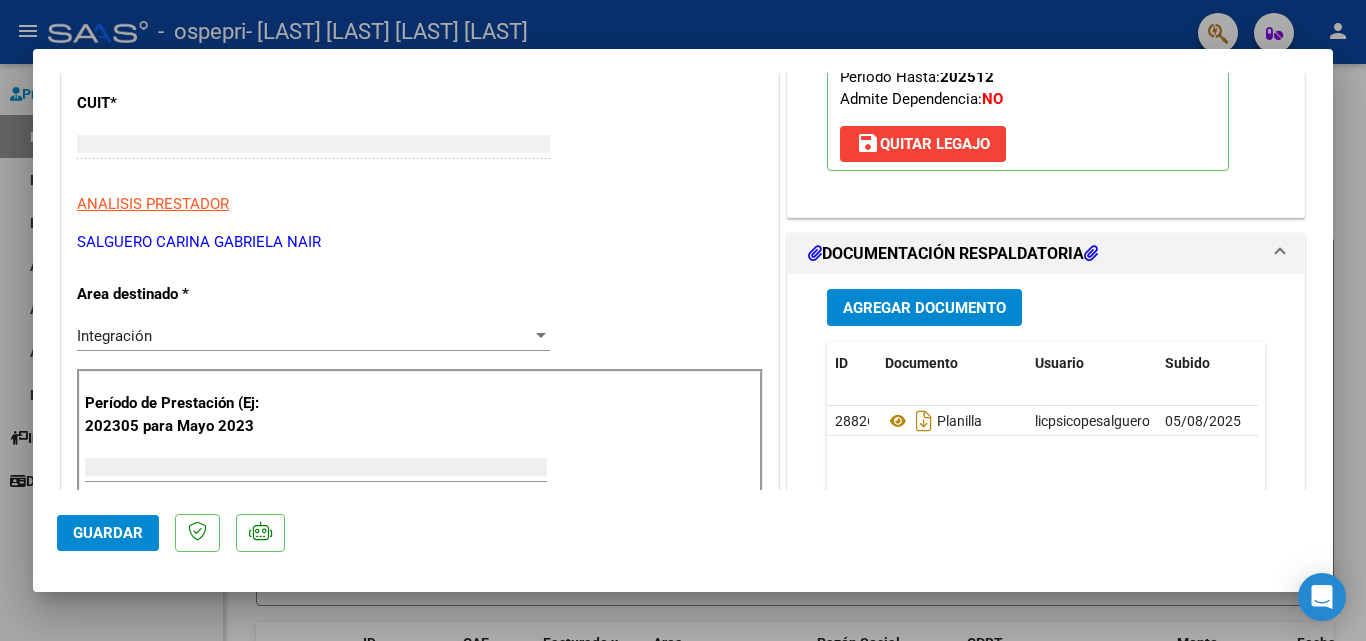 scroll, scrollTop: 239, scrollLeft: 0, axis: vertical 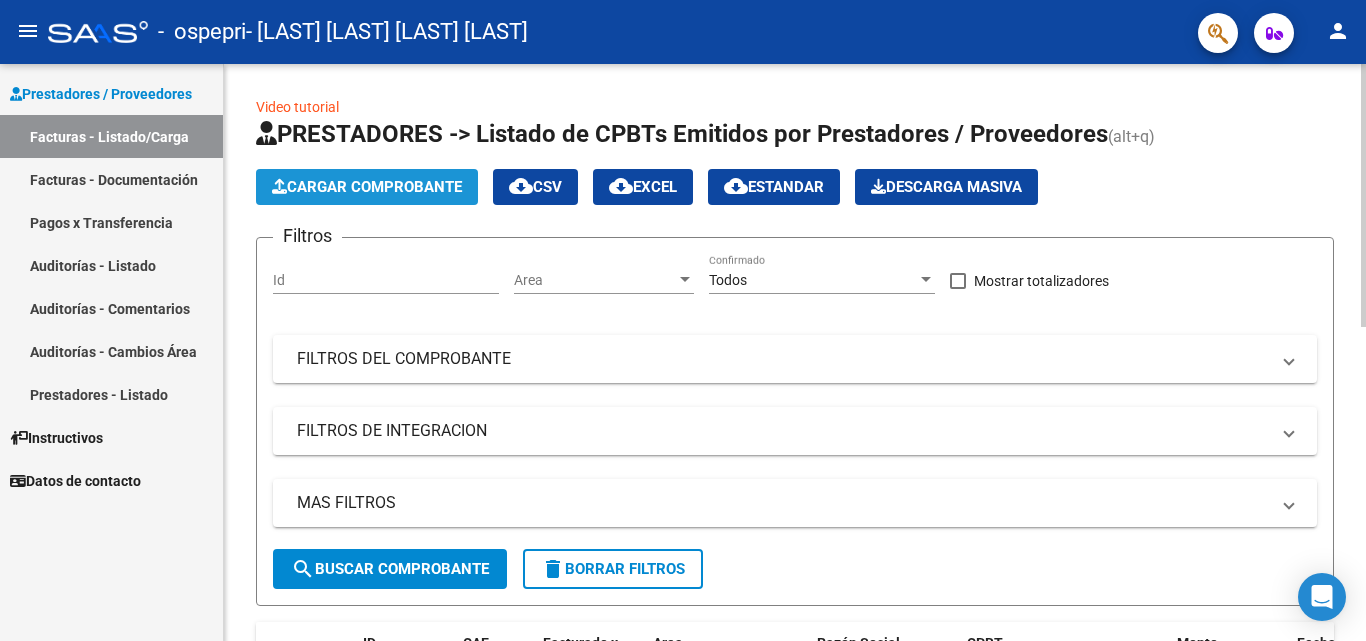 click on "Cargar Comprobante" 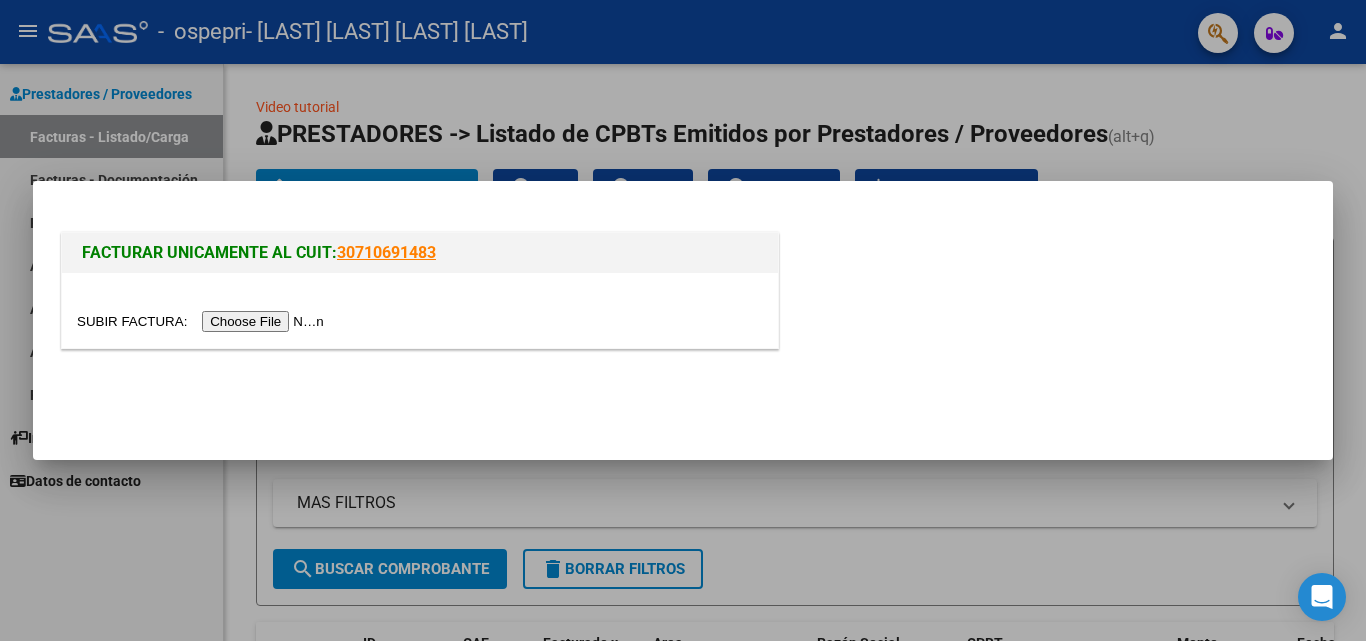 click at bounding box center [203, 321] 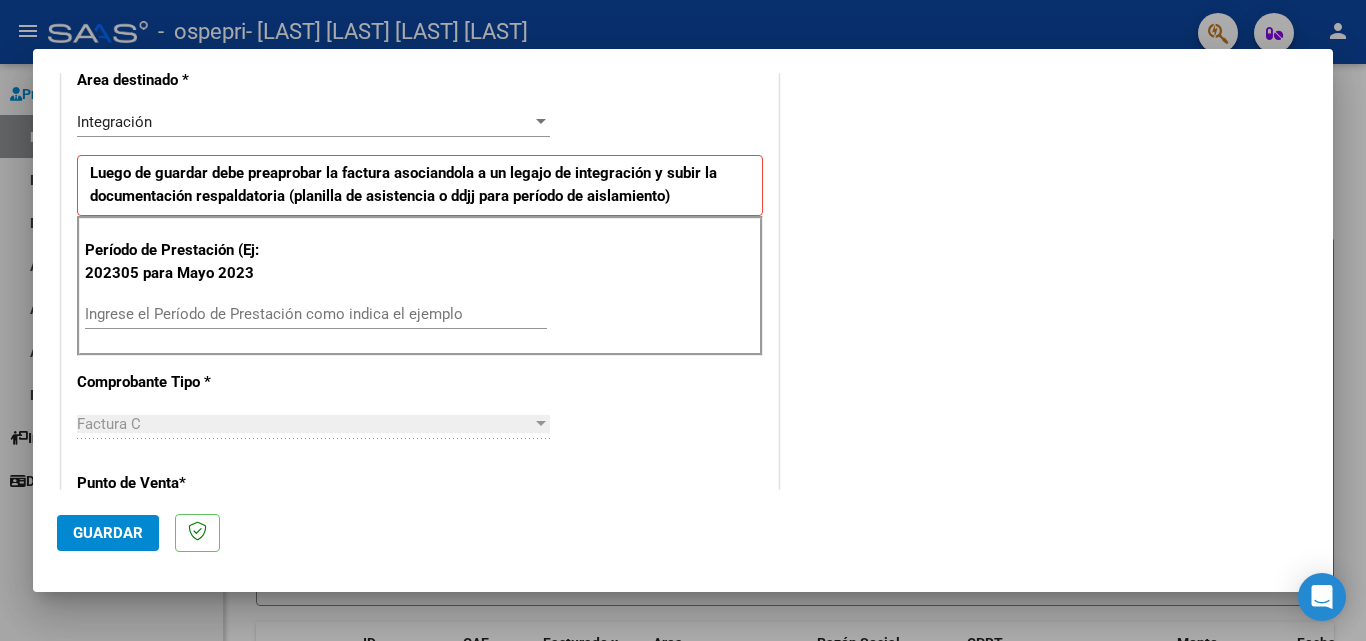 scroll, scrollTop: 500, scrollLeft: 0, axis: vertical 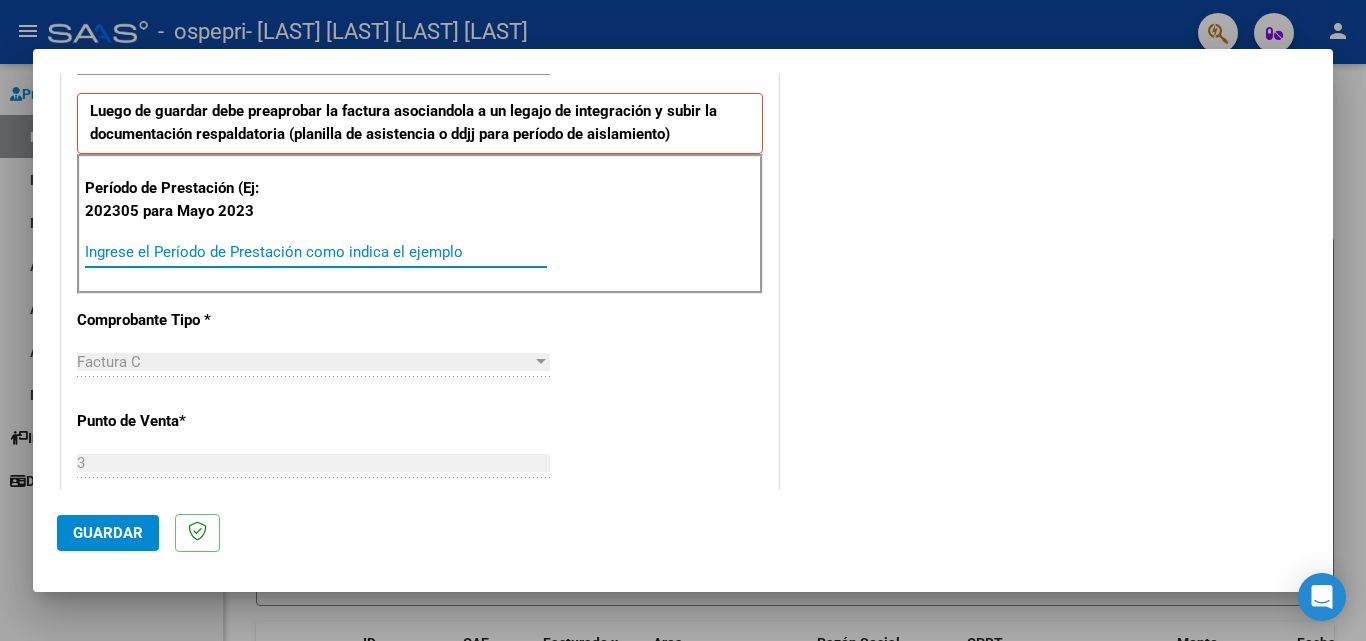 click on "Ingrese el Período de Prestación como indica el ejemplo" at bounding box center (316, 252) 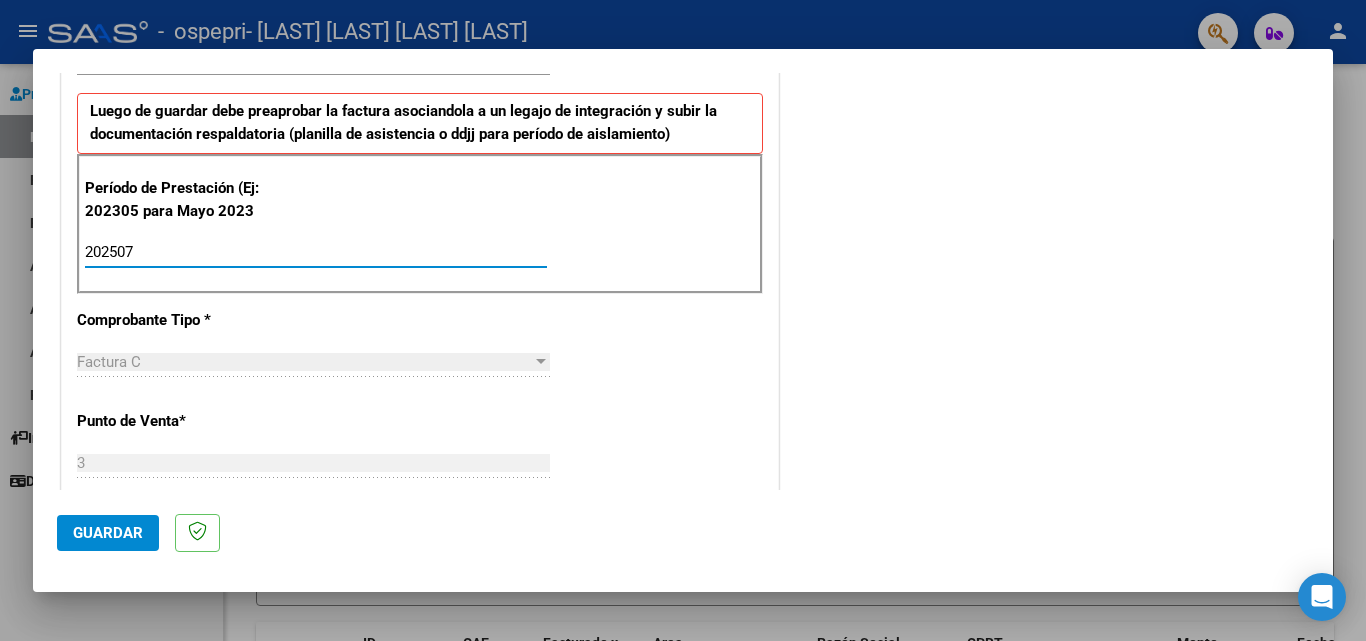 type on "202507" 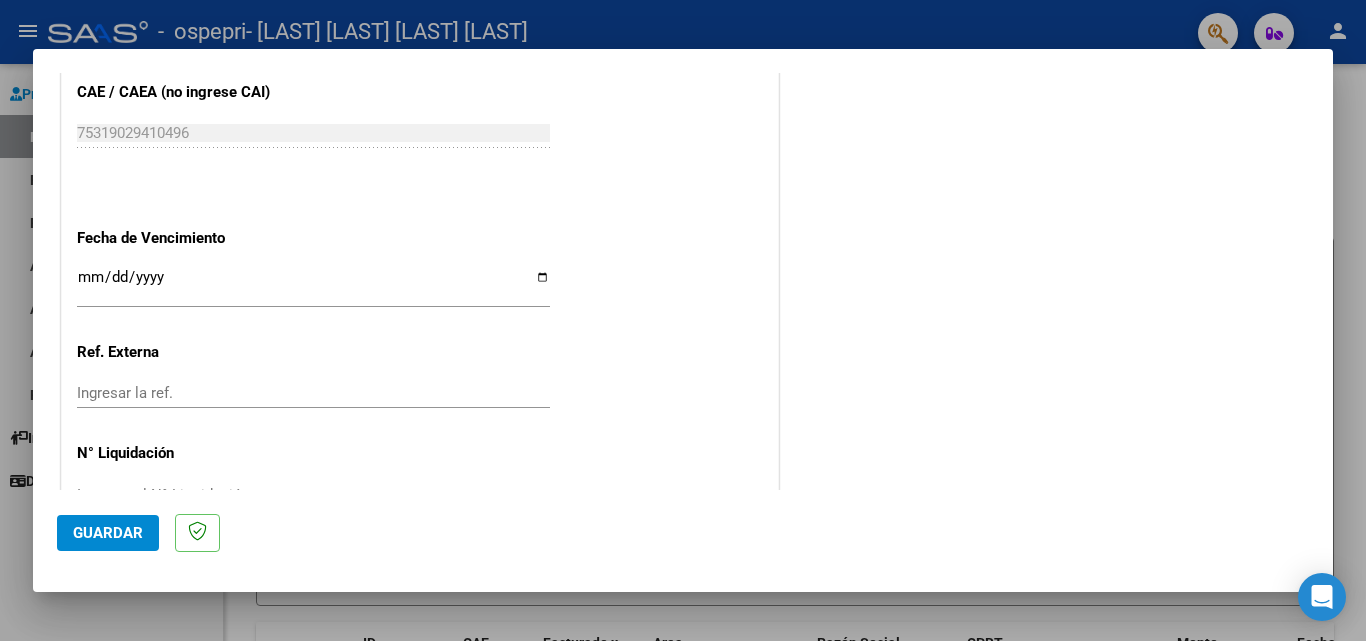 scroll, scrollTop: 1300, scrollLeft: 0, axis: vertical 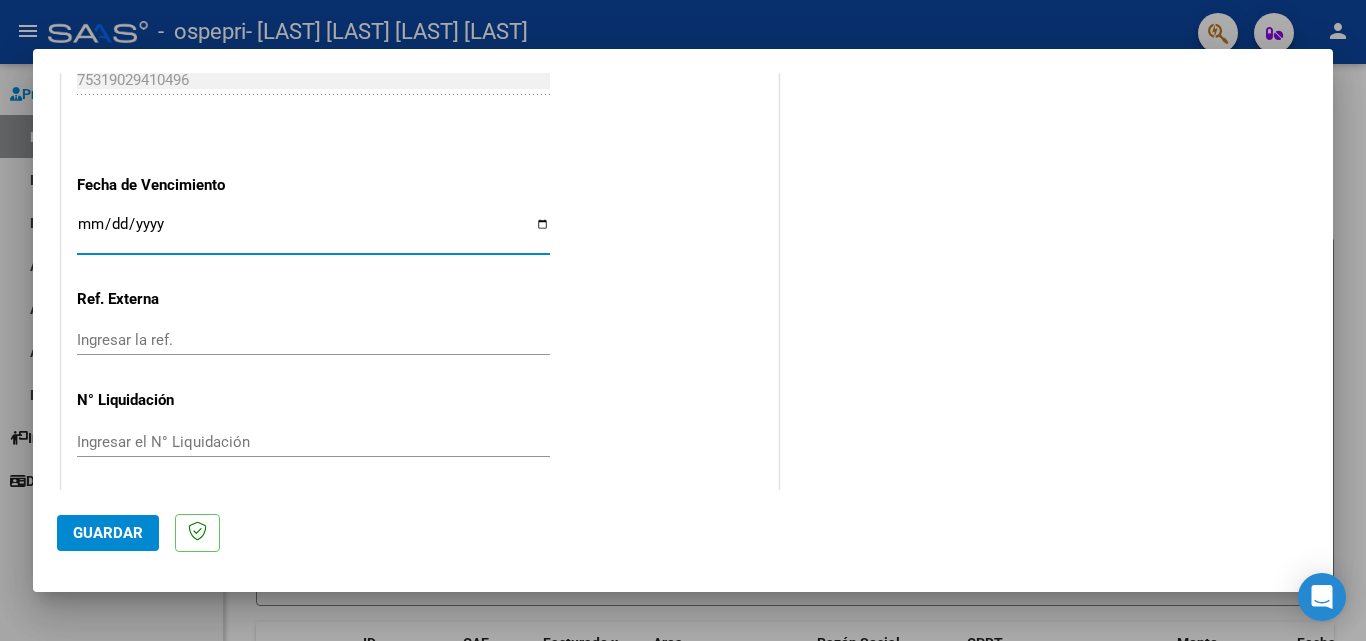 click on "Ingresar la fecha" at bounding box center (313, 232) 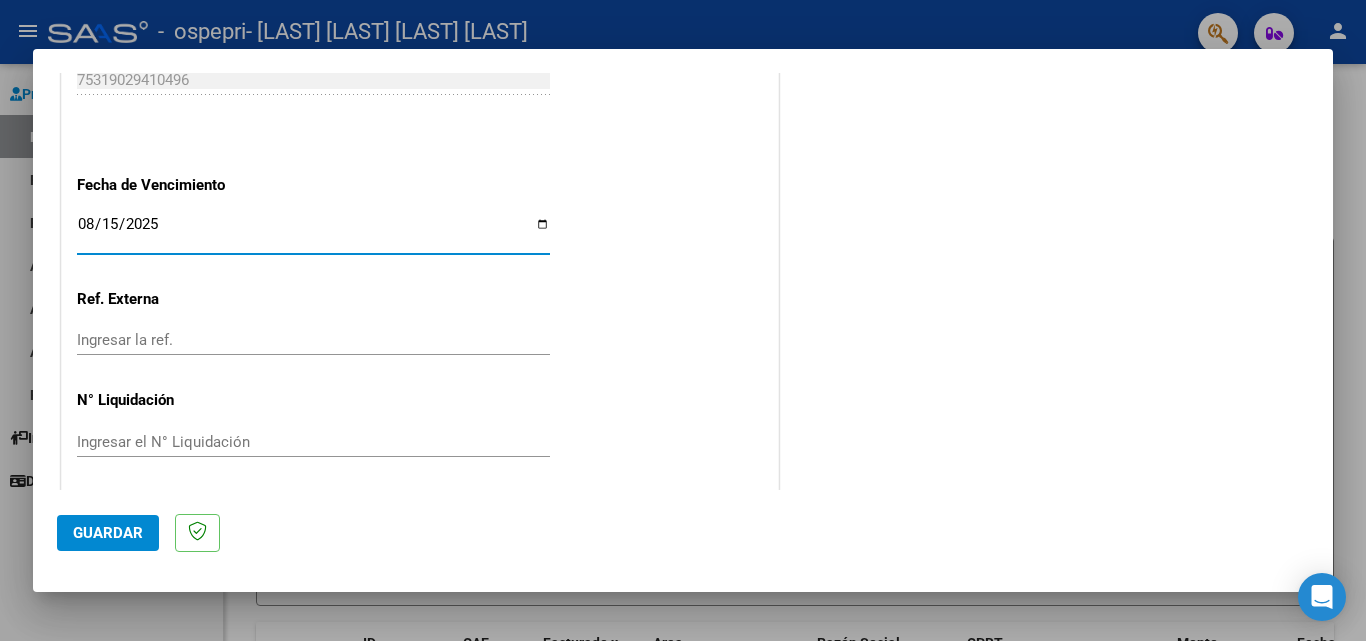 scroll, scrollTop: 1305, scrollLeft: 0, axis: vertical 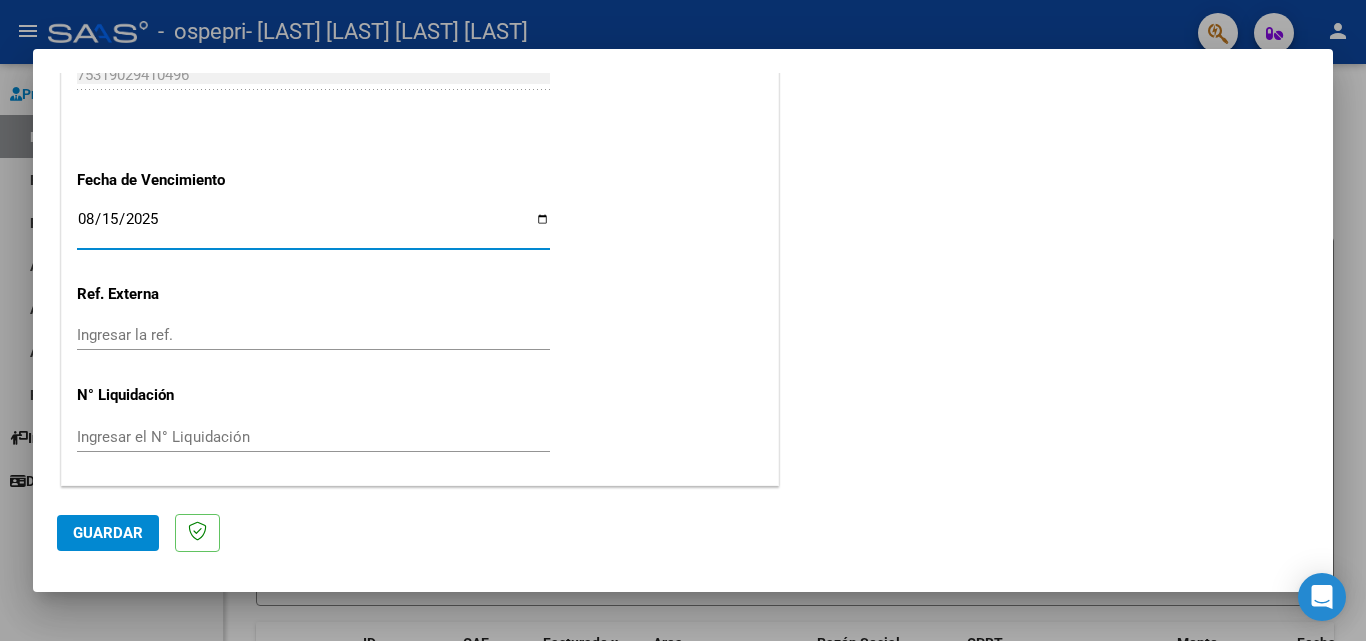 click on "Guardar" 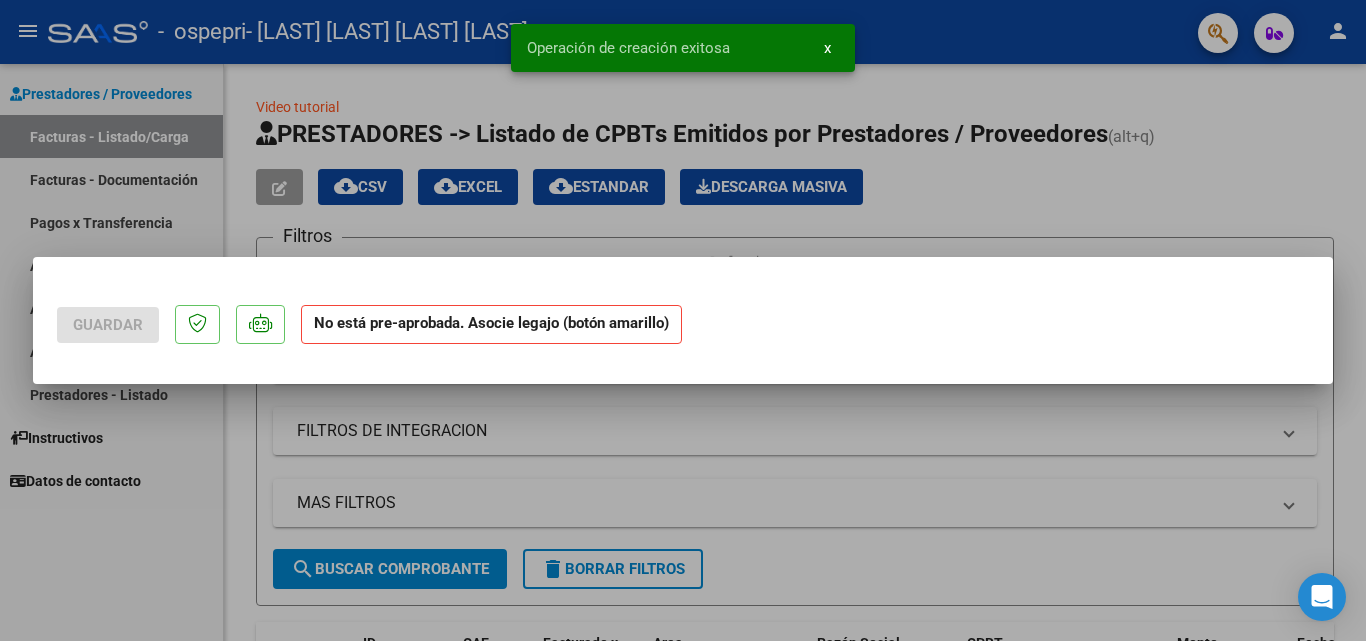 scroll, scrollTop: 0, scrollLeft: 0, axis: both 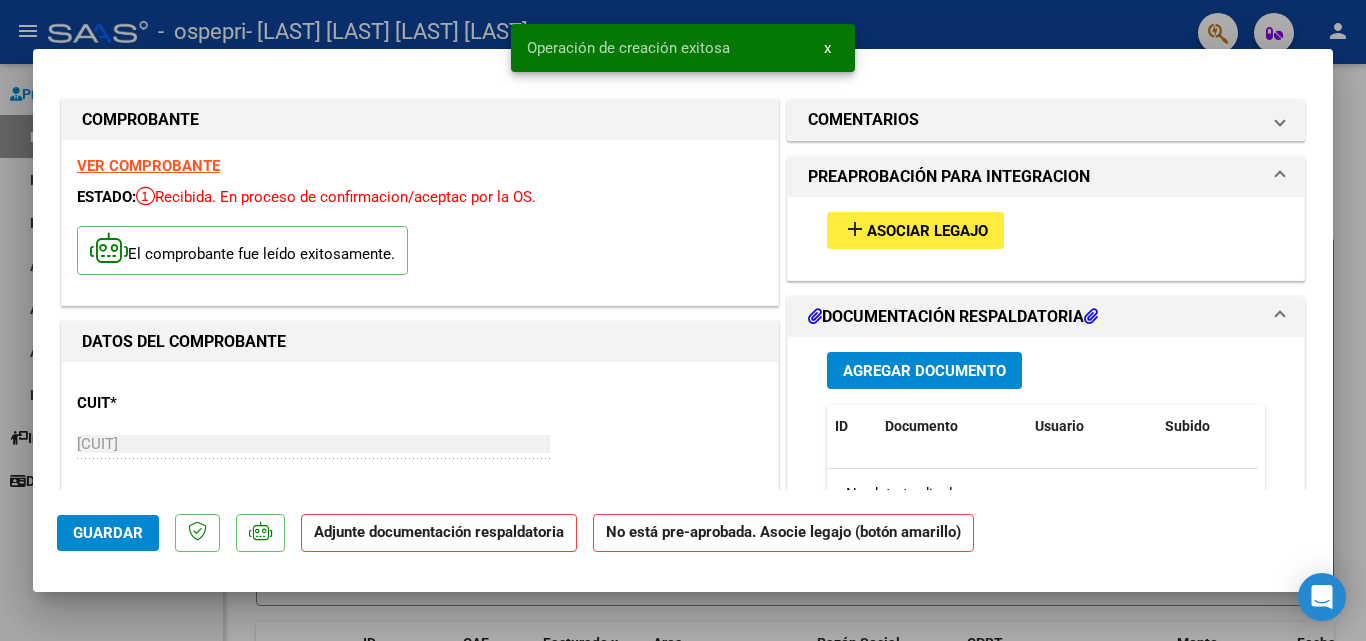 click on "Asociar Legajo" at bounding box center (927, 231) 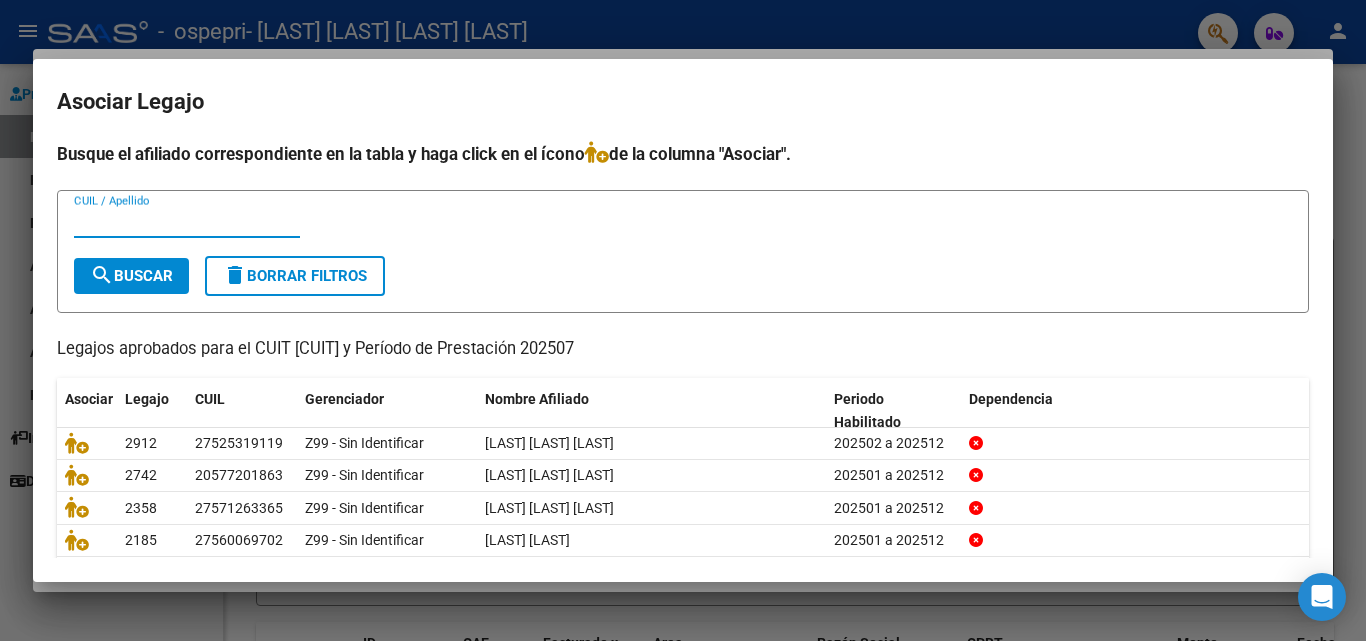 click at bounding box center (683, 320) 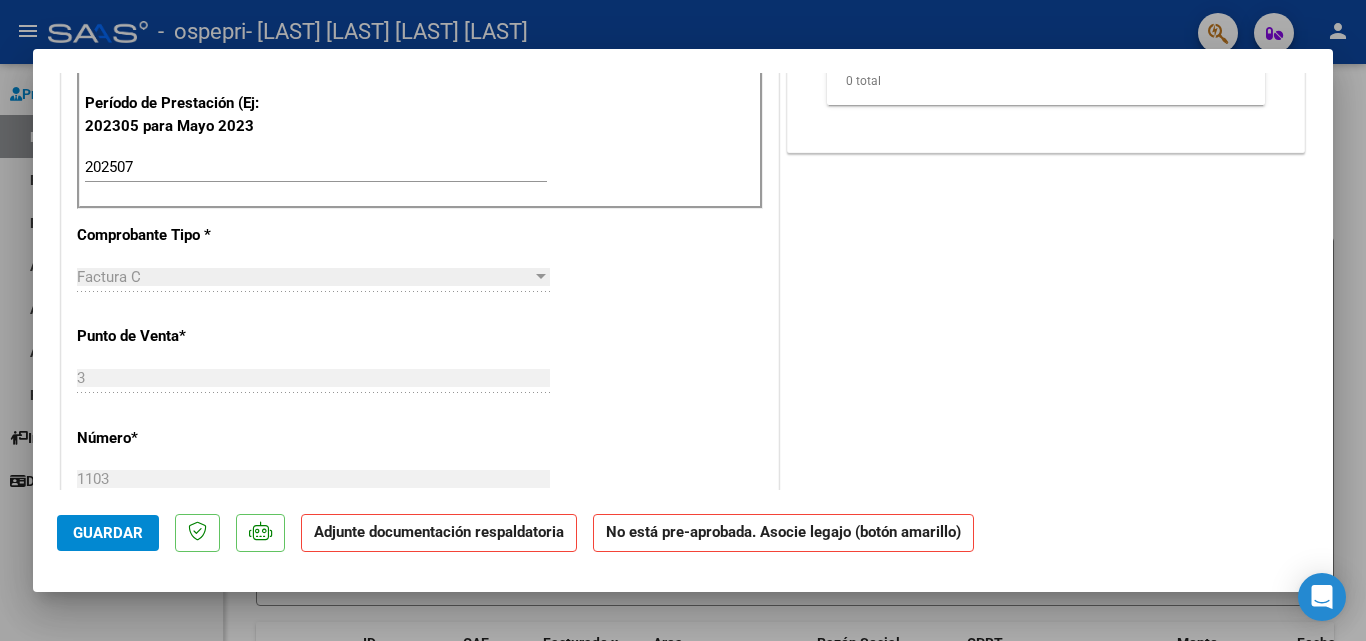 scroll, scrollTop: 800, scrollLeft: 0, axis: vertical 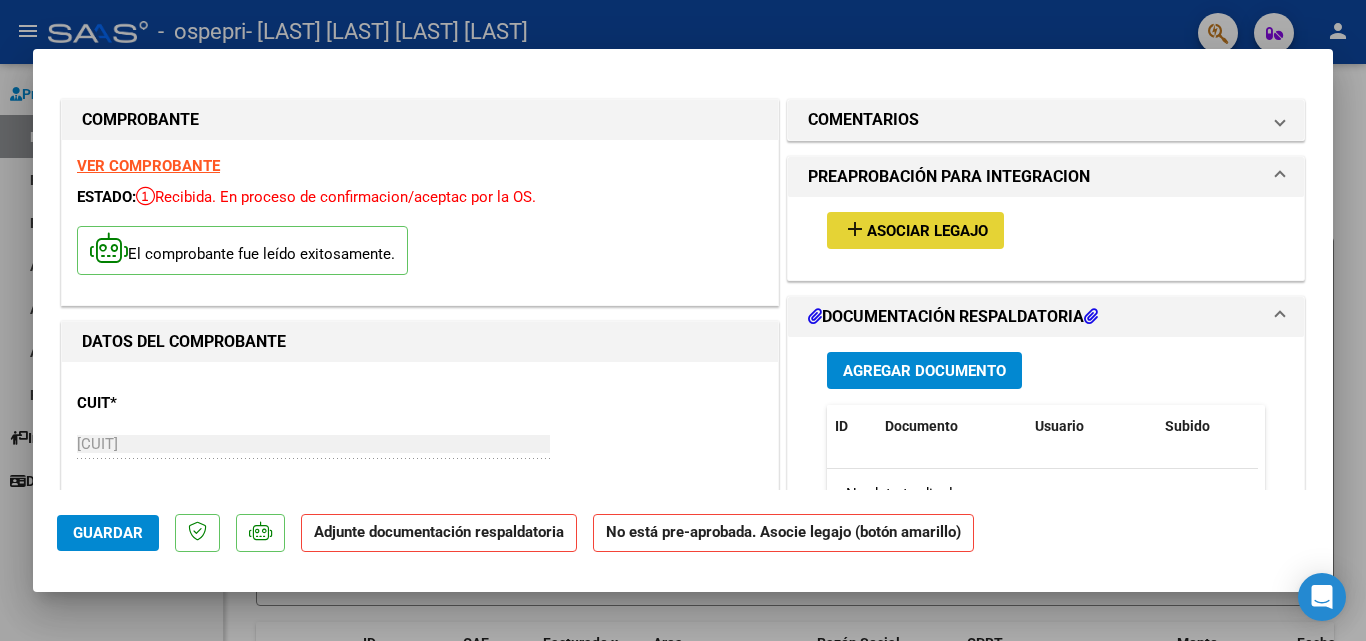 click on "Asociar Legajo" at bounding box center (927, 231) 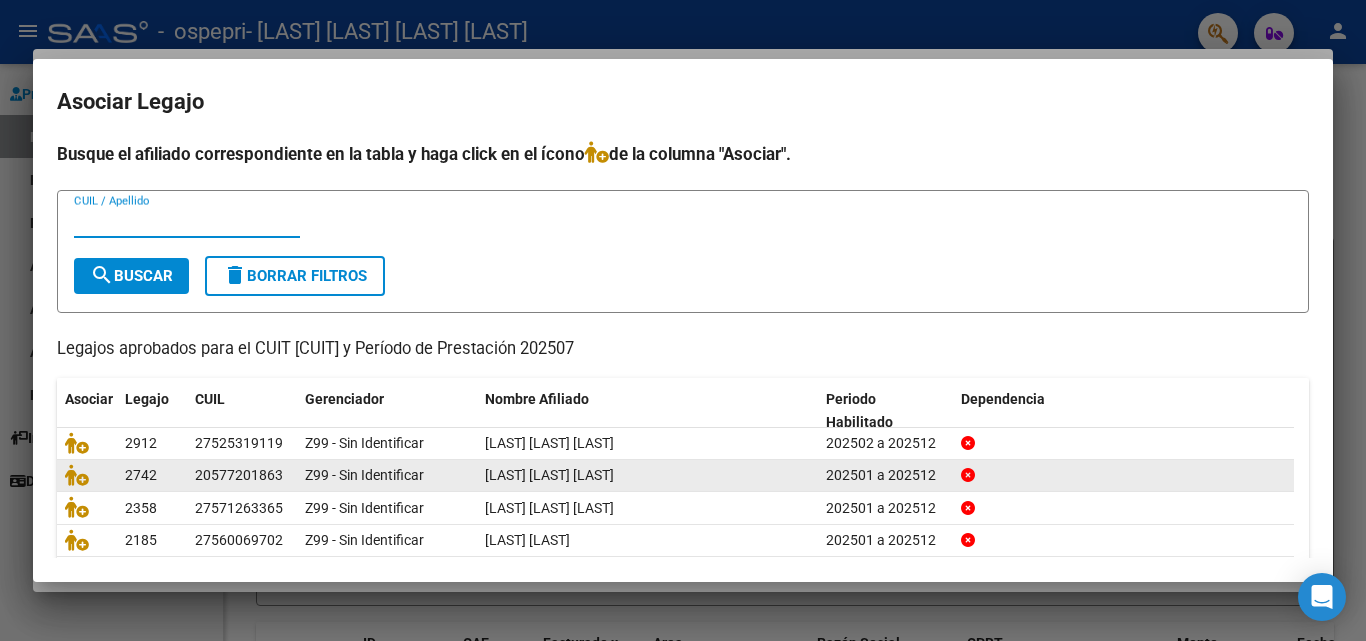 scroll, scrollTop: 100, scrollLeft: 0, axis: vertical 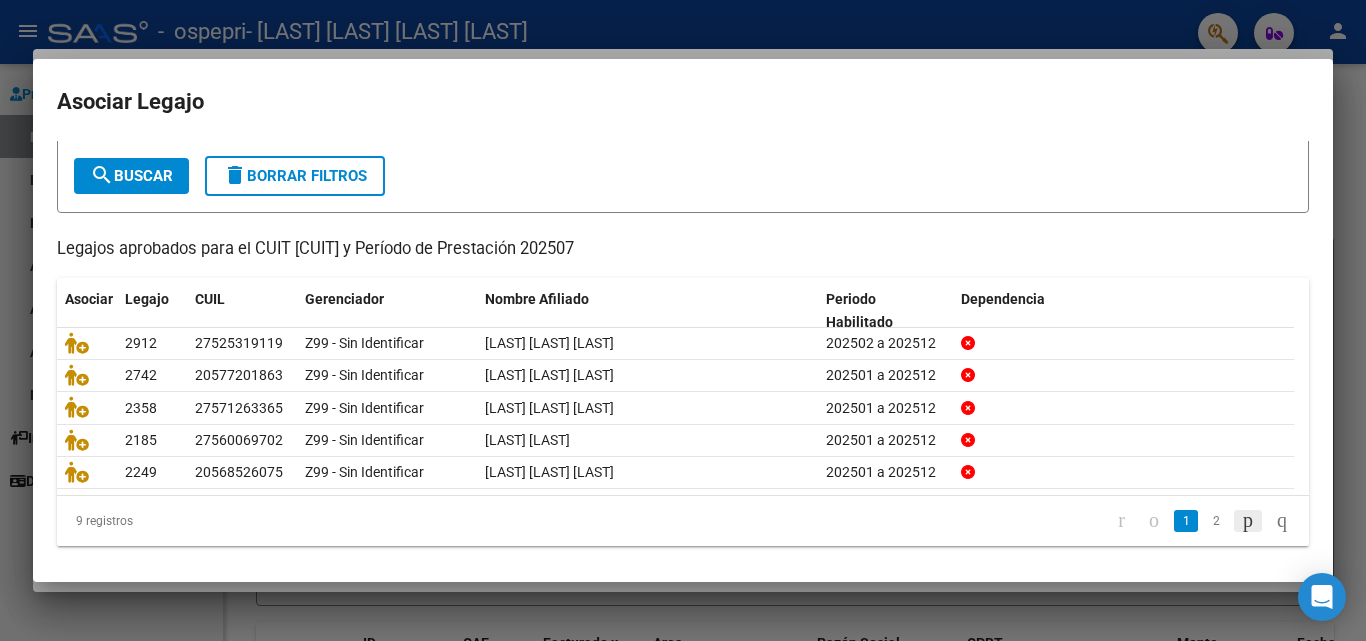 click 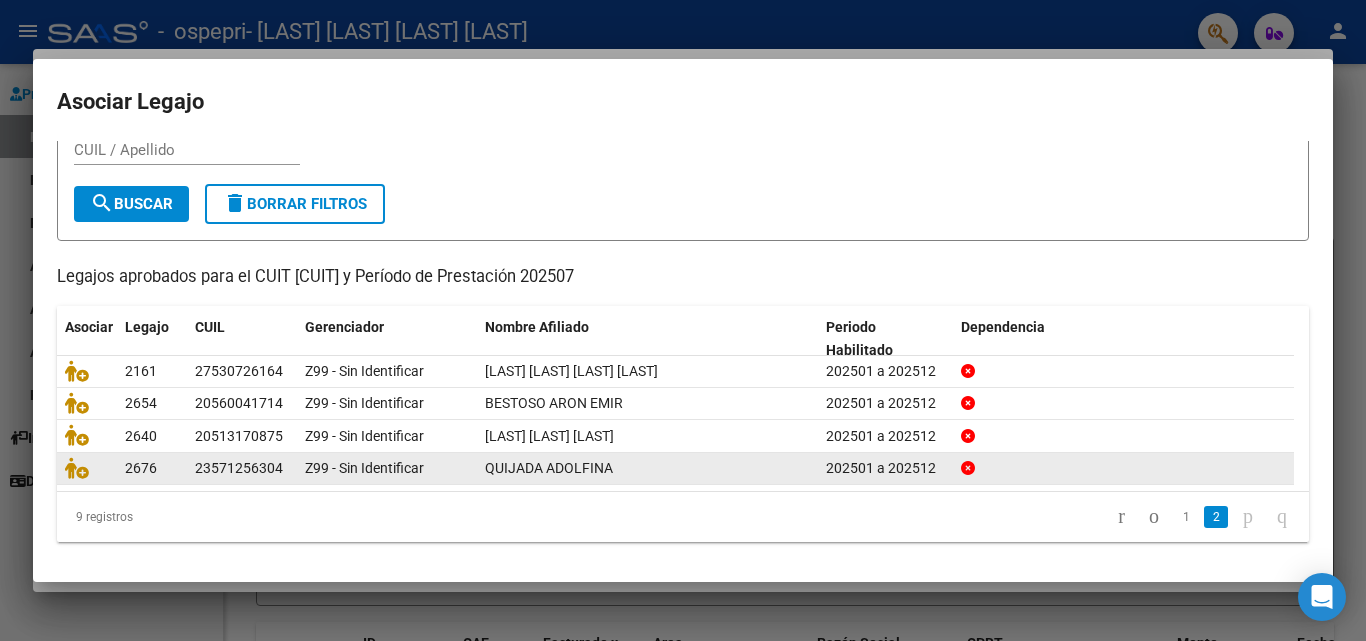scroll, scrollTop: 76, scrollLeft: 0, axis: vertical 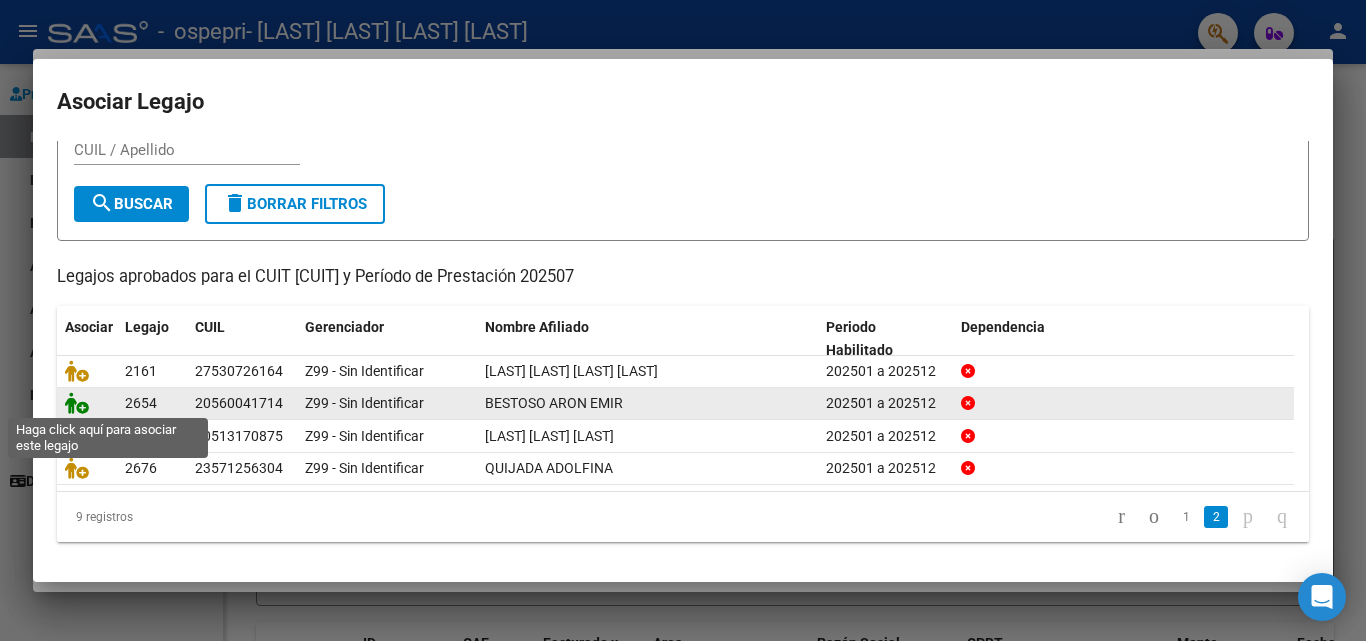 click 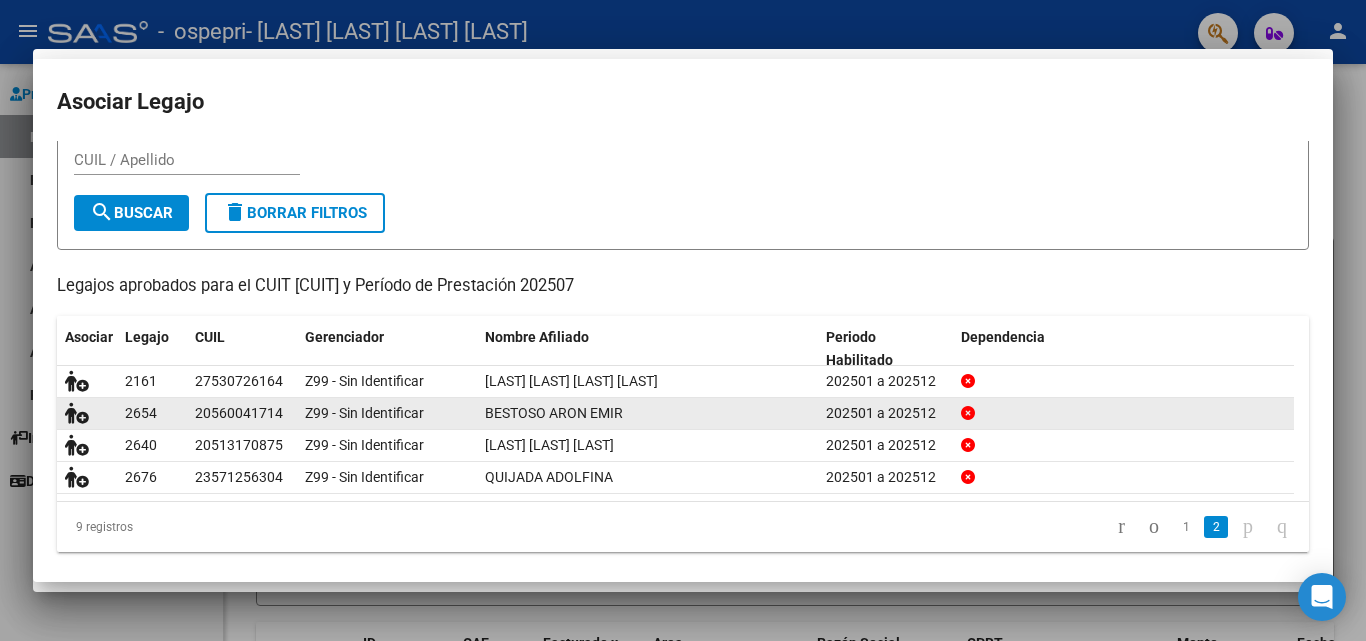 scroll, scrollTop: 0, scrollLeft: 0, axis: both 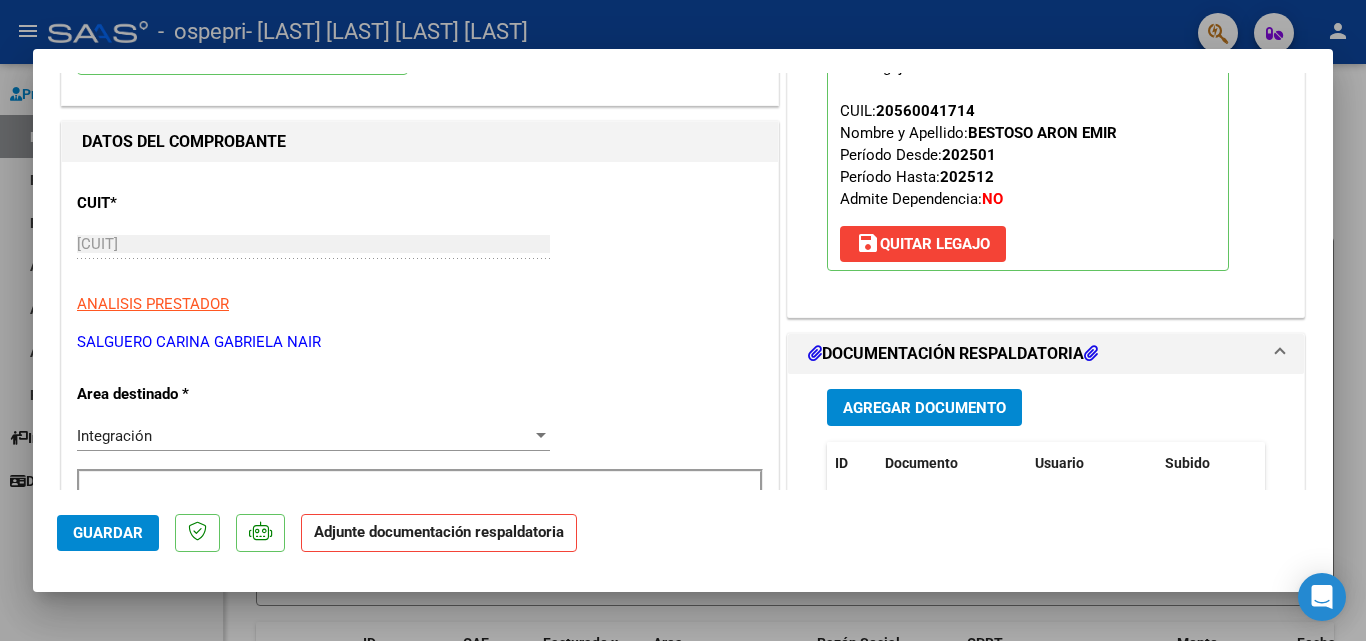 click on "Agregar Documento" at bounding box center (924, 408) 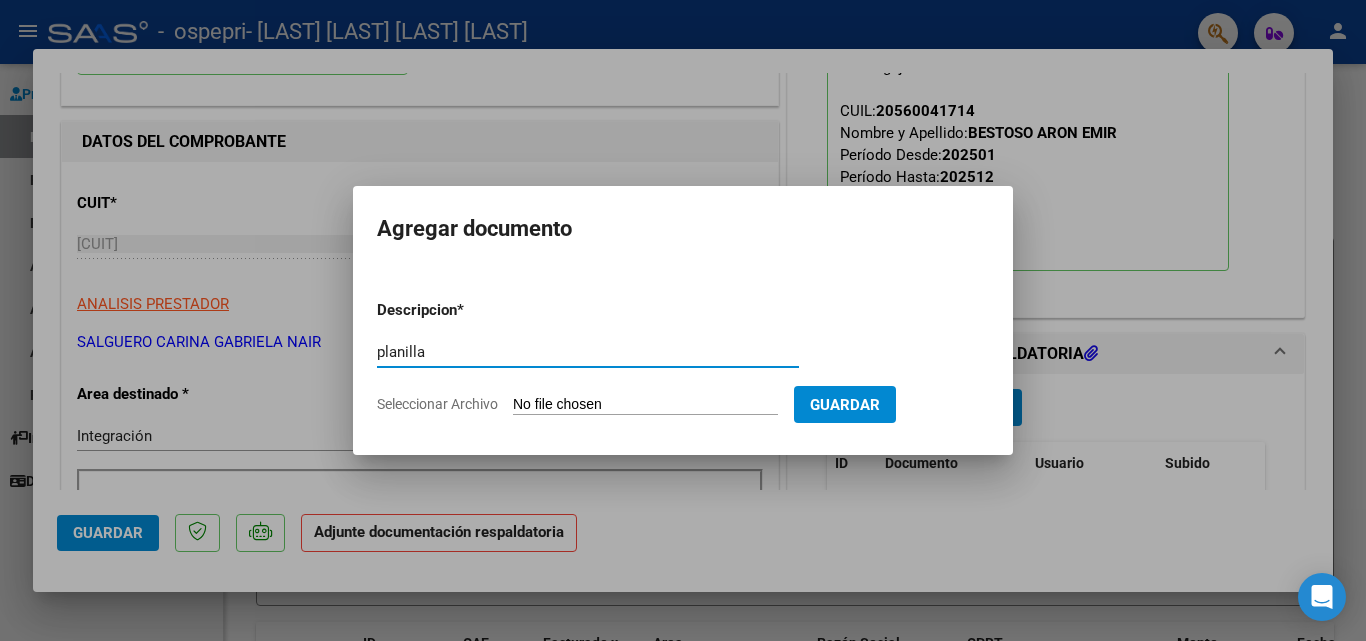 type on "planilla" 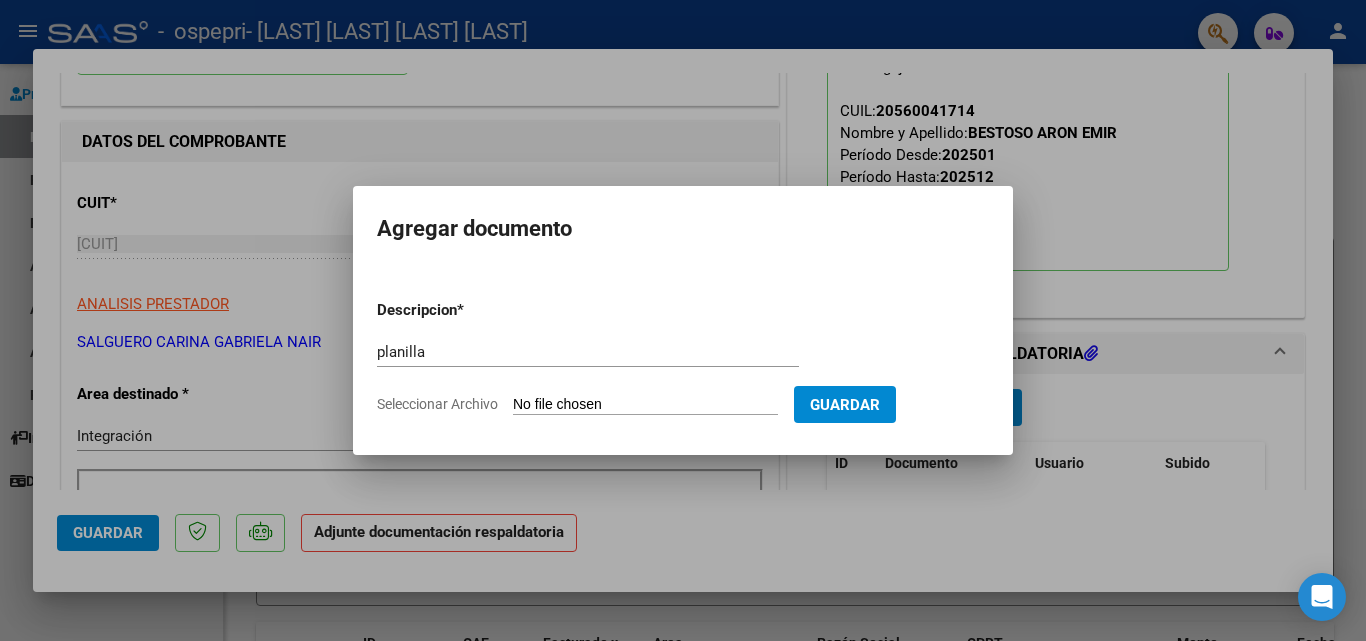 type on "C:\fakepath\[LAST] - Ospepri - julio.pdf" 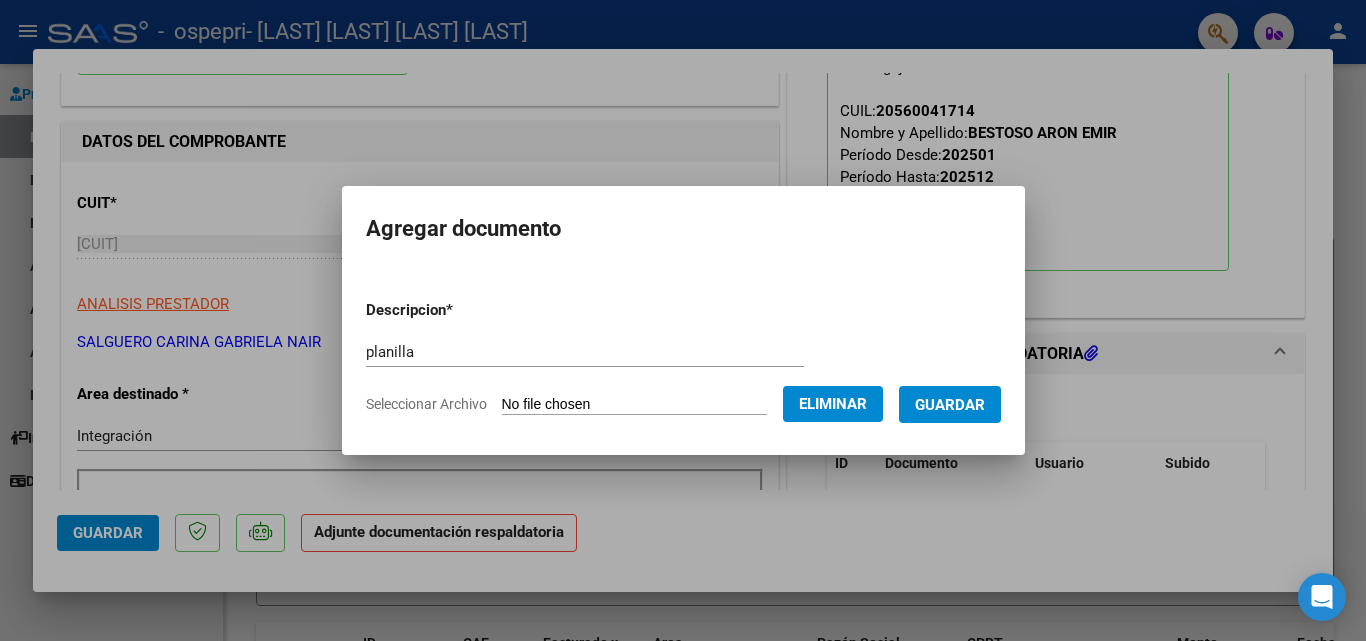 click on "Guardar" at bounding box center (950, 405) 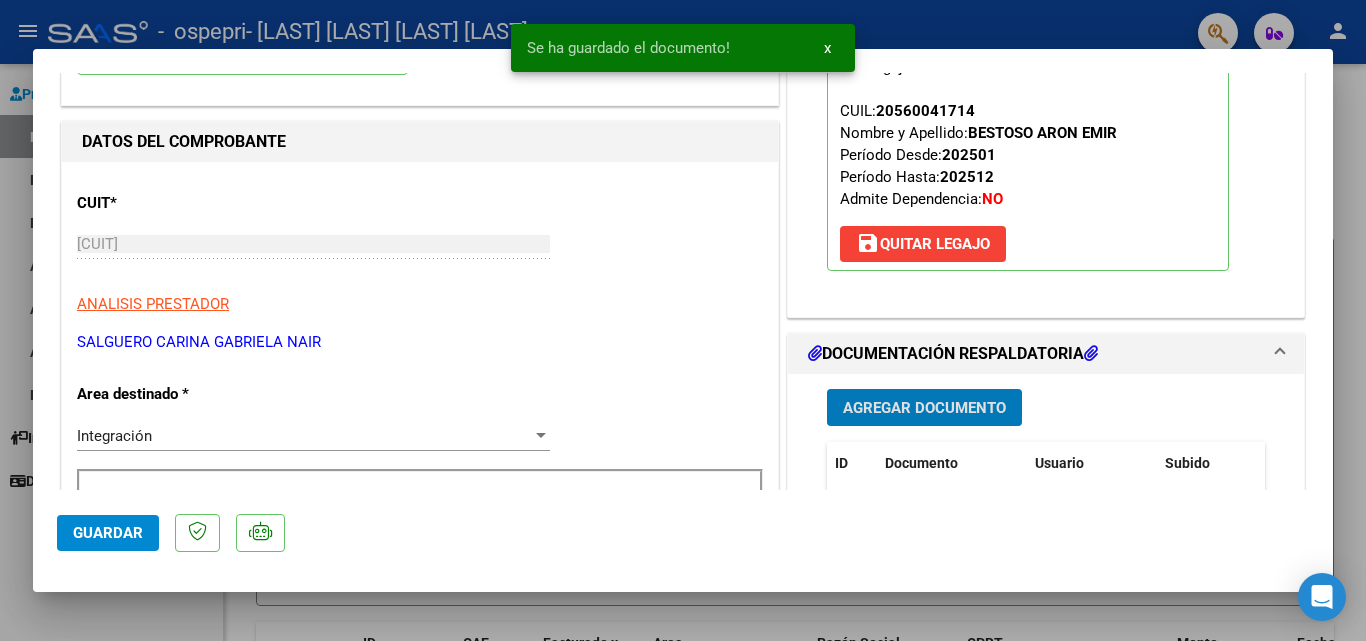 click on "Guardar" 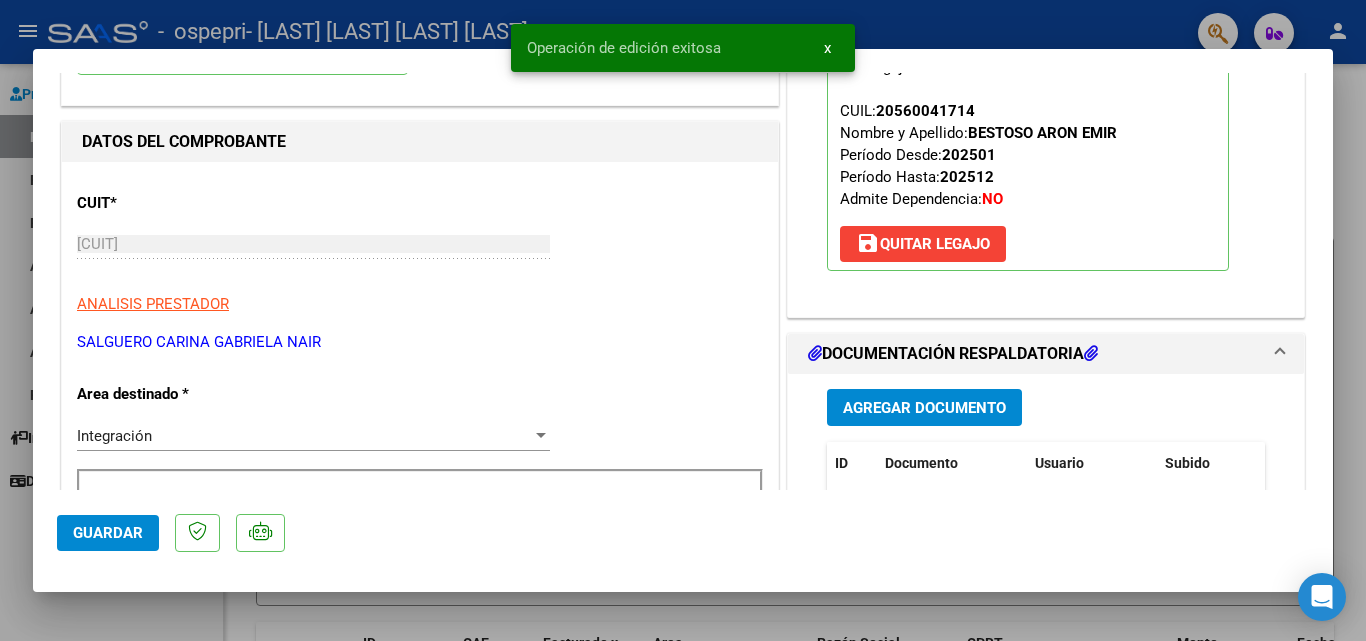 click on "x" at bounding box center [827, 48] 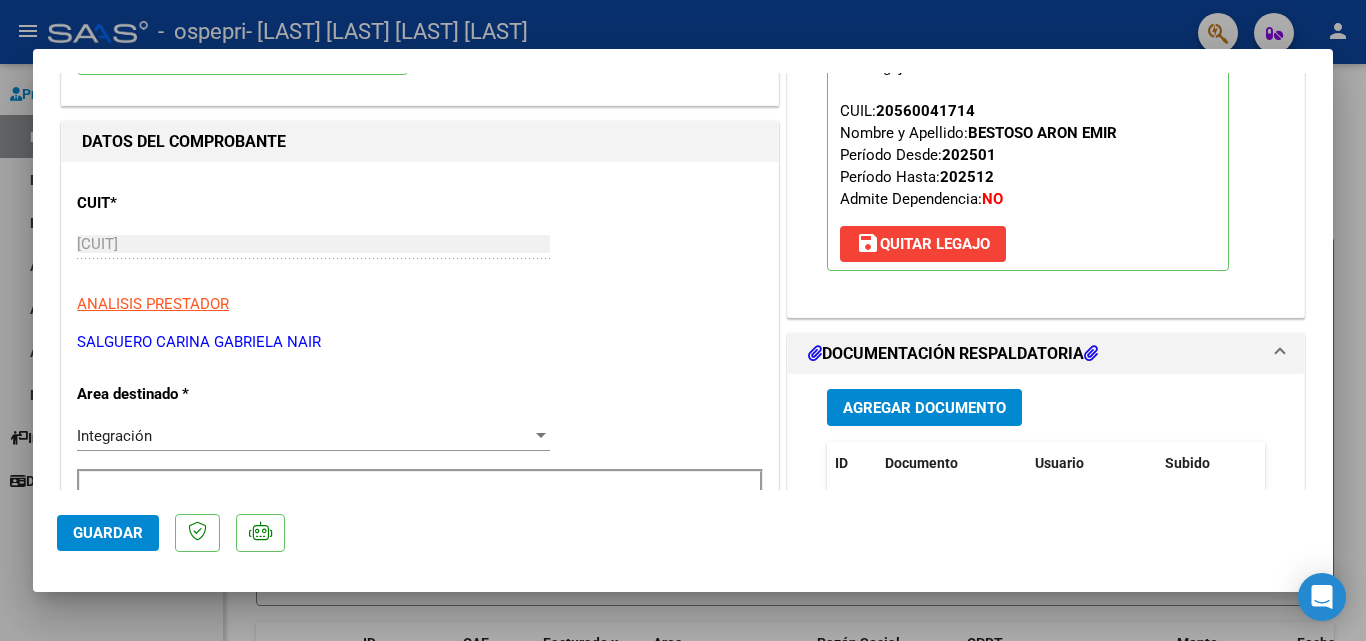 click at bounding box center [683, 320] 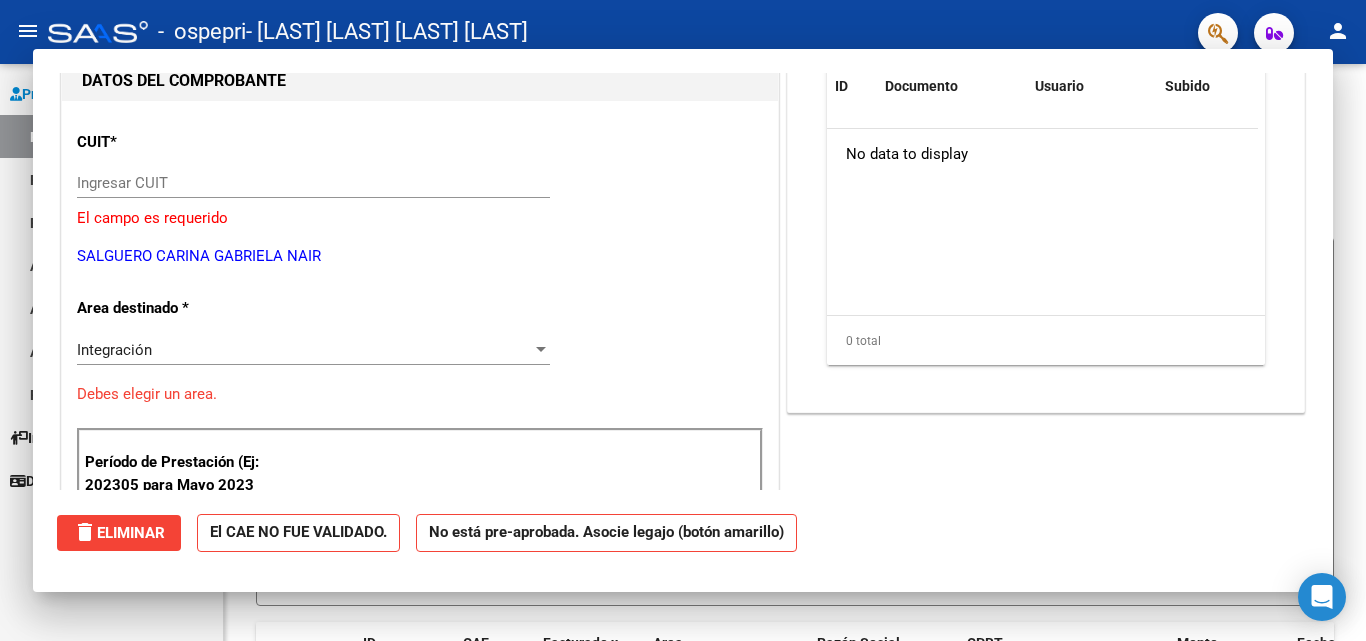 scroll, scrollTop: 212, scrollLeft: 0, axis: vertical 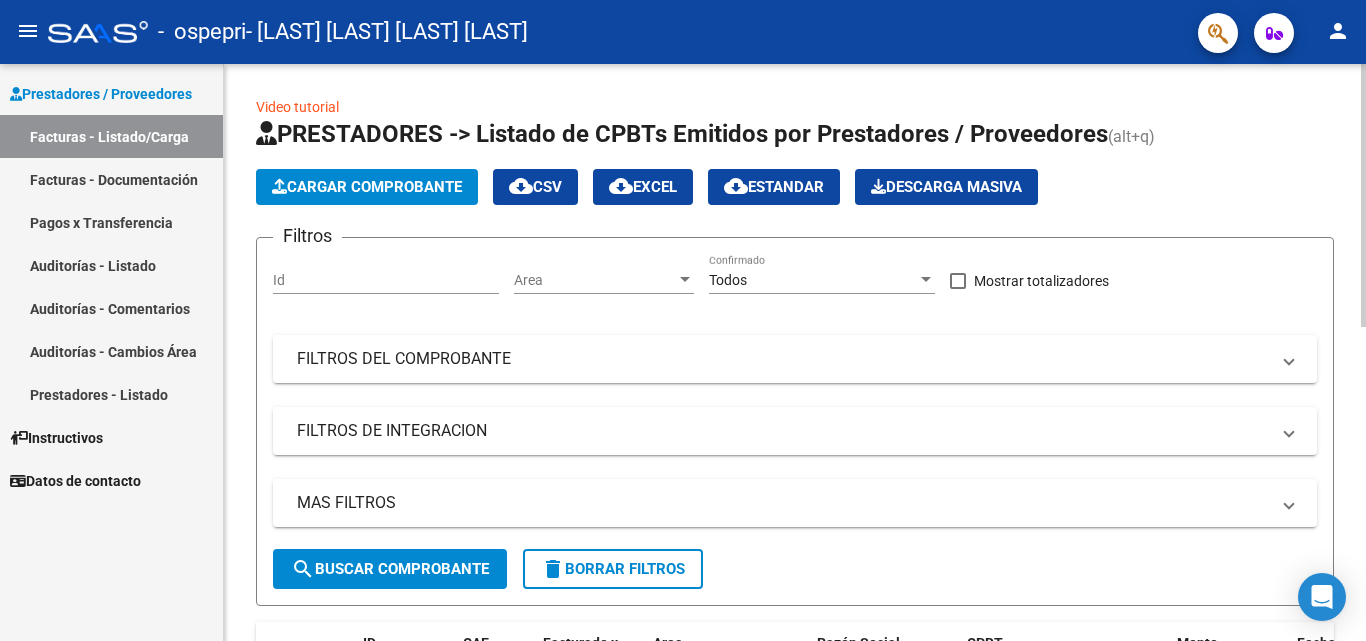 click on "Cargar Comprobante" 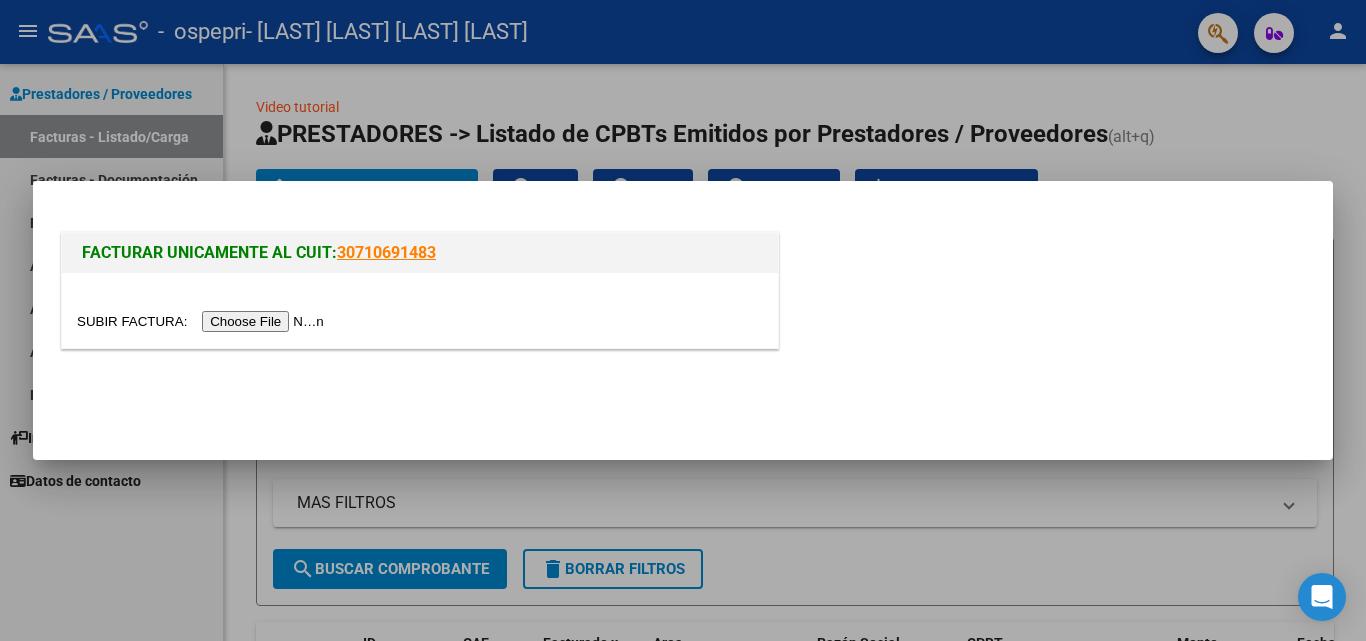 click at bounding box center [203, 321] 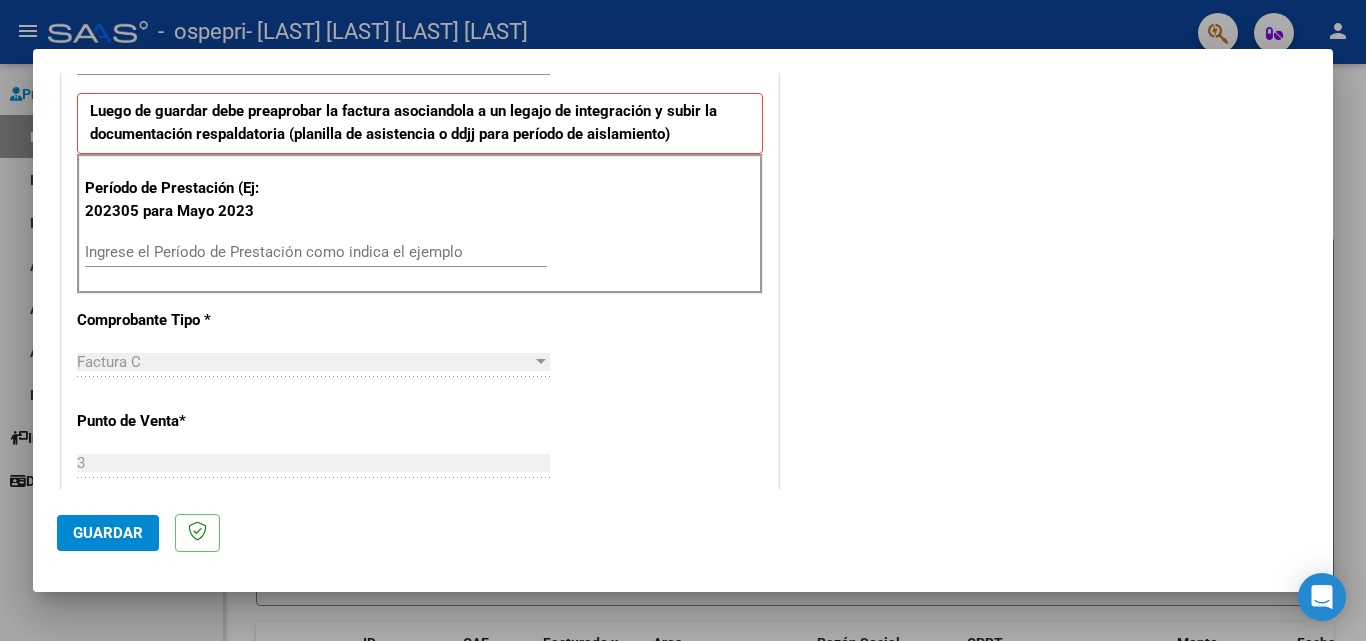 scroll, scrollTop: 400, scrollLeft: 0, axis: vertical 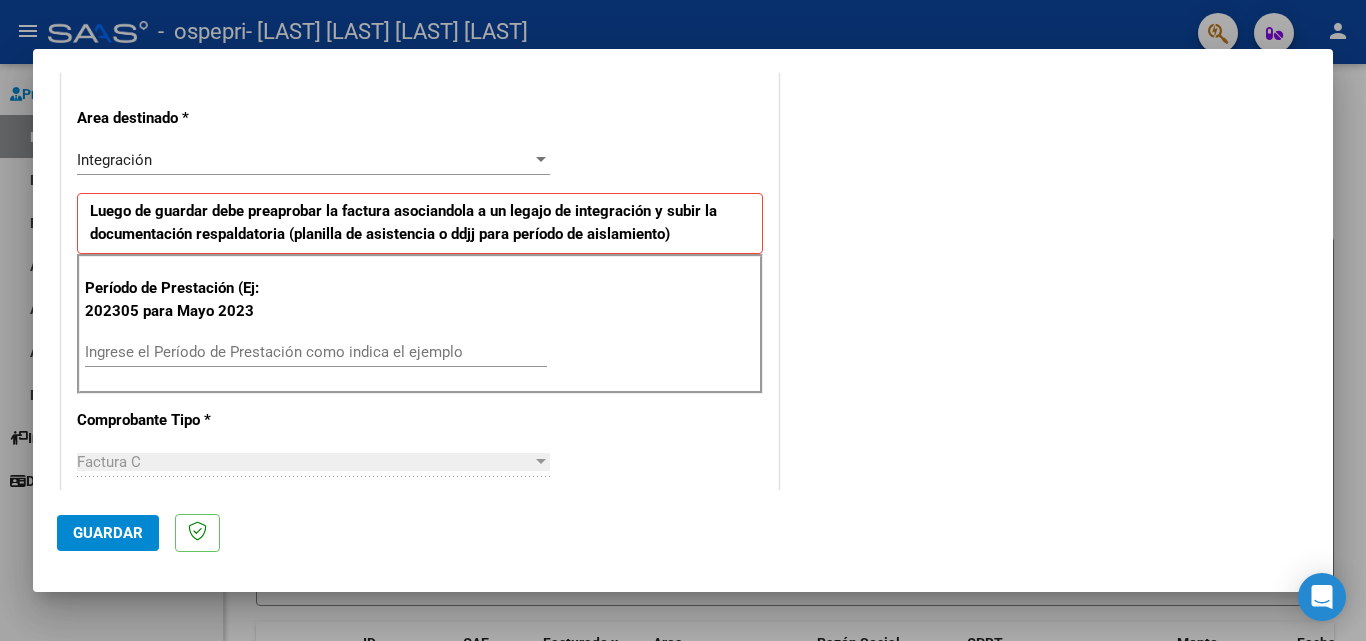 drag, startPoint x: 165, startPoint y: 355, endPoint x: 158, endPoint y: 364, distance: 11.401754 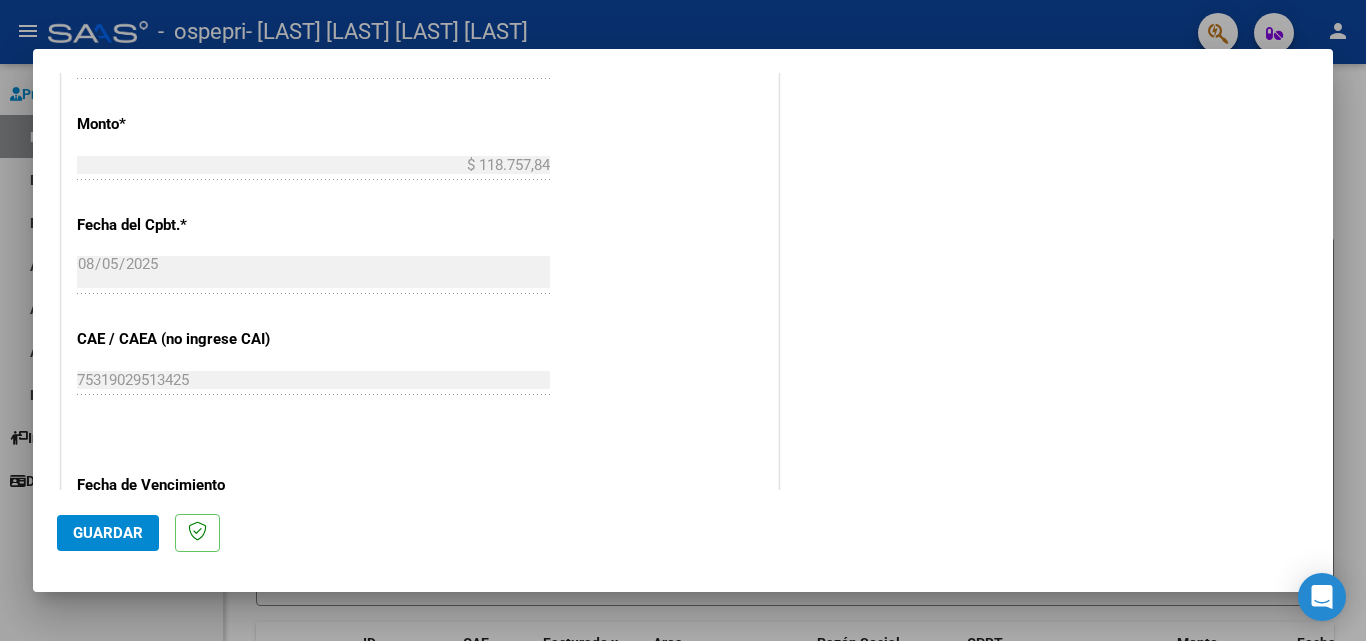 scroll, scrollTop: 1200, scrollLeft: 0, axis: vertical 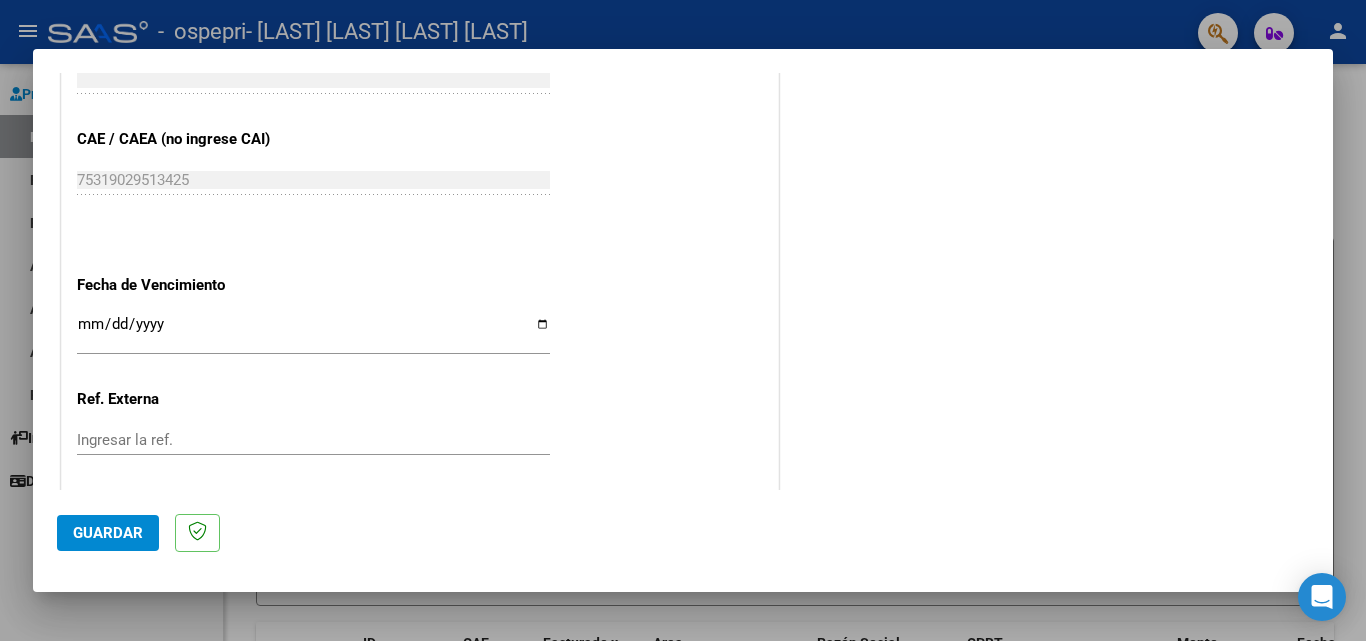type on "202507" 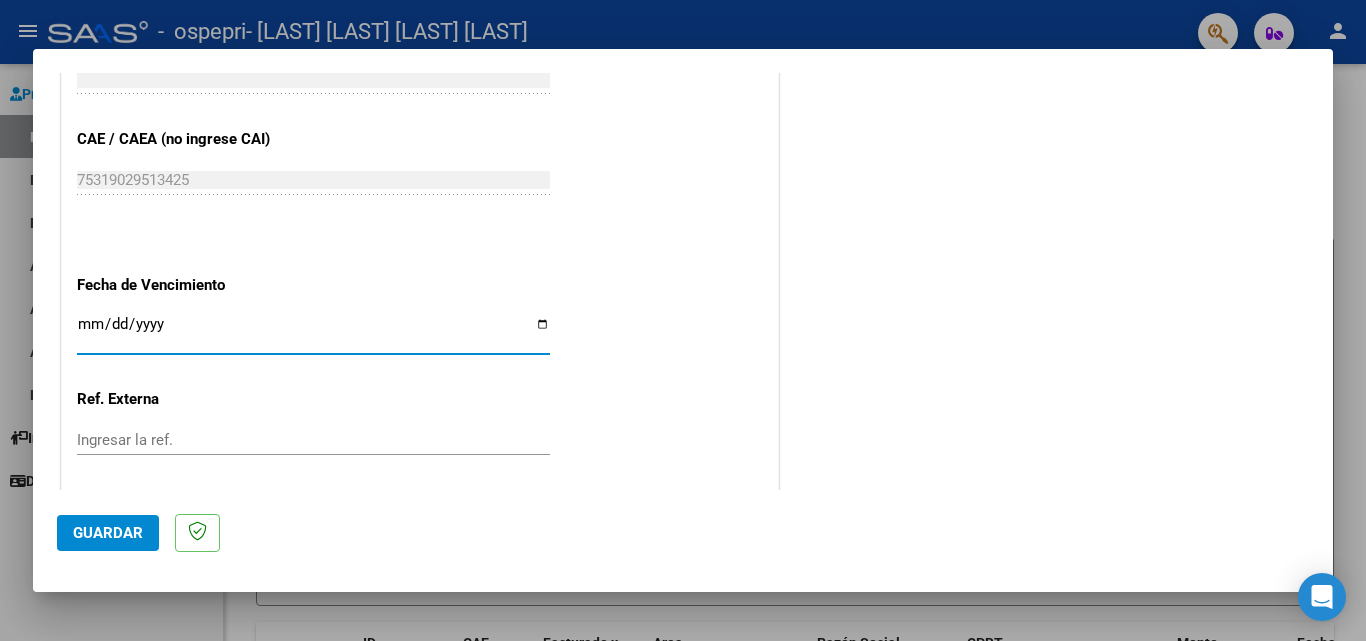 type on "2025-08-15" 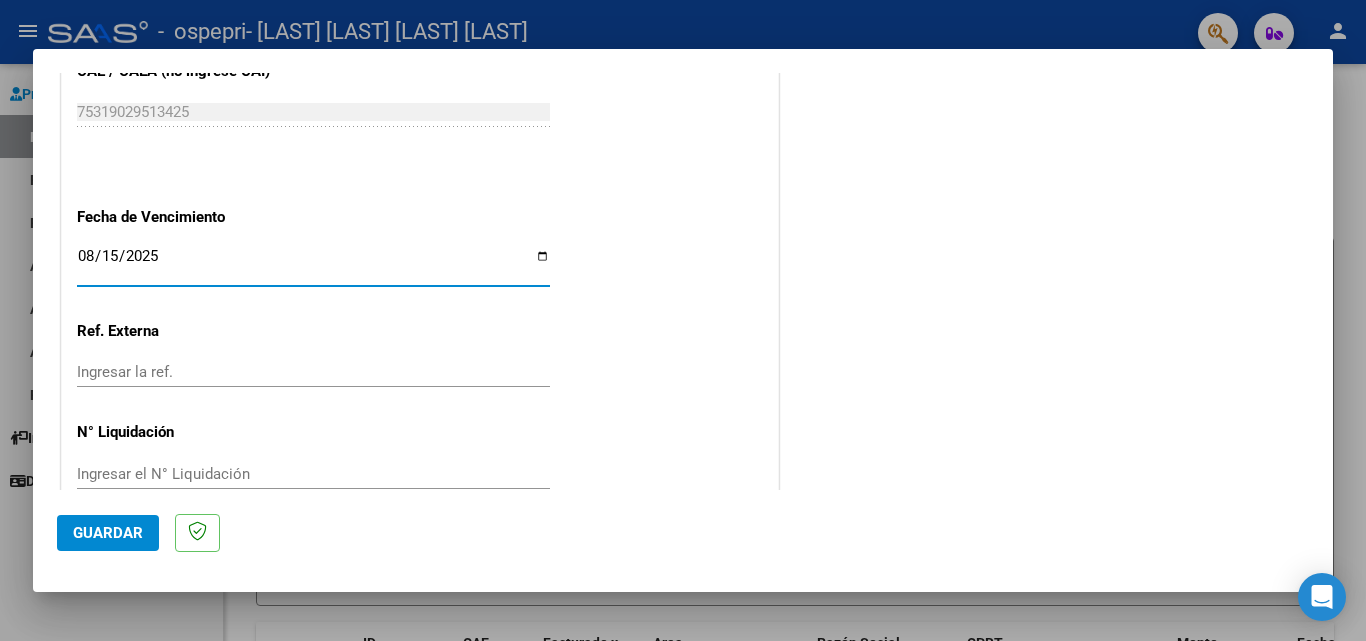 scroll, scrollTop: 1305, scrollLeft: 0, axis: vertical 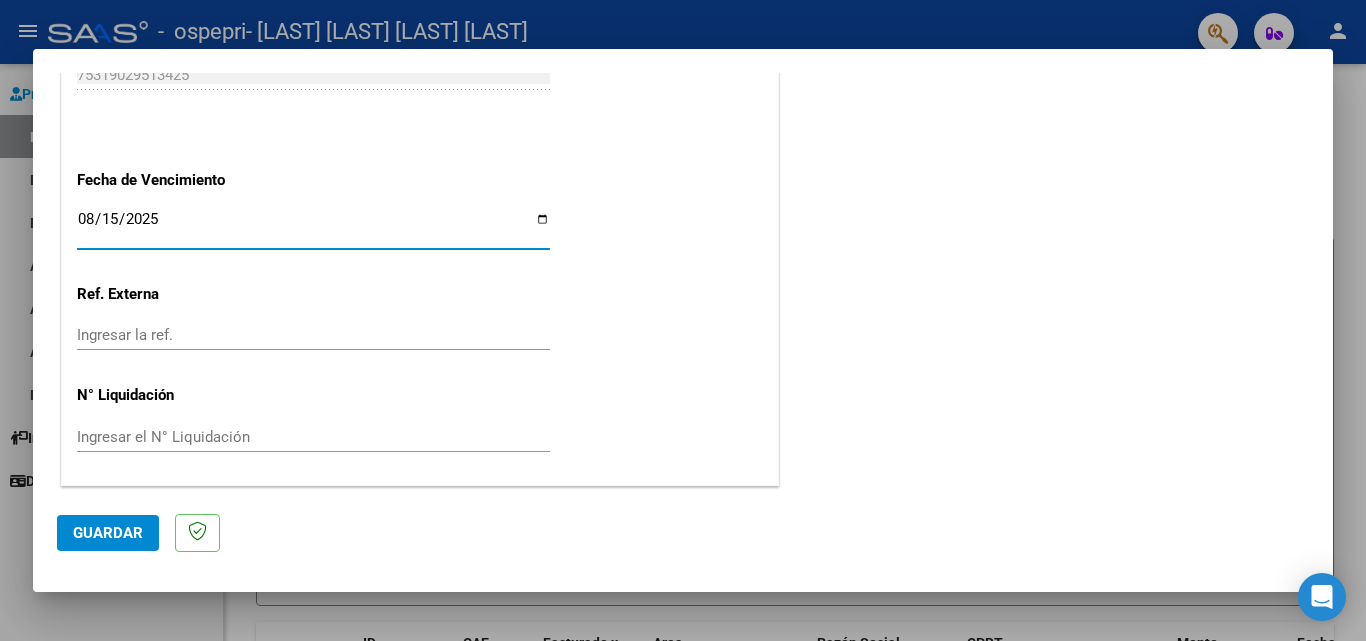 click on "Guardar" 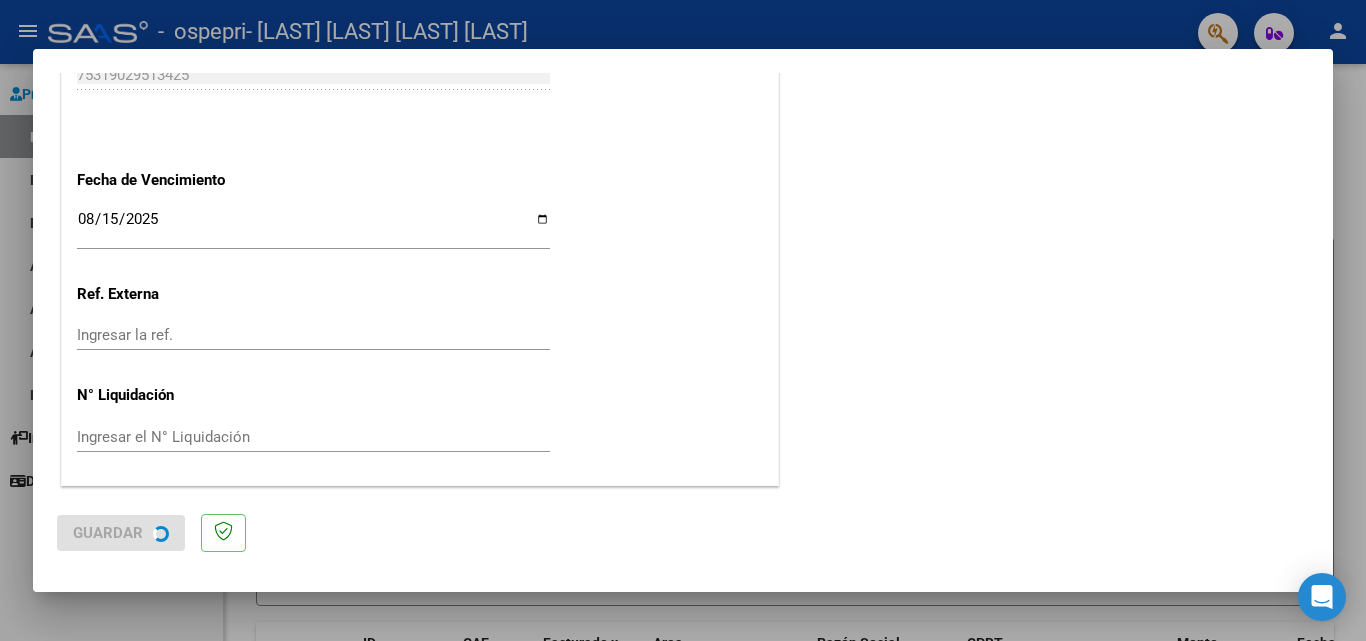 scroll, scrollTop: 0, scrollLeft: 0, axis: both 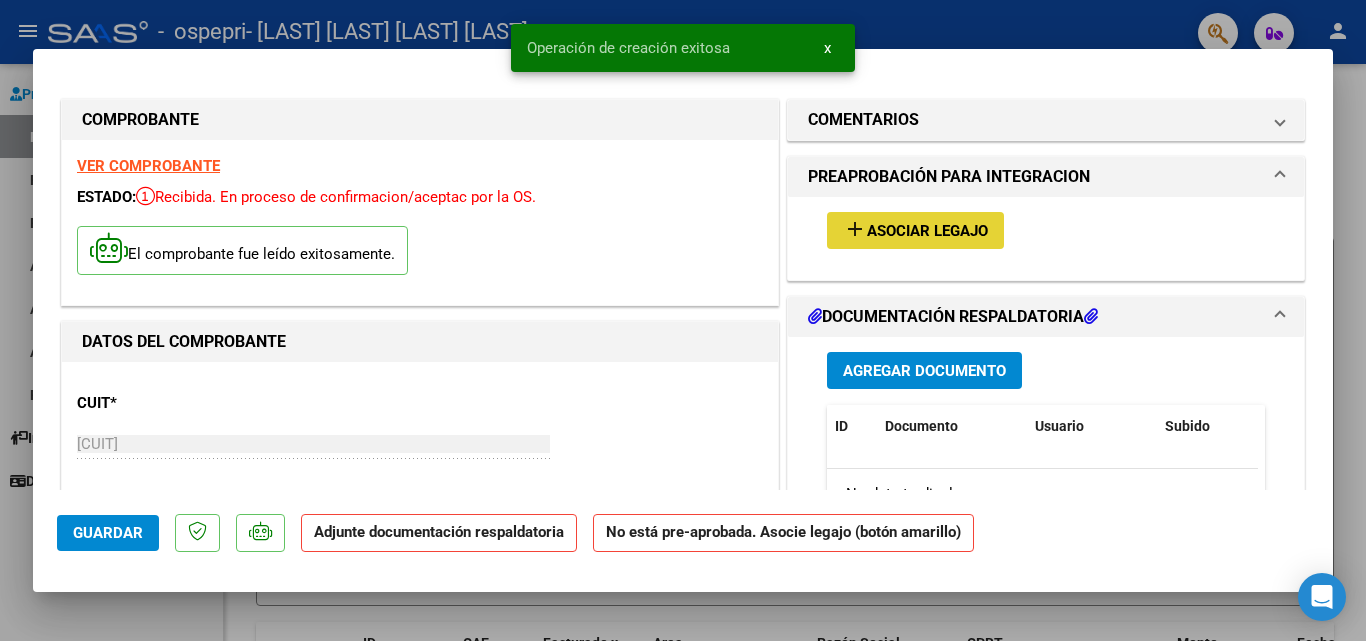 click on "Asociar Legajo" at bounding box center (927, 231) 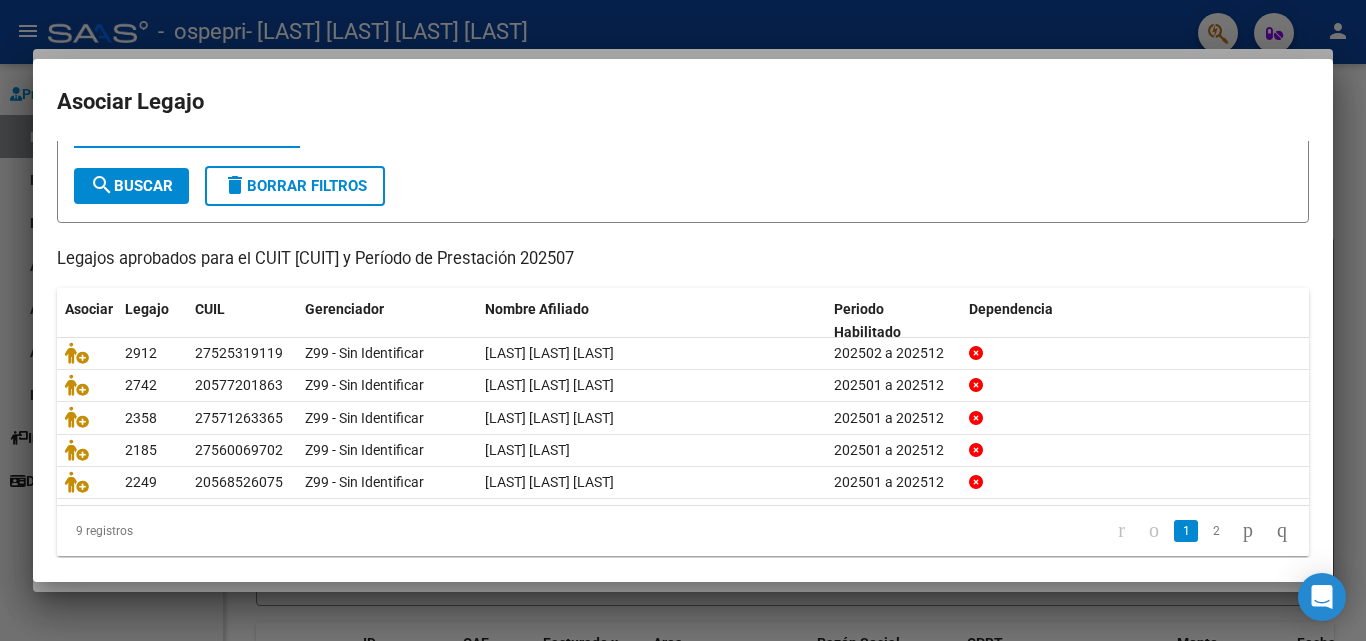 scroll, scrollTop: 109, scrollLeft: 0, axis: vertical 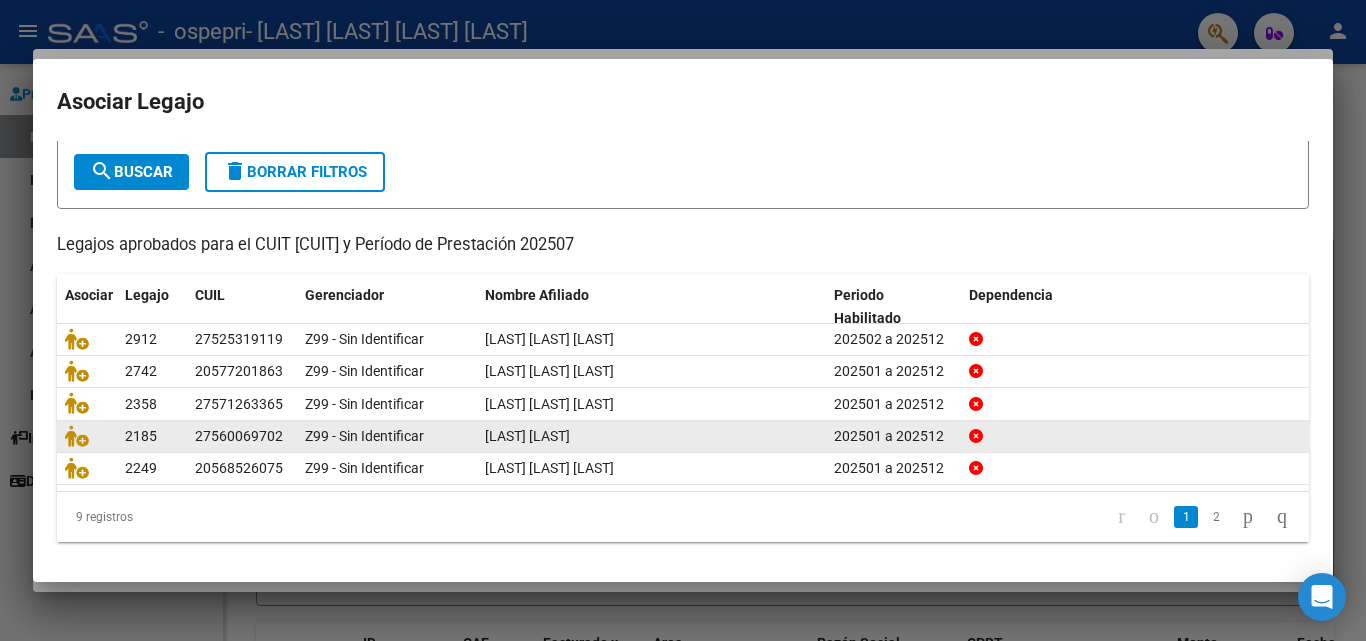 click 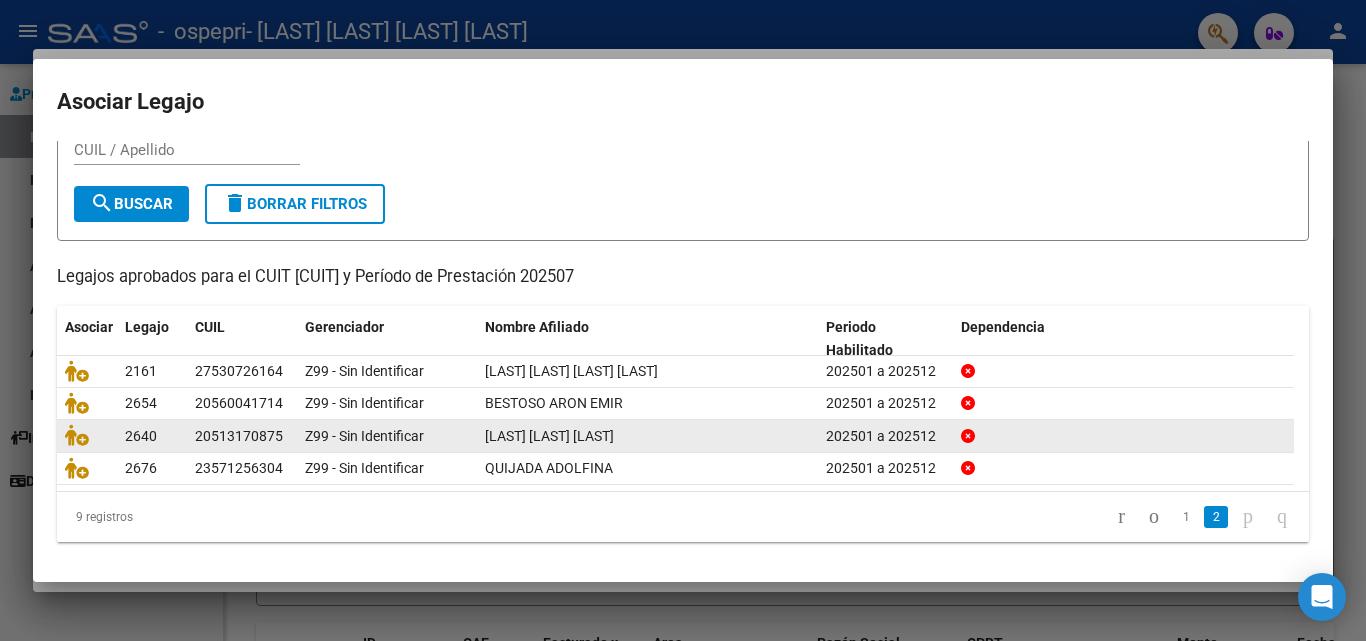 scroll, scrollTop: 76, scrollLeft: 0, axis: vertical 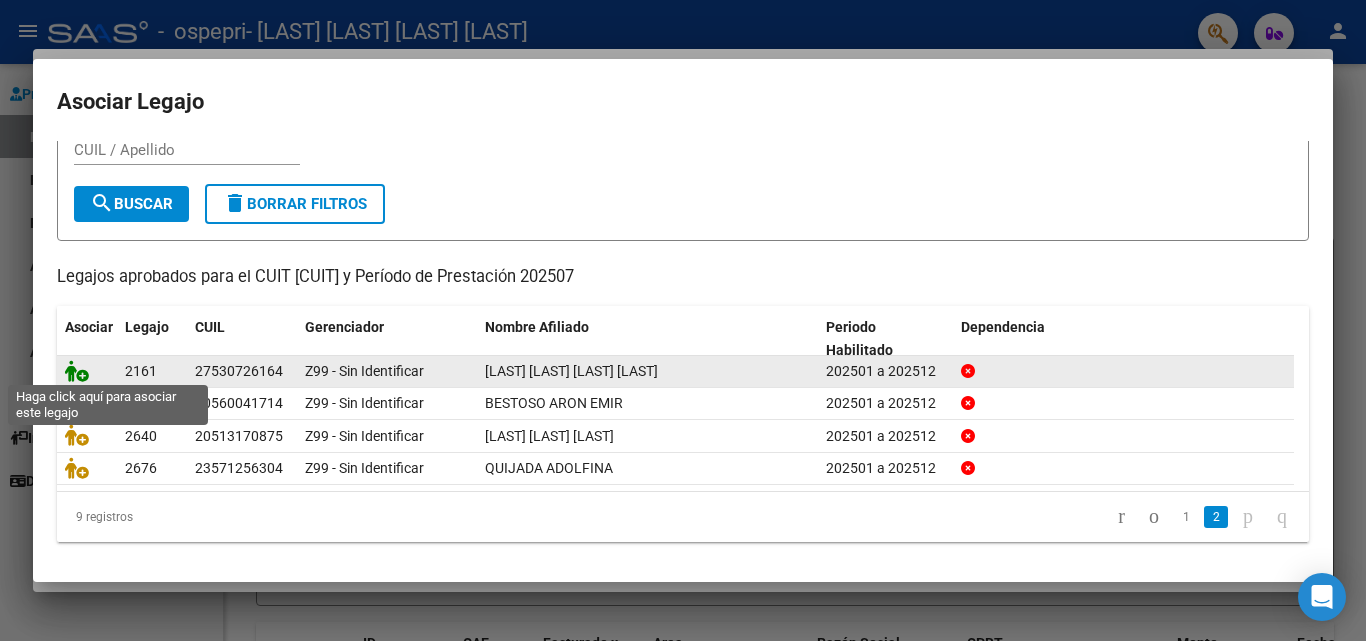 click 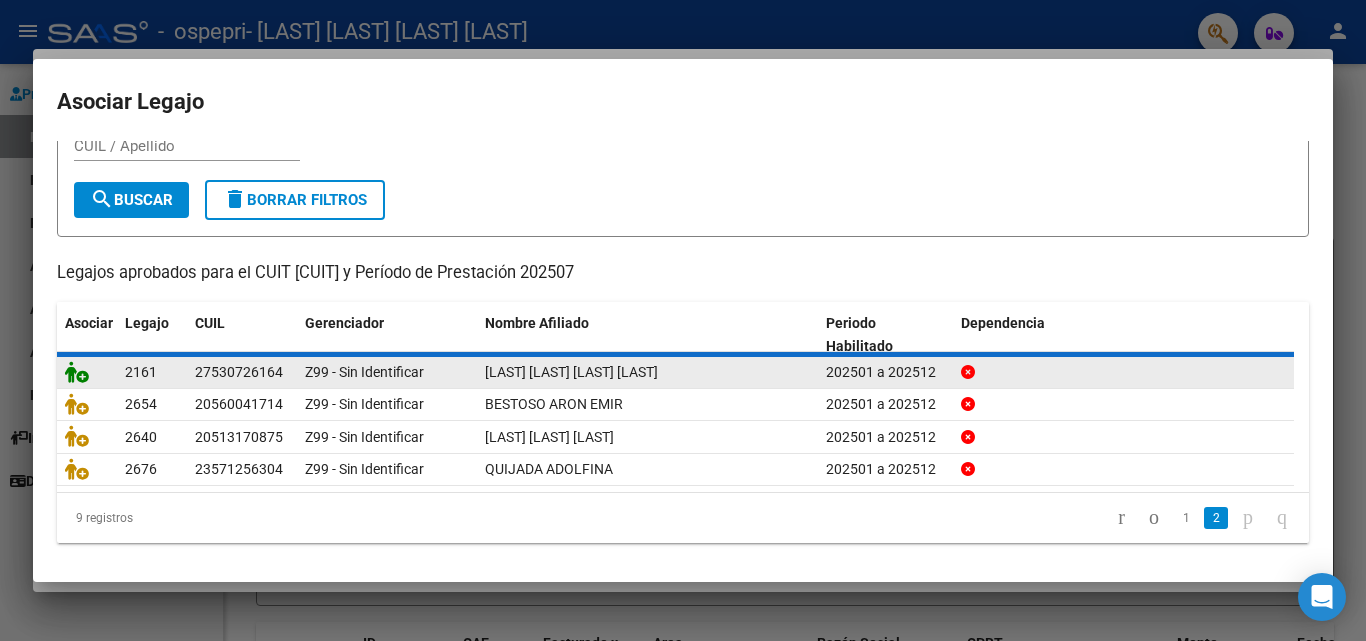 scroll, scrollTop: 0, scrollLeft: 0, axis: both 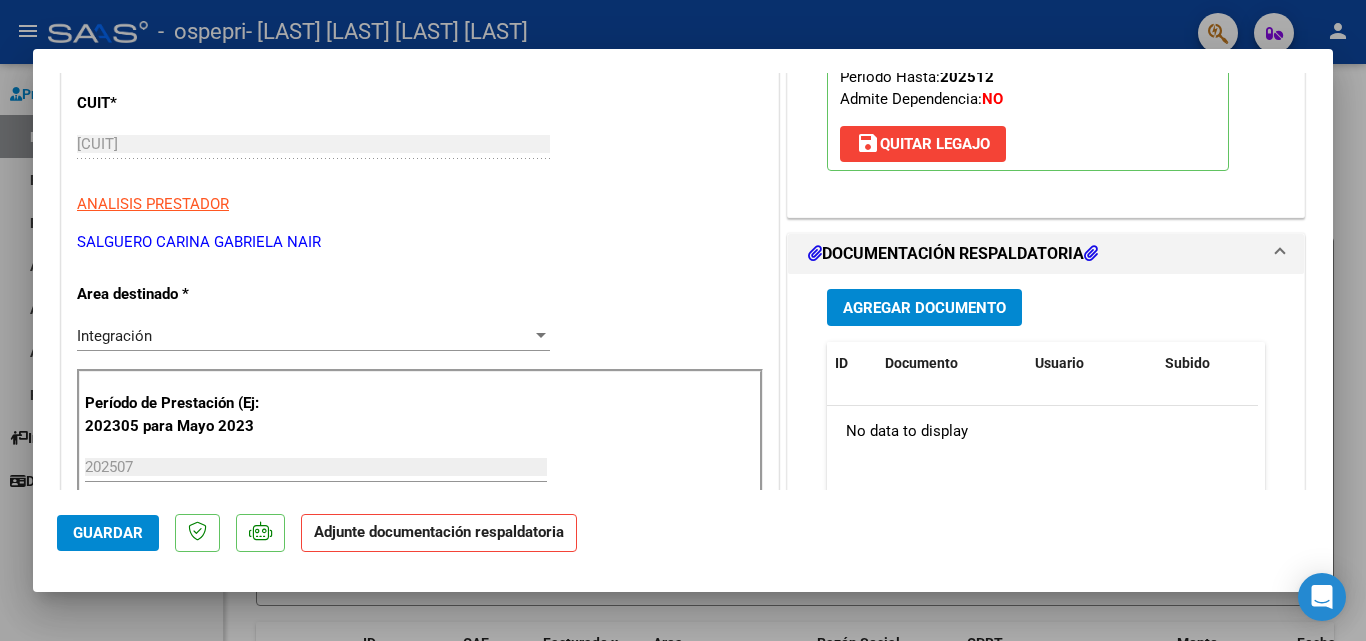 click on "Agregar Documento" at bounding box center [924, 308] 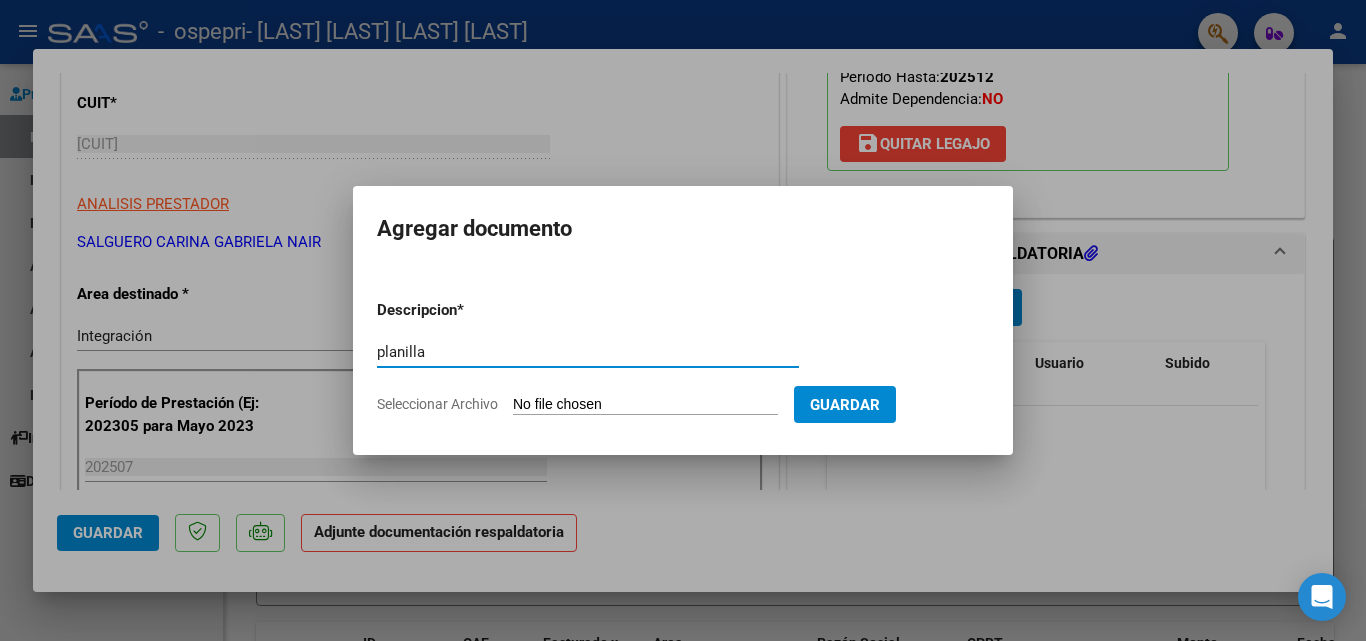 type on "planilla" 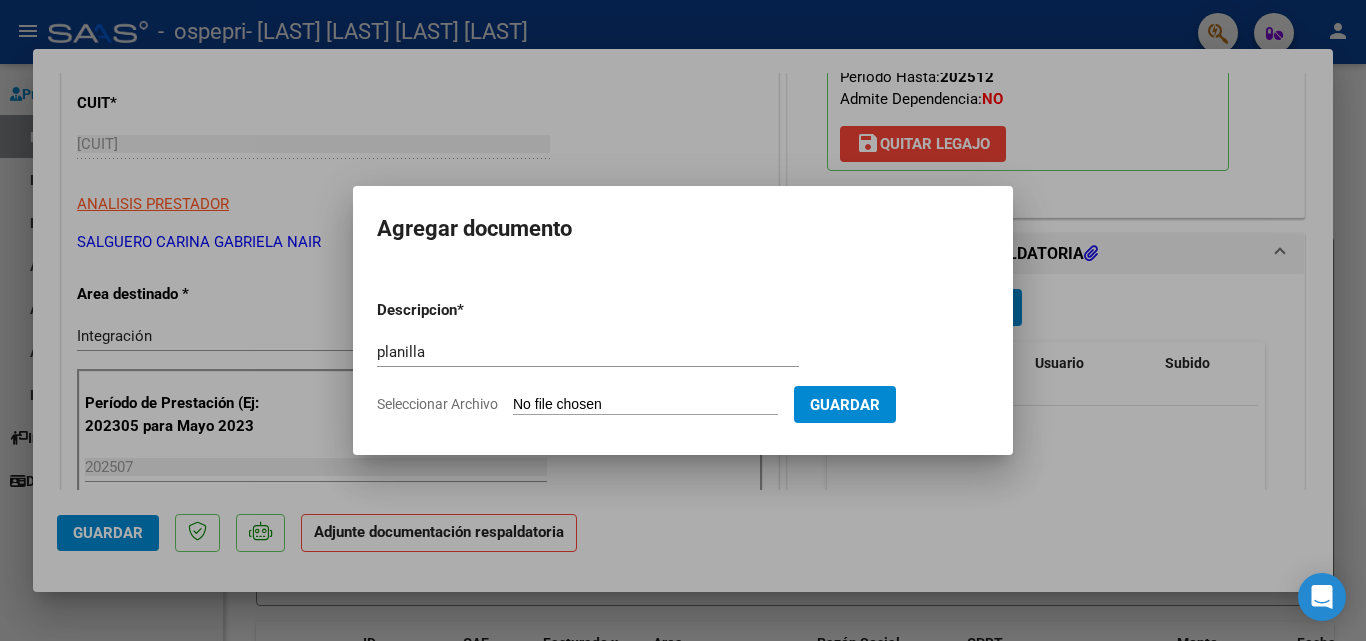 type on "C:\fakepath\Ospepri [LAST] [LAST].pdf" 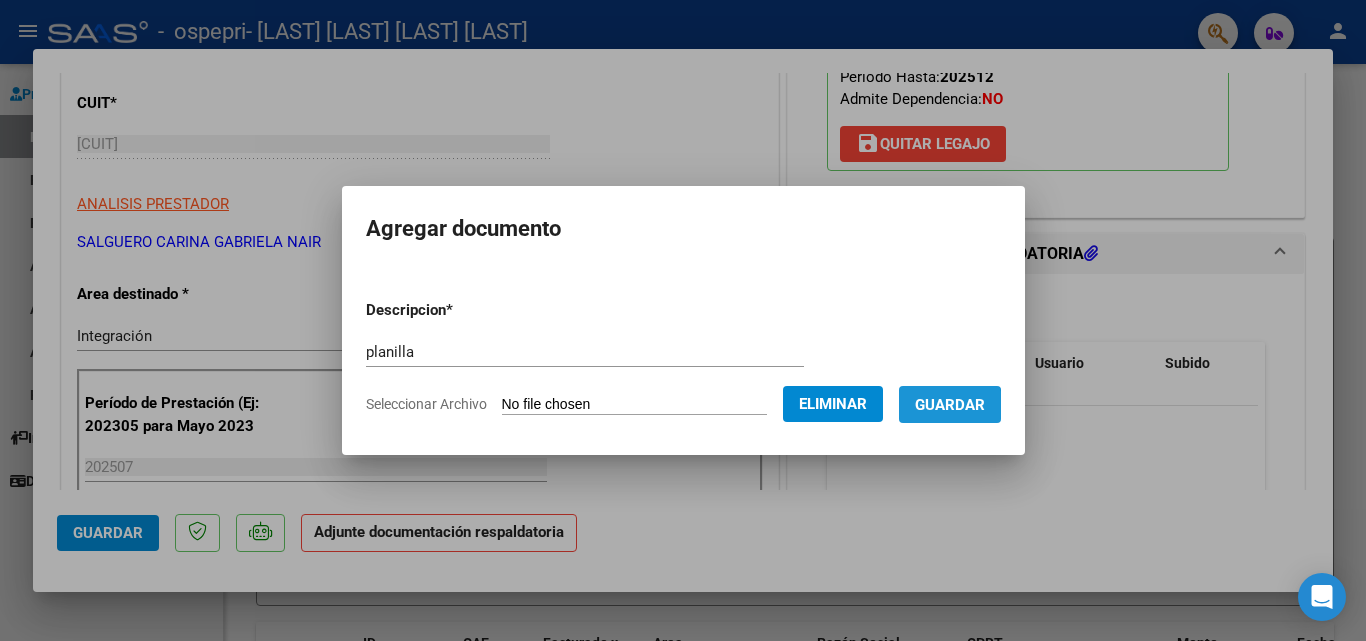 drag, startPoint x: 955, startPoint y: 407, endPoint x: 857, endPoint y: 426, distance: 99.824844 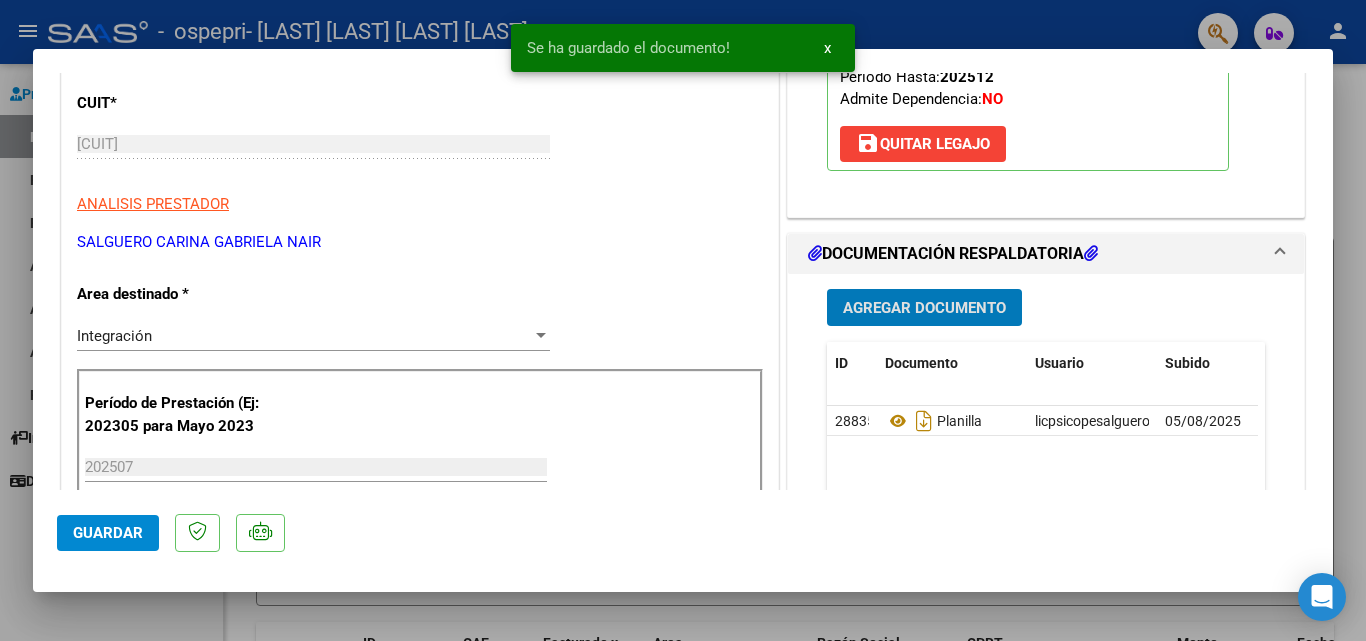 click on "Guardar" 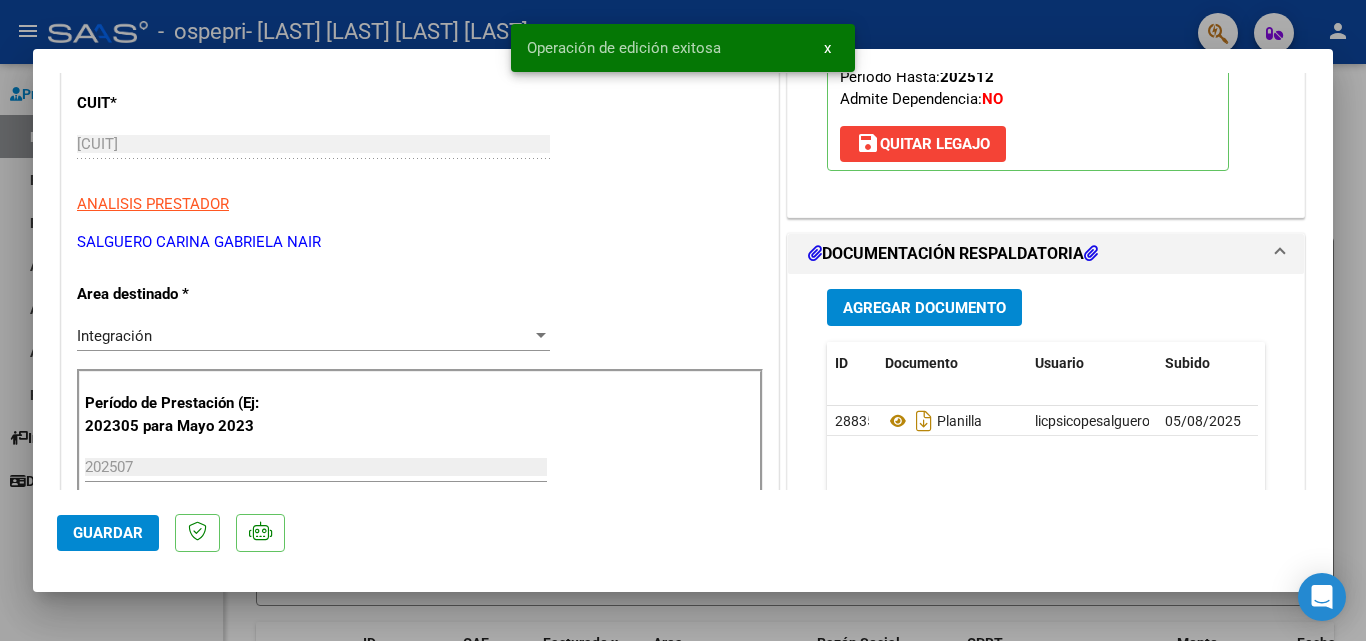 click at bounding box center [683, 320] 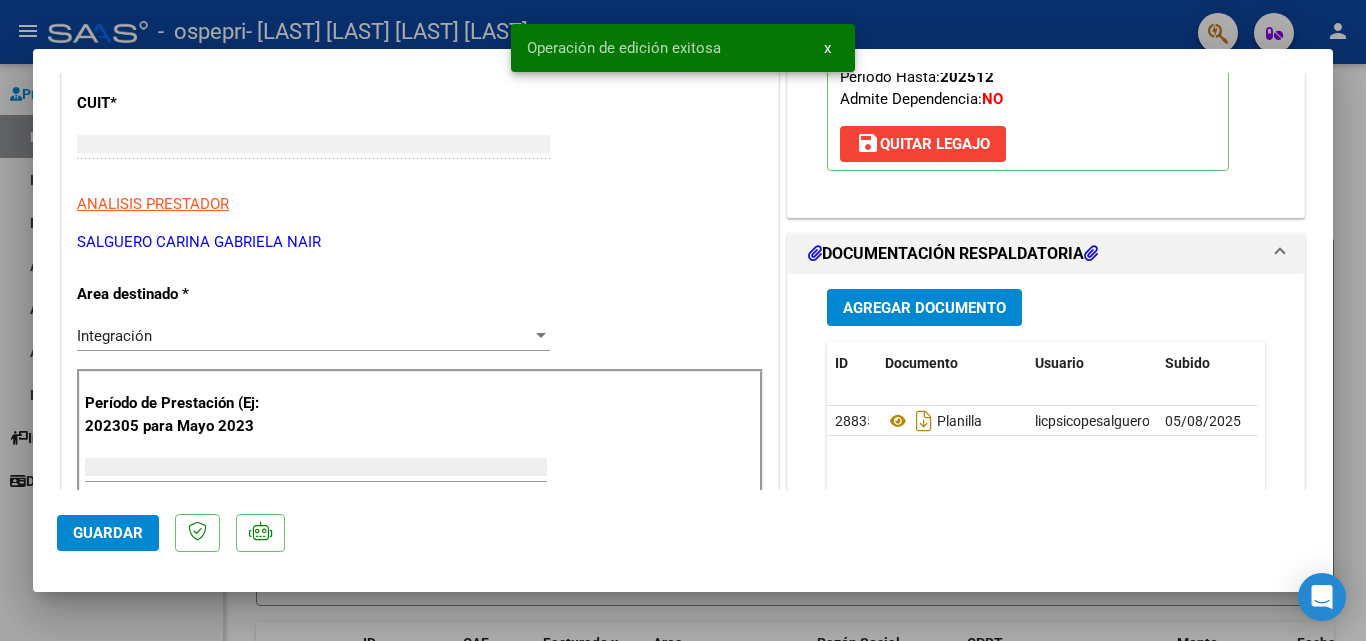 scroll, scrollTop: 239, scrollLeft: 0, axis: vertical 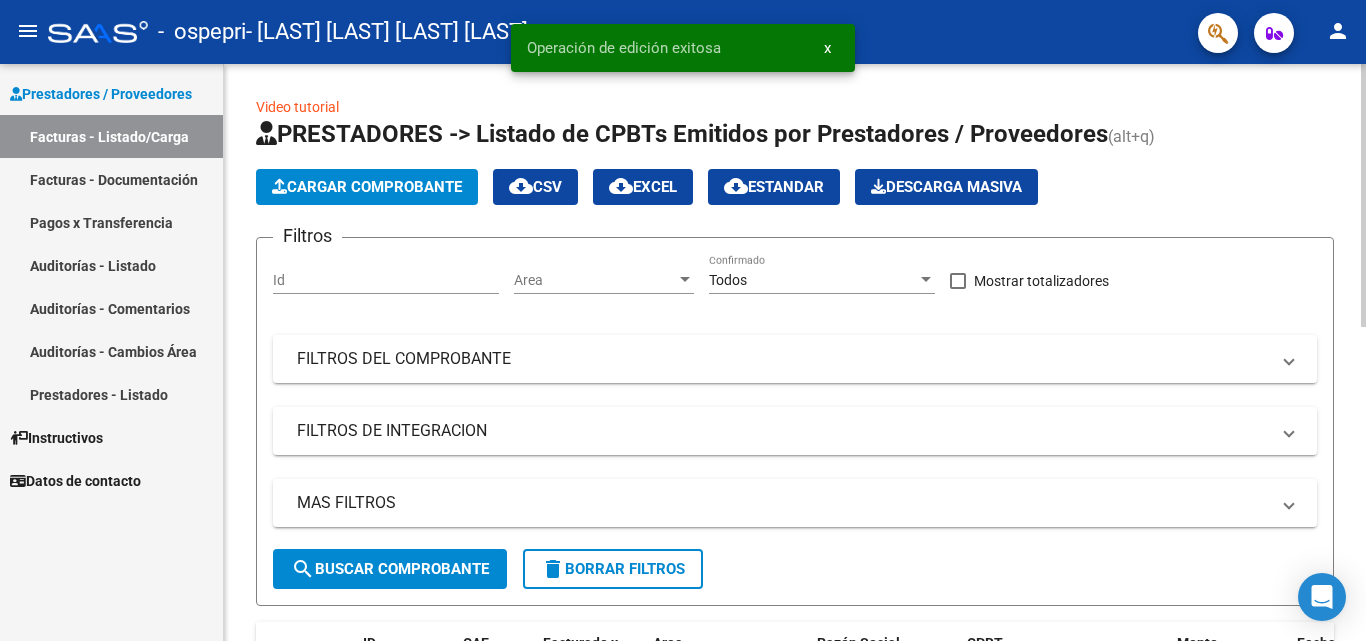 click on "Cargar Comprobante" 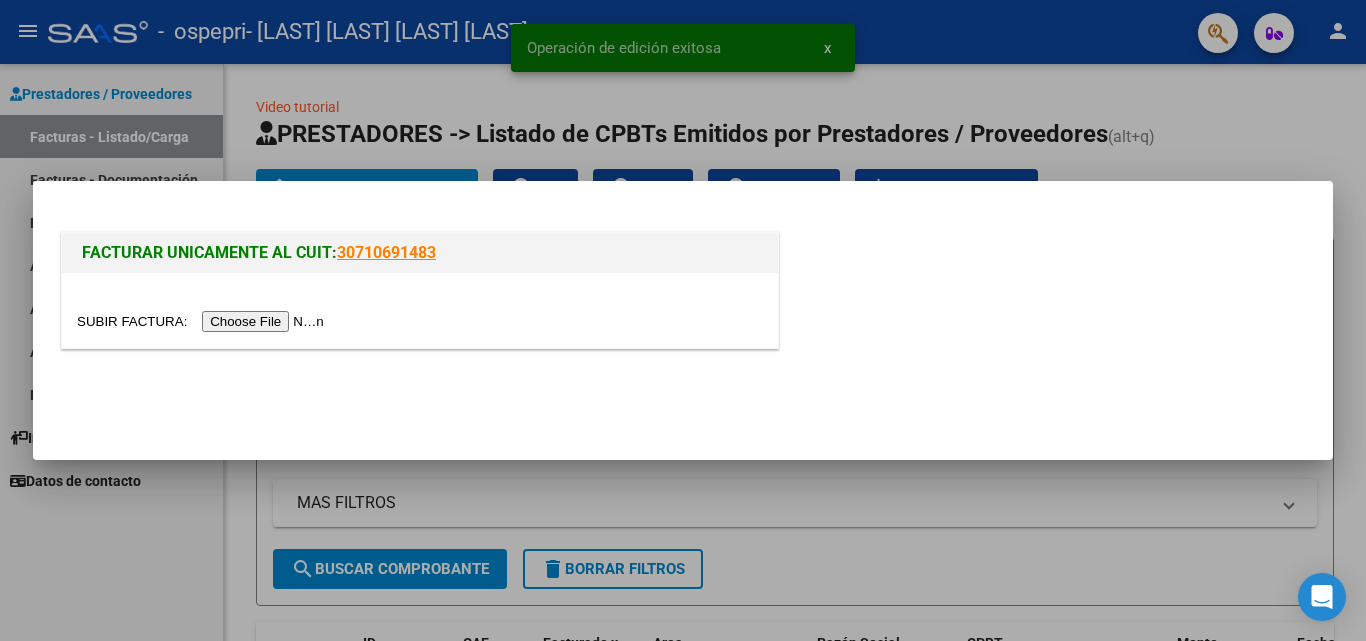 click at bounding box center [203, 321] 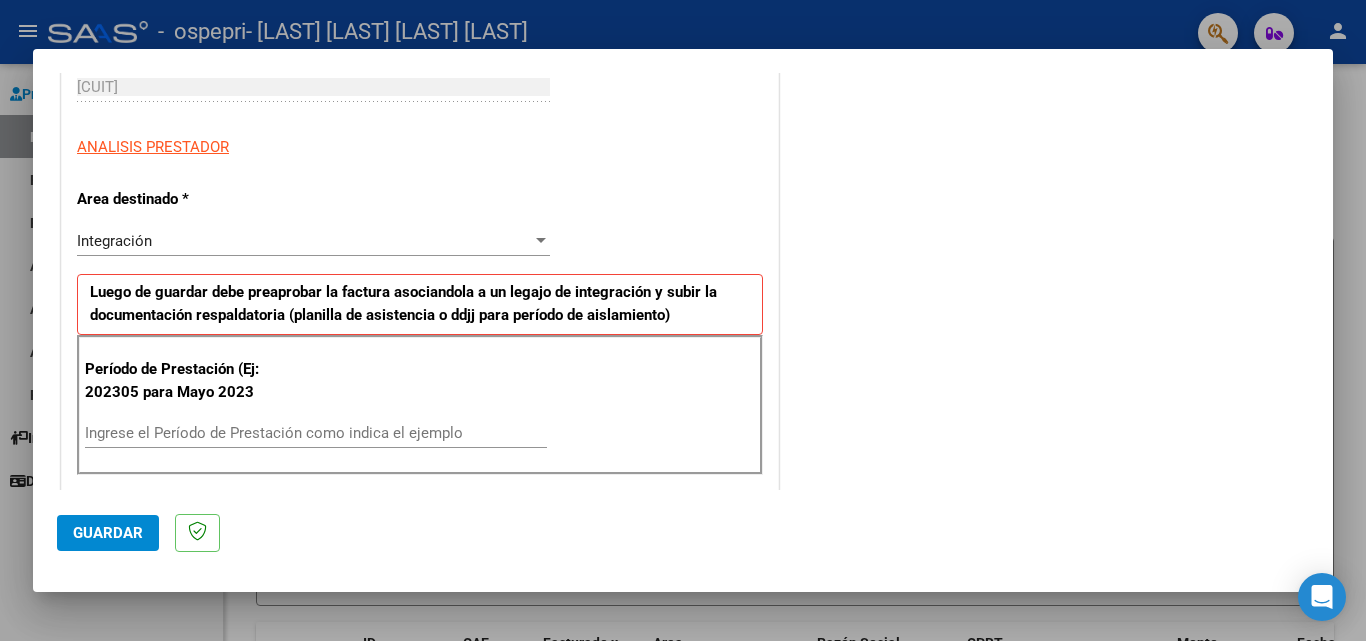 scroll, scrollTop: 400, scrollLeft: 0, axis: vertical 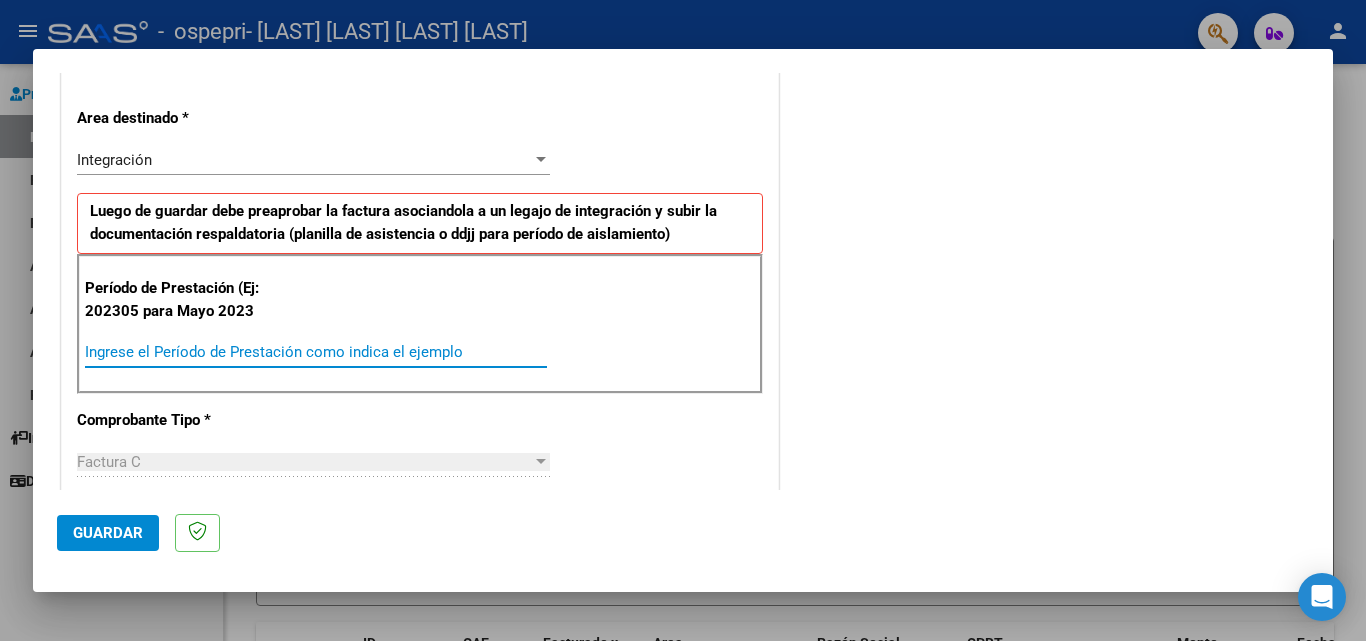 click on "Ingrese el Período de Prestación como indica el ejemplo" at bounding box center [316, 352] 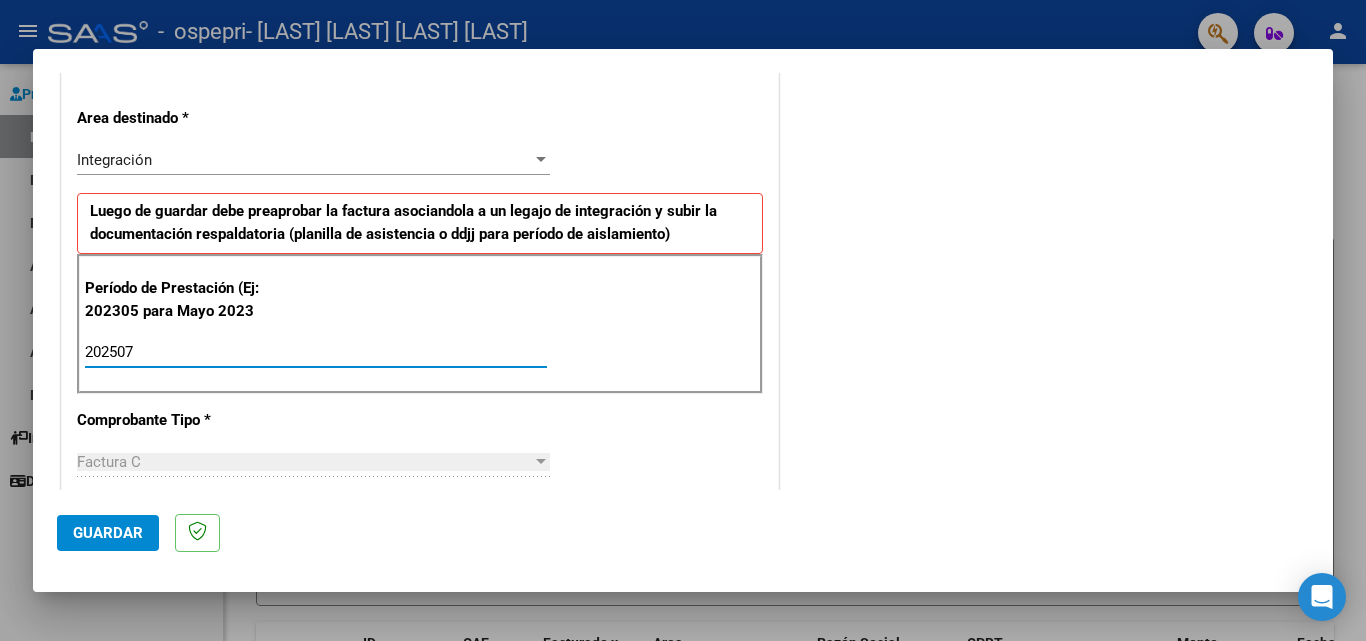 type on "202507" 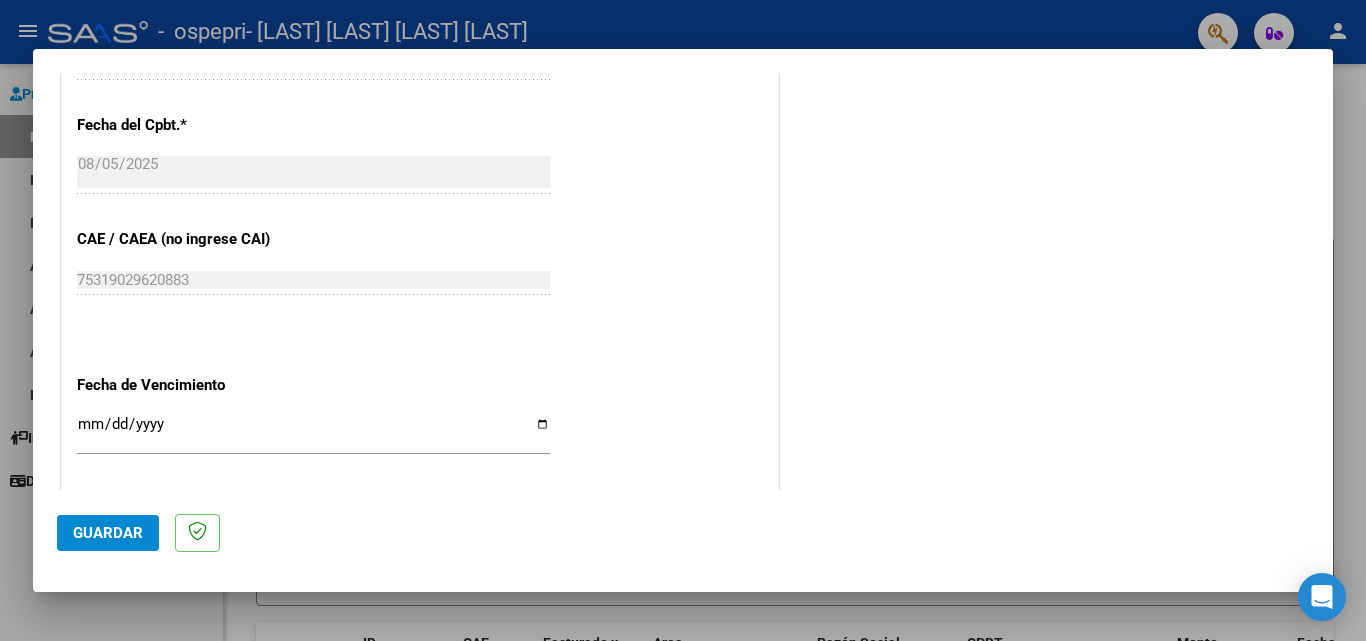 scroll, scrollTop: 1300, scrollLeft: 0, axis: vertical 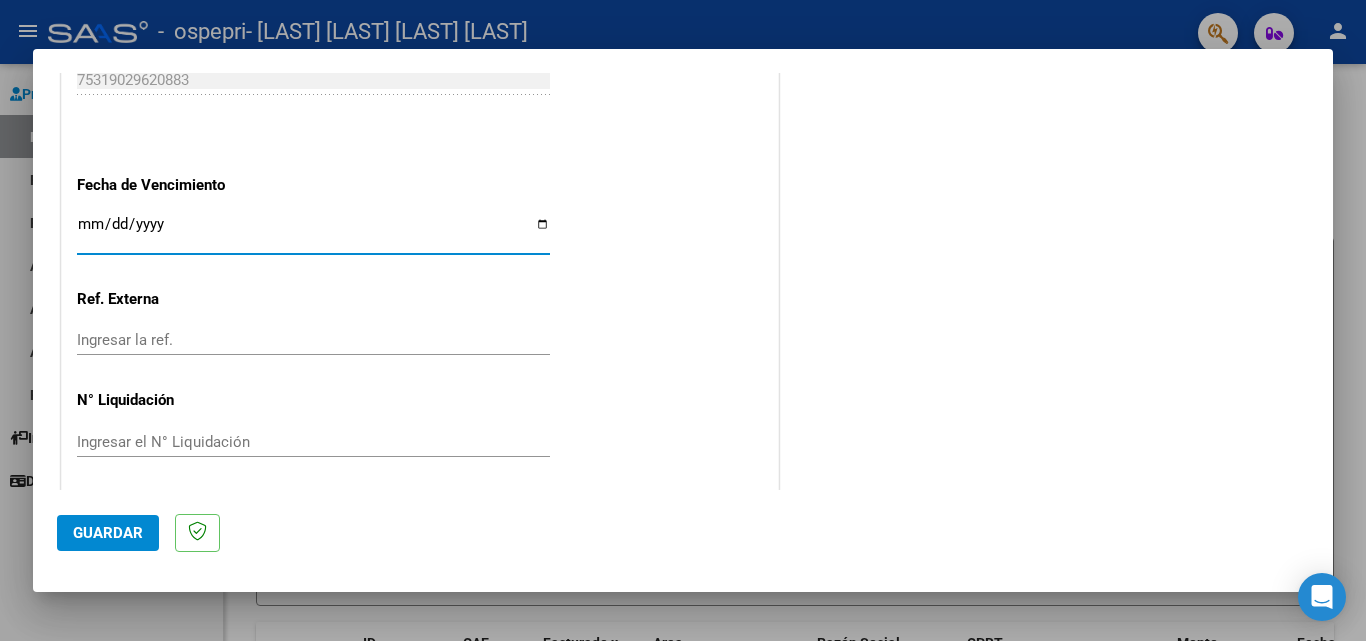 click on "Ingresar la fecha" at bounding box center [313, 232] 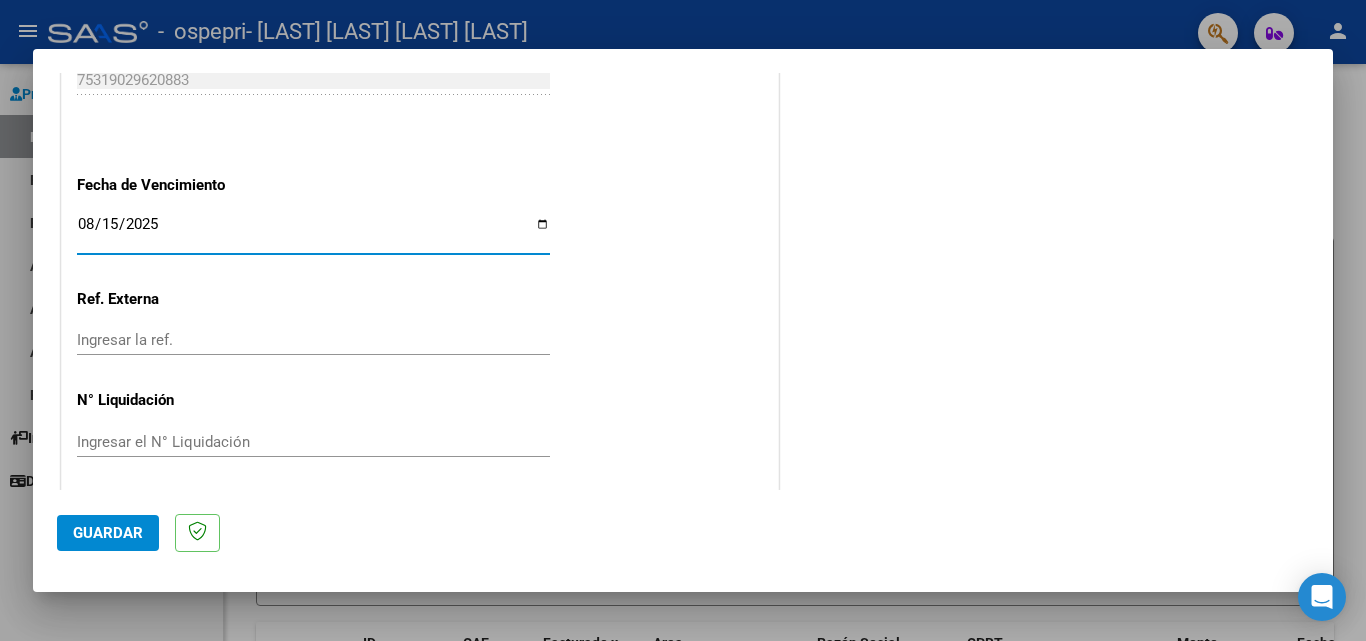 type on "2025-08-15" 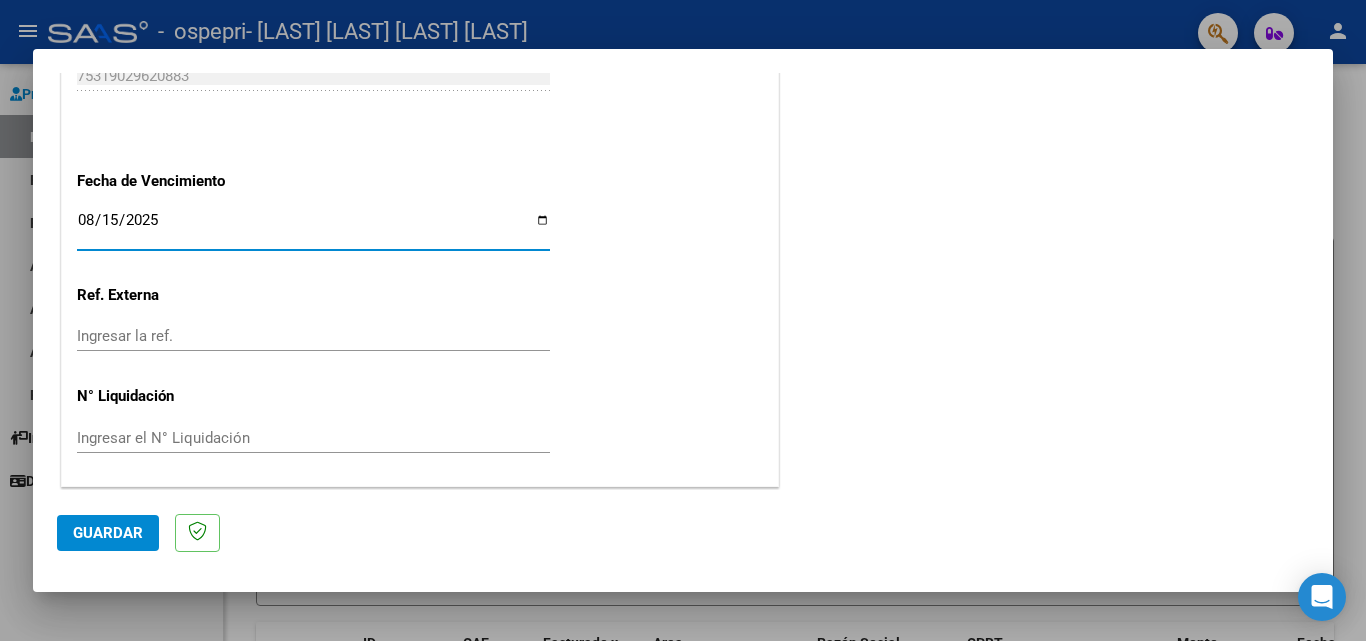 scroll, scrollTop: 1305, scrollLeft: 0, axis: vertical 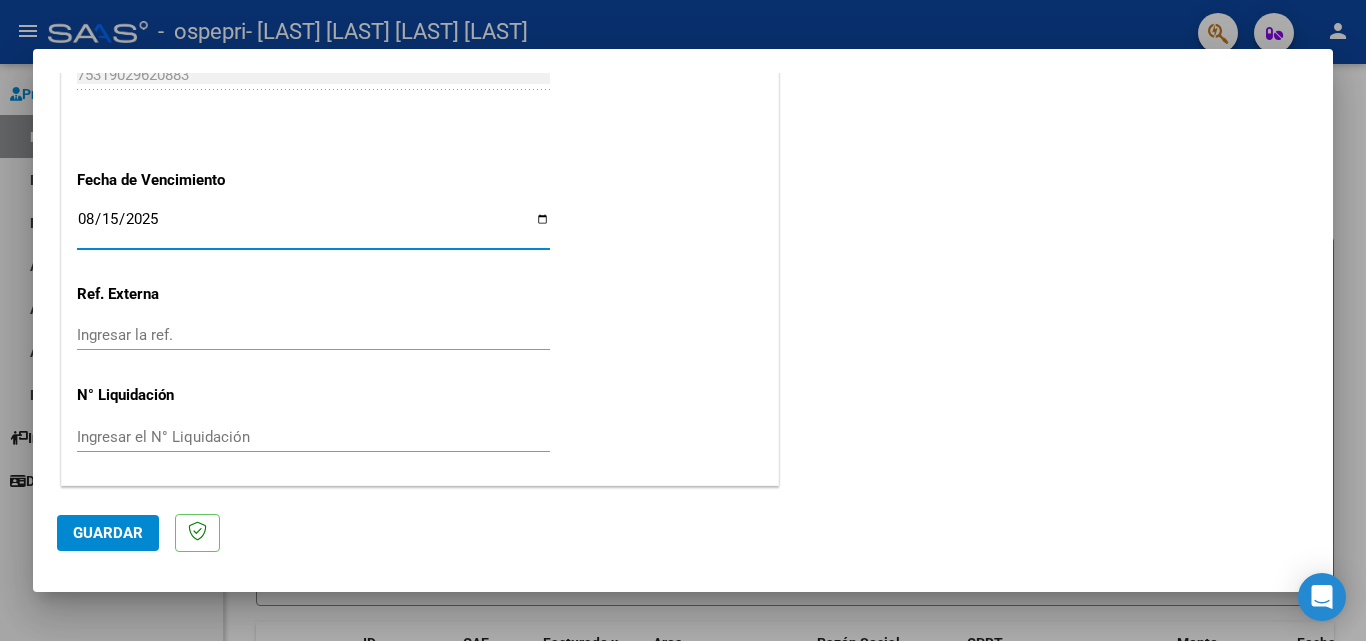 click on "Guardar" 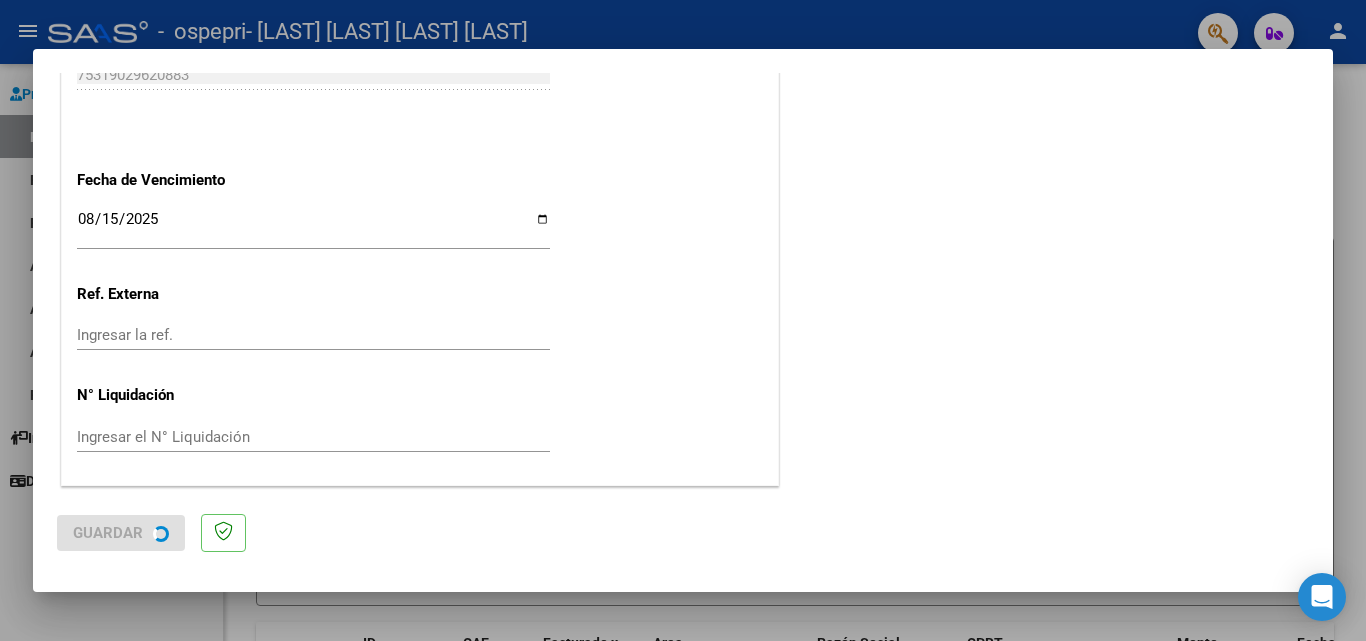 scroll, scrollTop: 0, scrollLeft: 0, axis: both 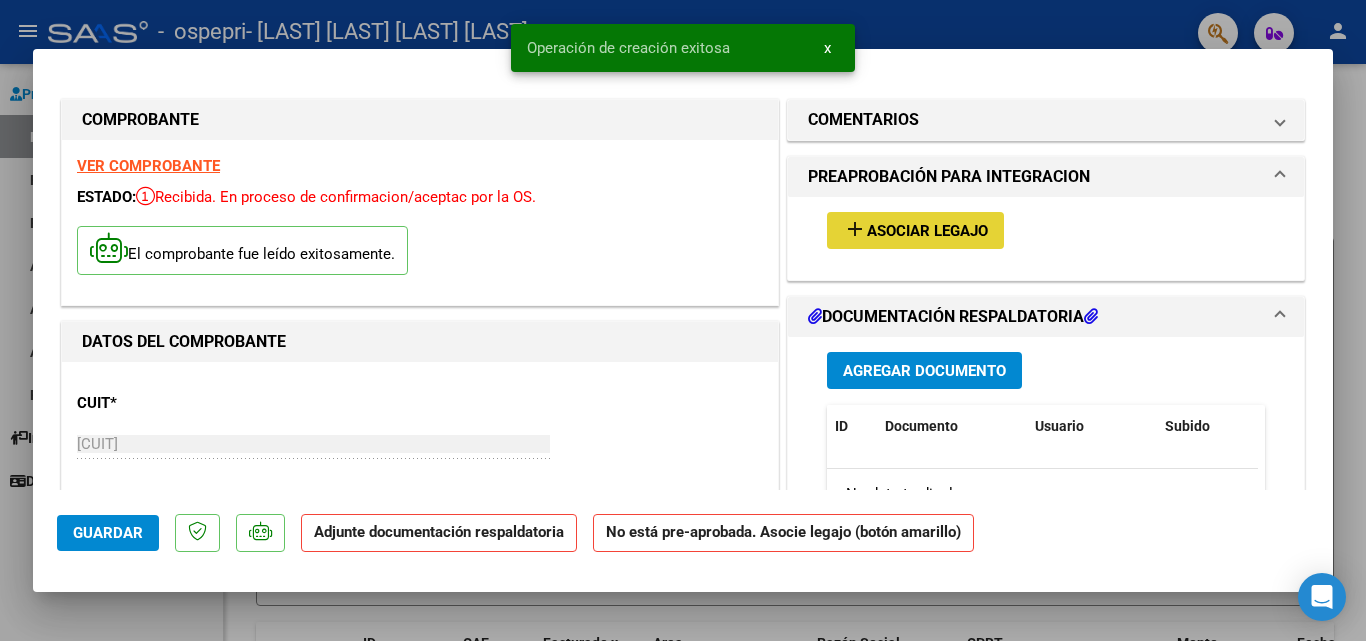 click on "Asociar Legajo" at bounding box center (927, 231) 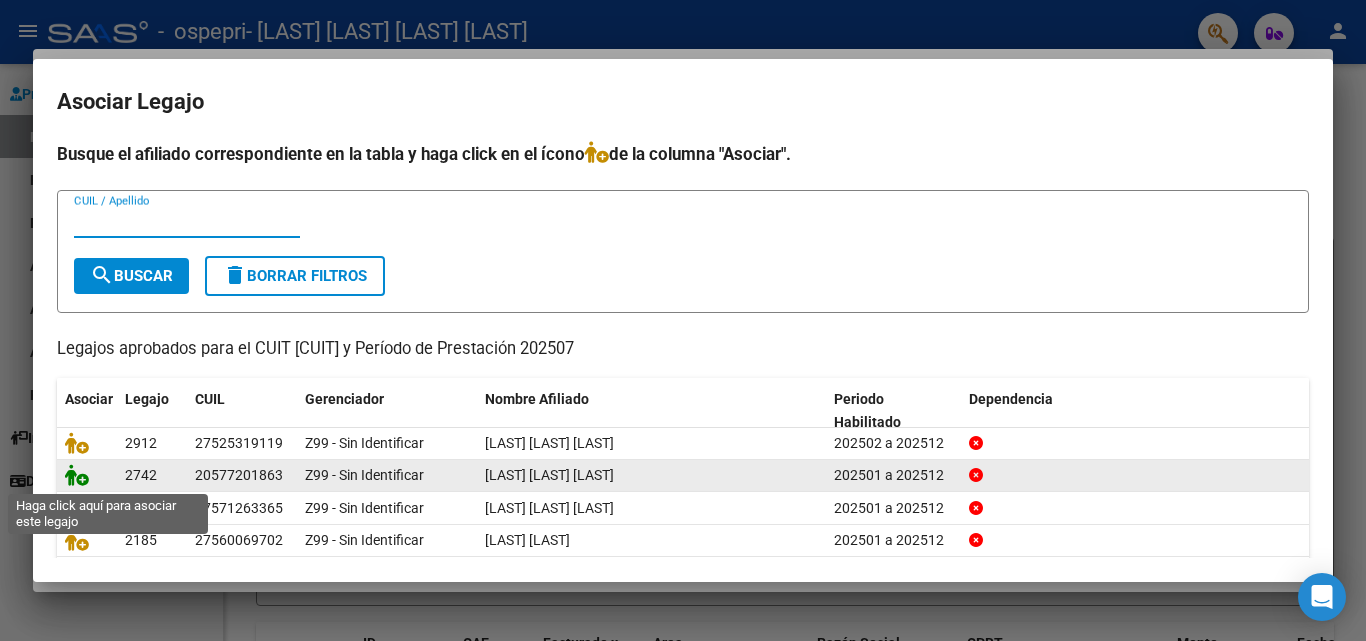 click 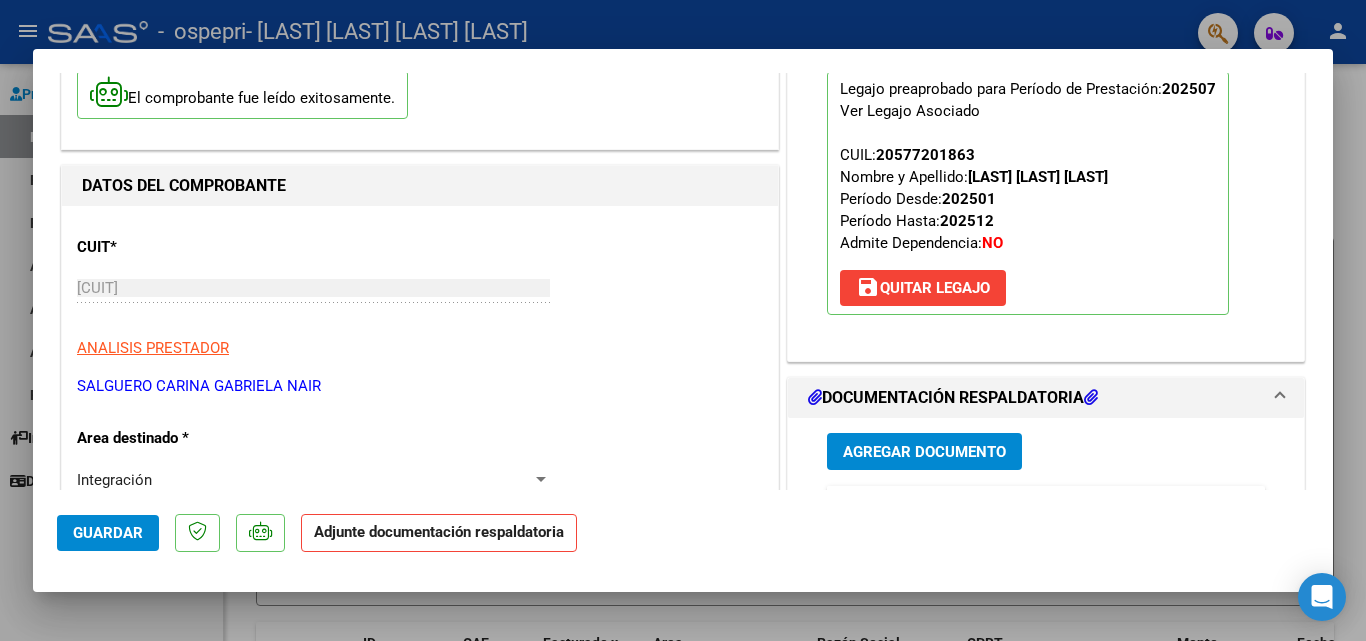 scroll, scrollTop: 200, scrollLeft: 0, axis: vertical 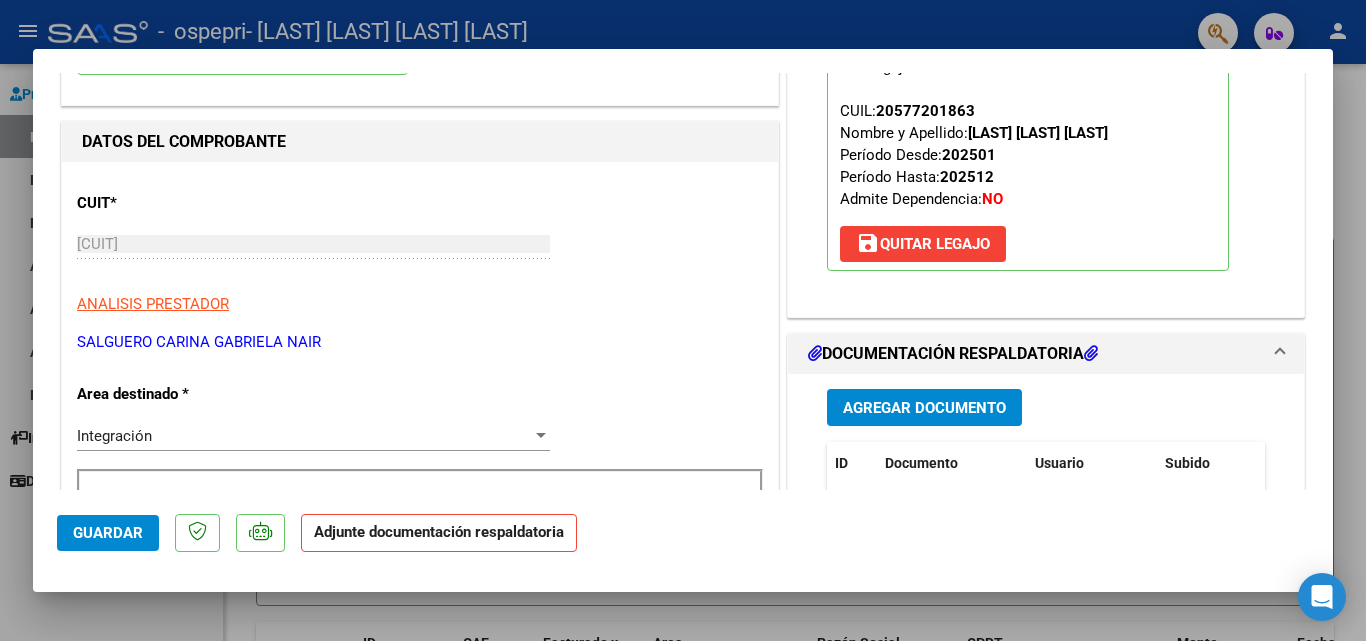 click on "save  Quitar Legajo" at bounding box center (923, 244) 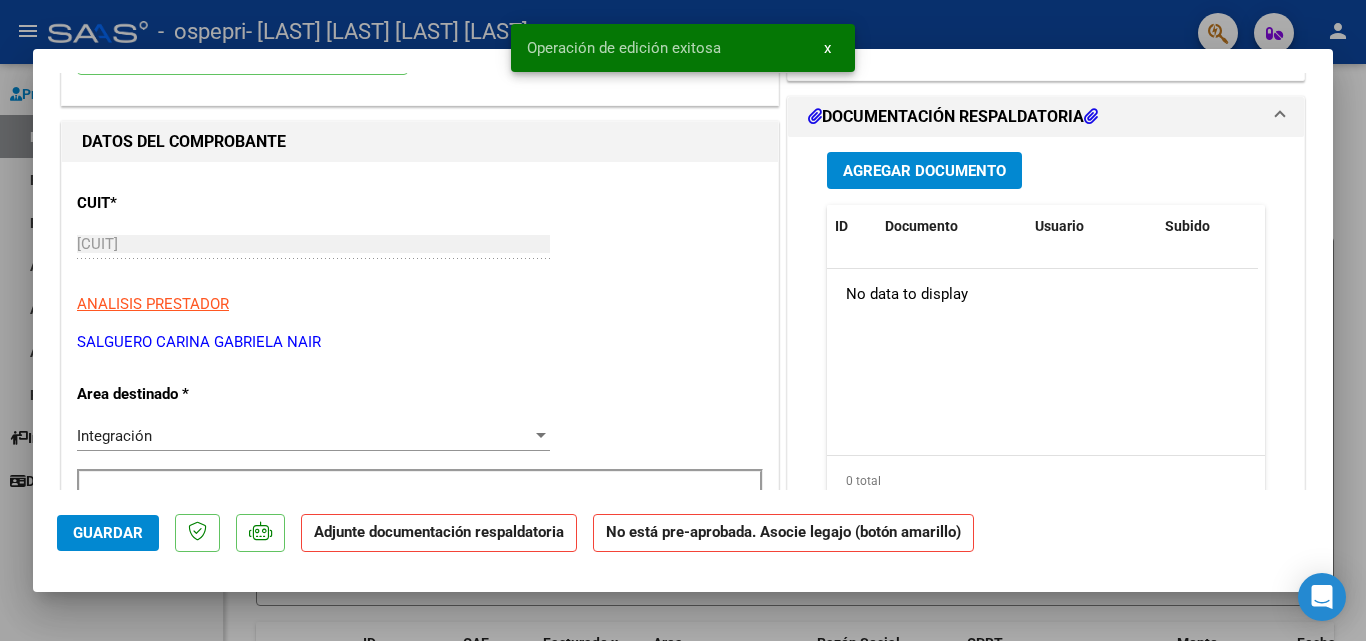 click on "Agregar Documento" at bounding box center (924, 170) 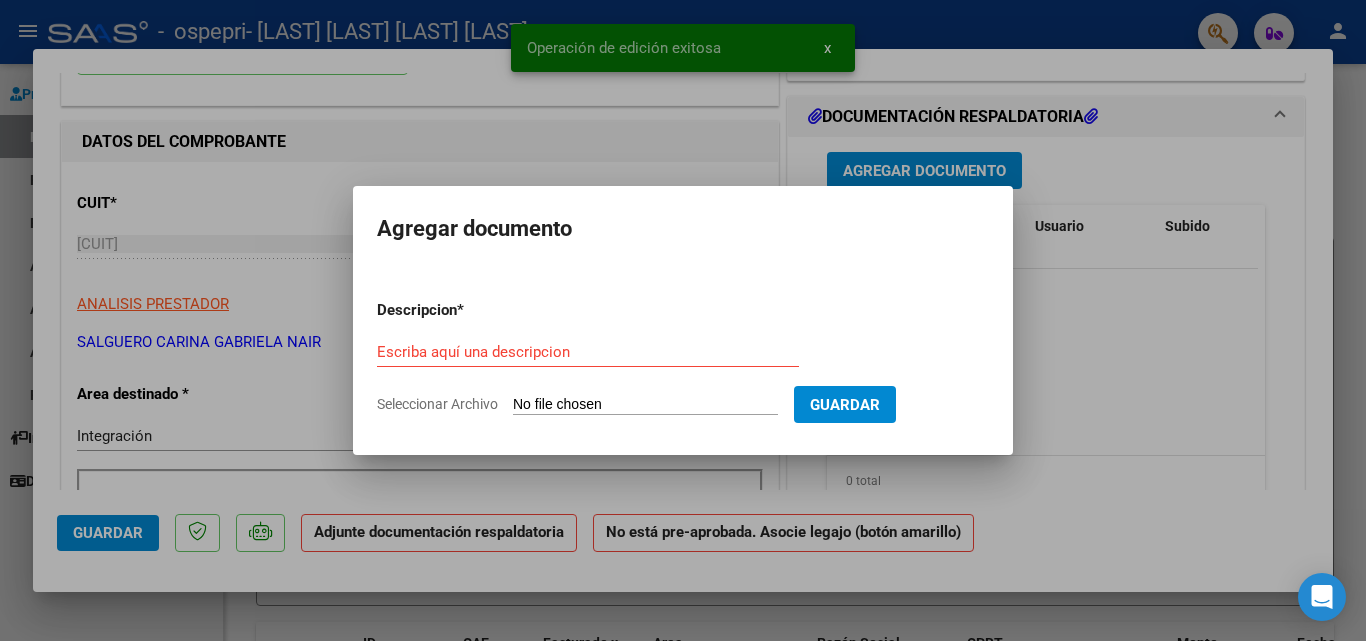 click at bounding box center (683, 320) 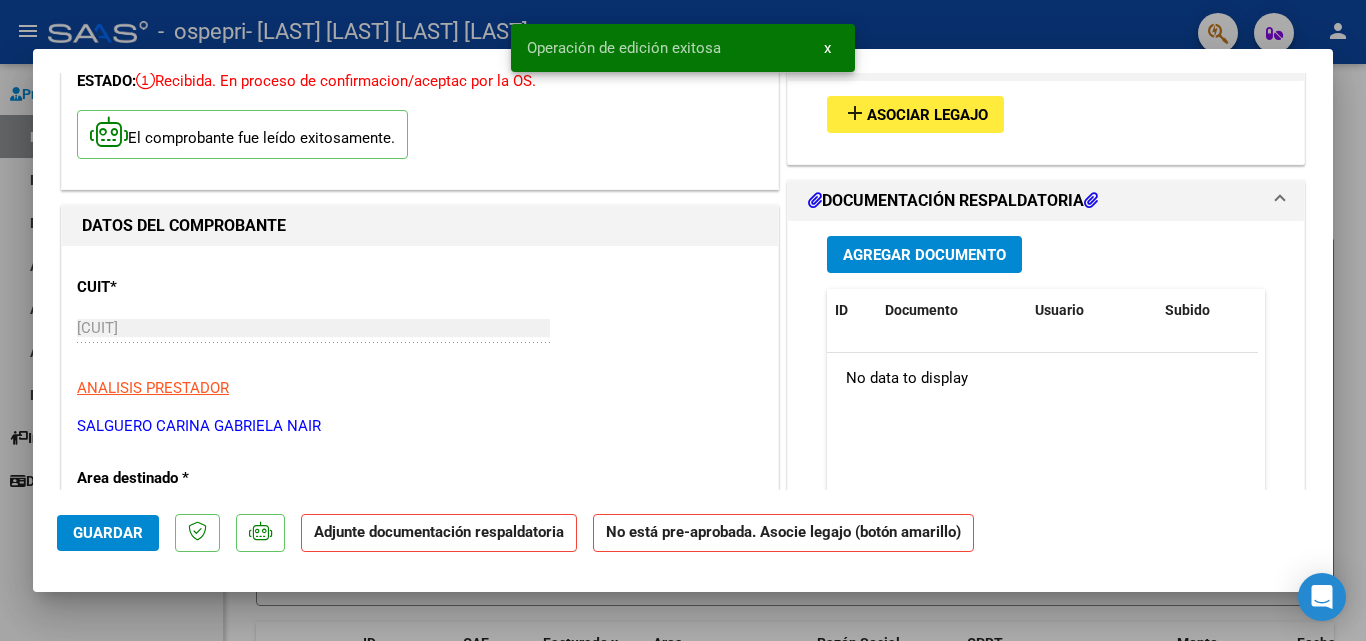 scroll, scrollTop: 0, scrollLeft: 0, axis: both 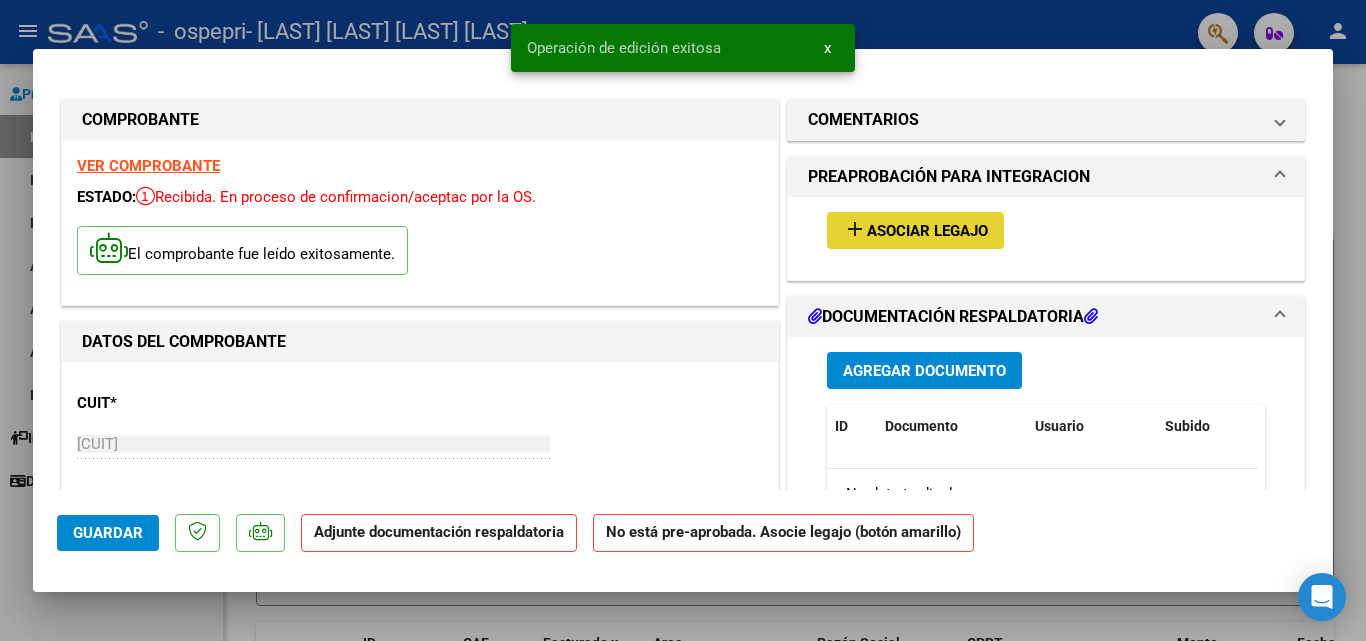 click on "Asociar Legajo" at bounding box center [927, 231] 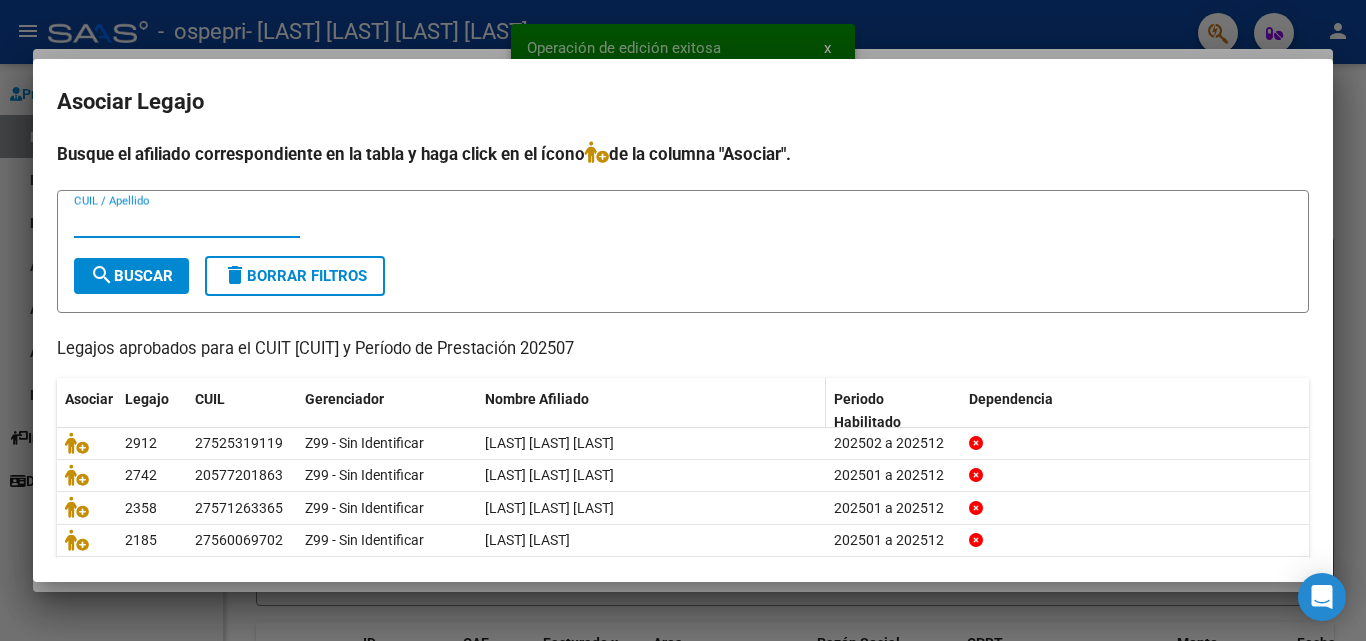 scroll, scrollTop: 100, scrollLeft: 0, axis: vertical 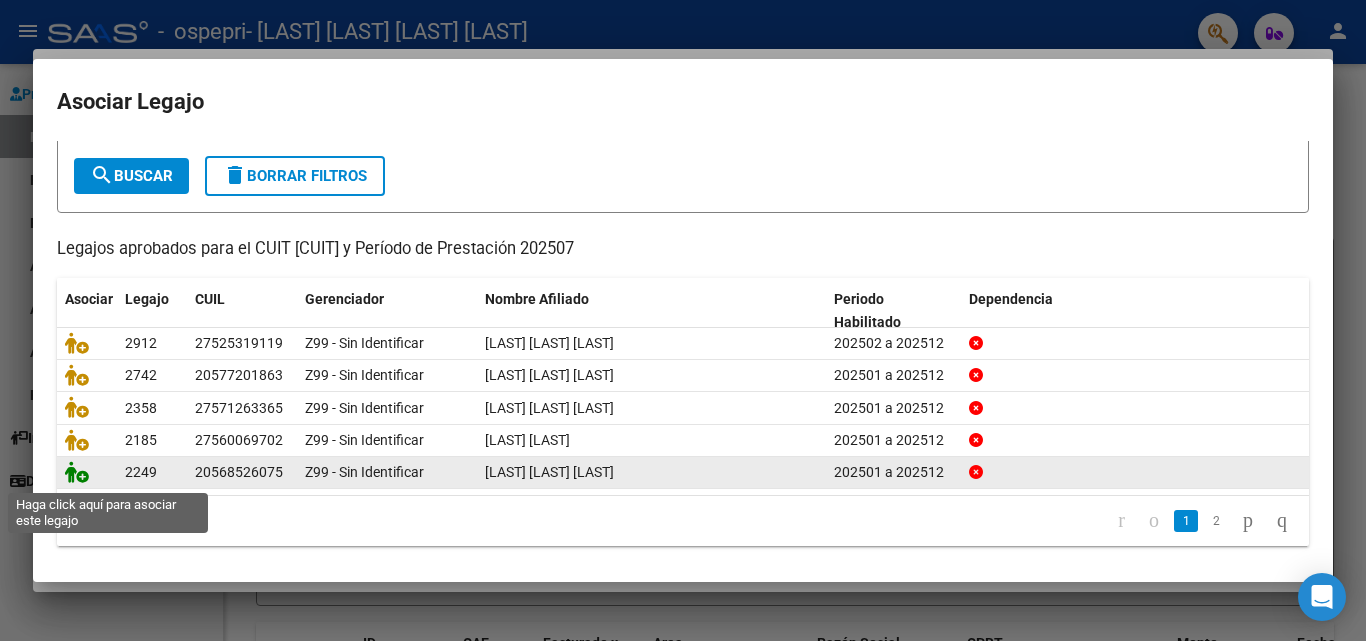 click 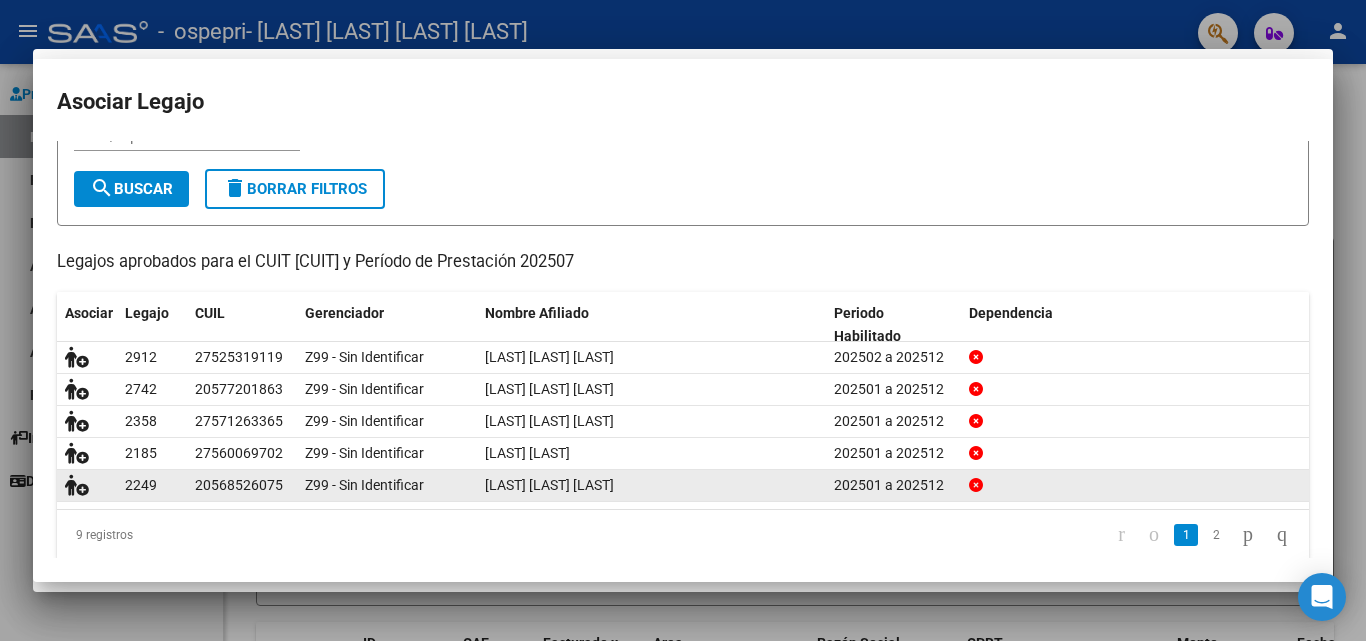 scroll, scrollTop: 113, scrollLeft: 0, axis: vertical 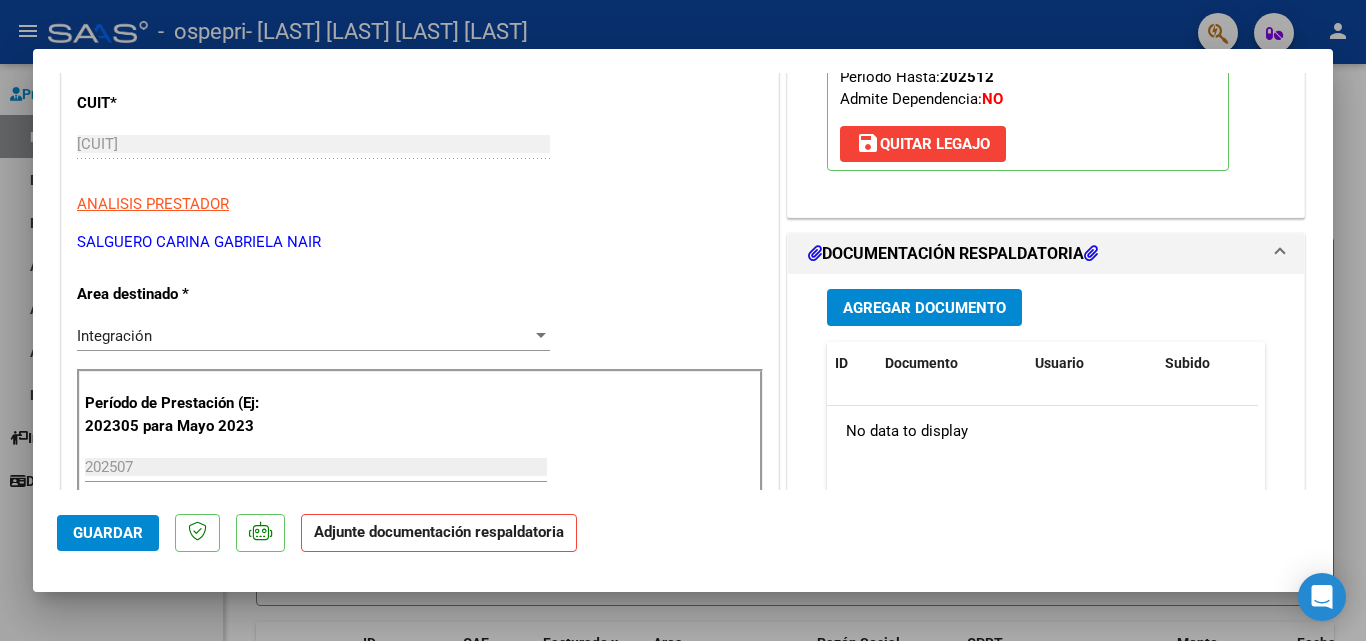 click on "Agregar Documento" at bounding box center (924, 308) 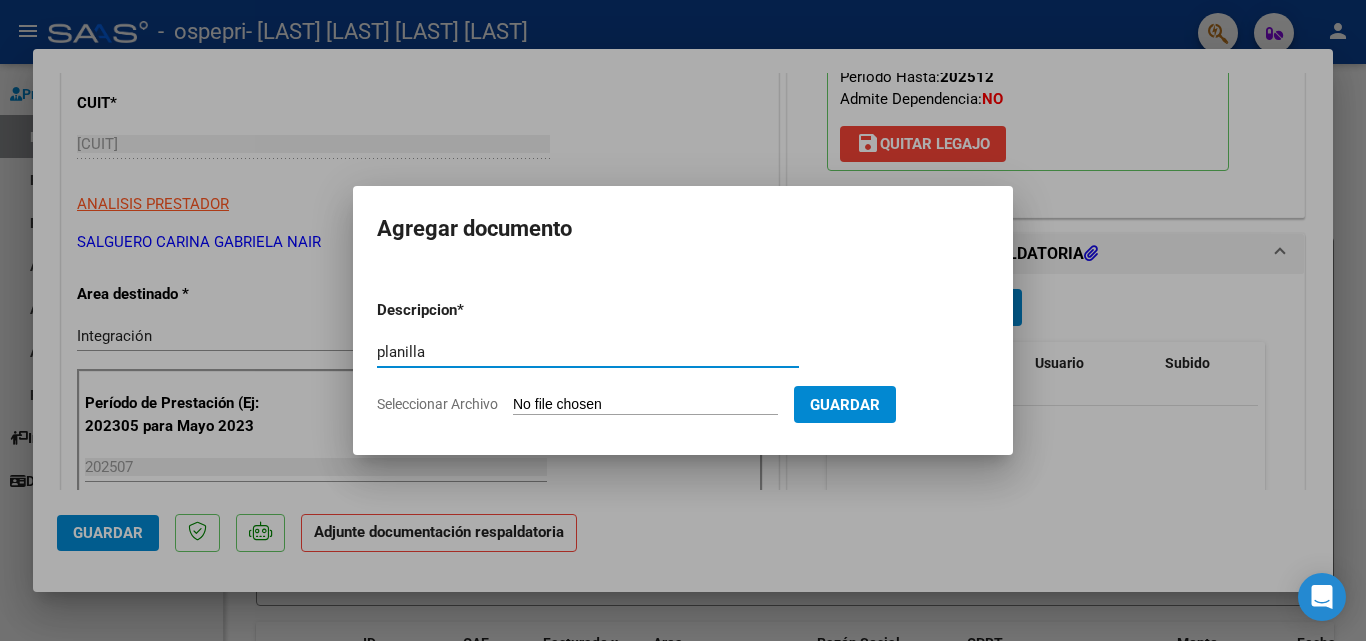 type on "planilla" 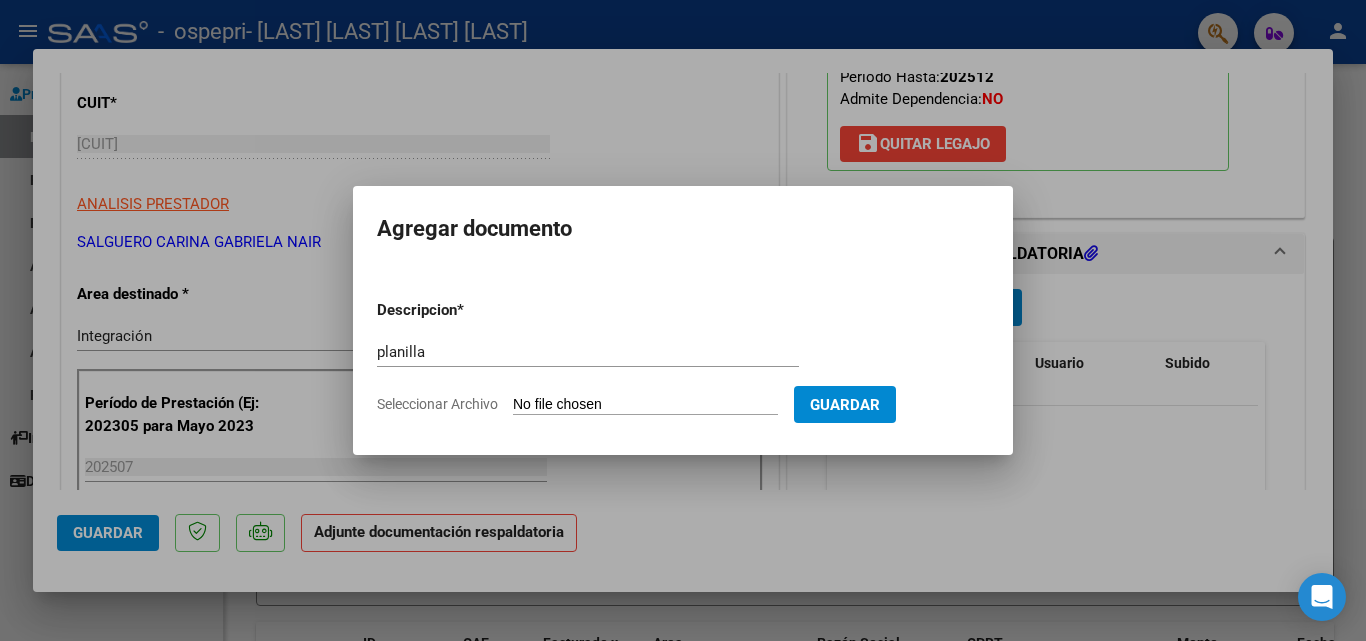 type on "C:\fakepath\[LAST] julio Ospepri.pdf" 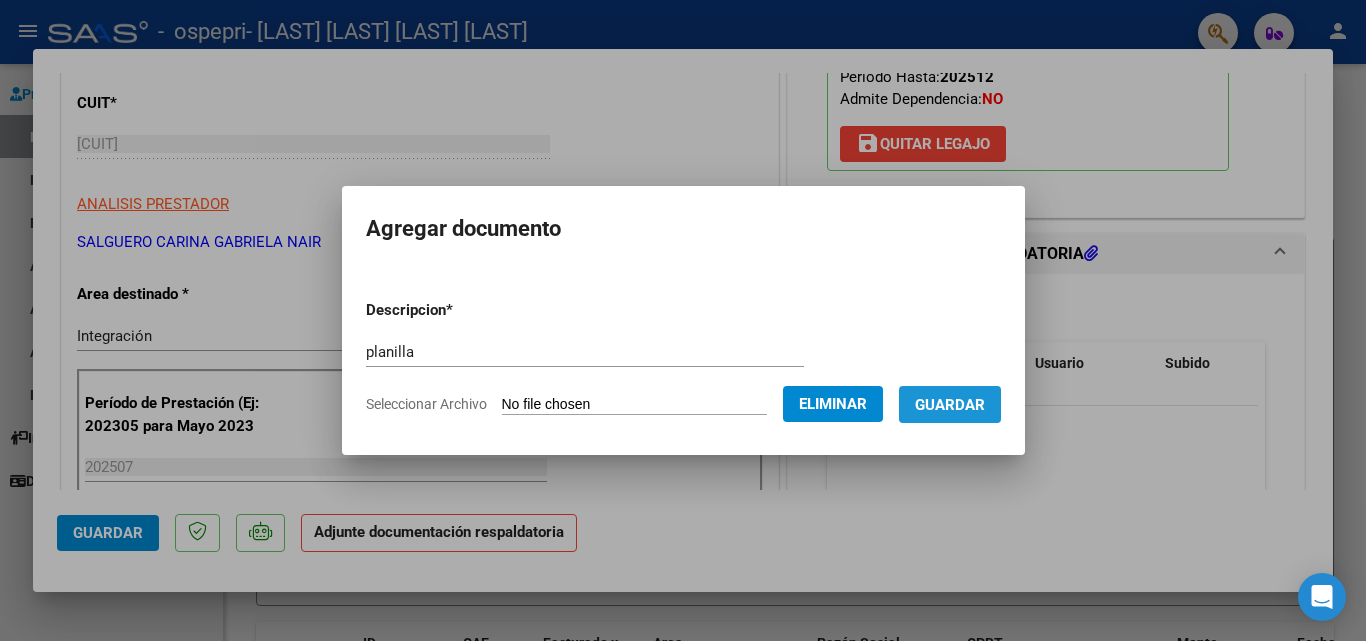 click on "Guardar" at bounding box center (950, 405) 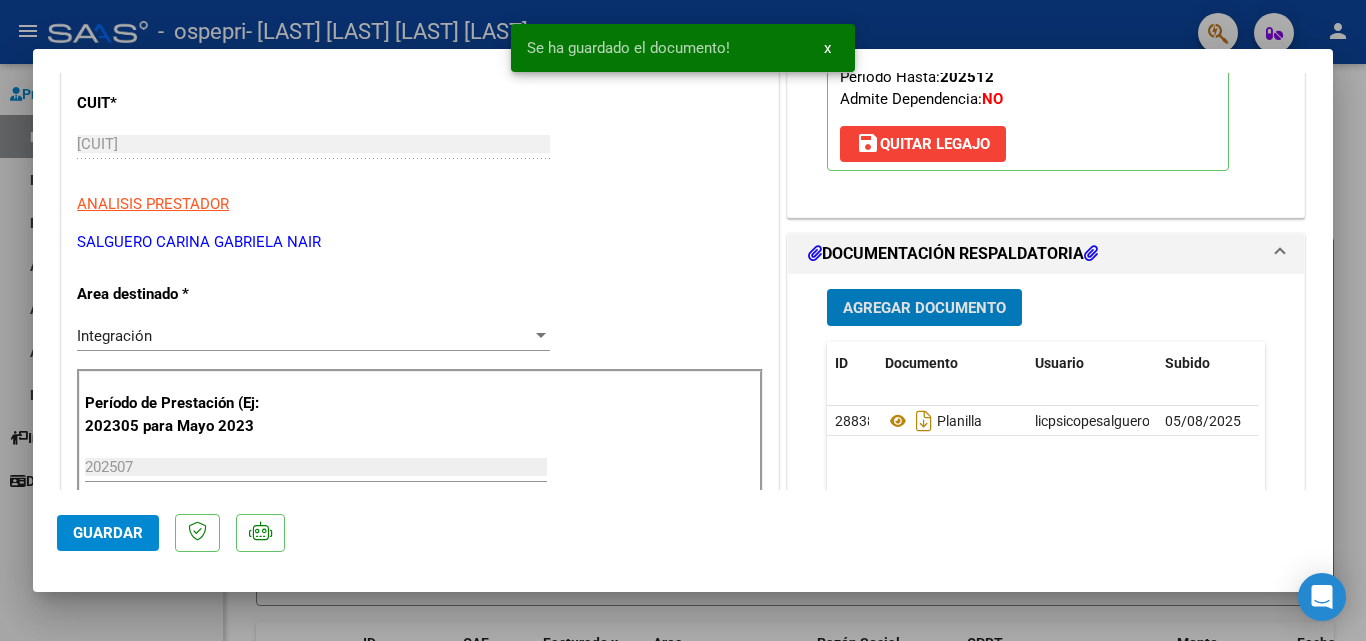 click on "Guardar" 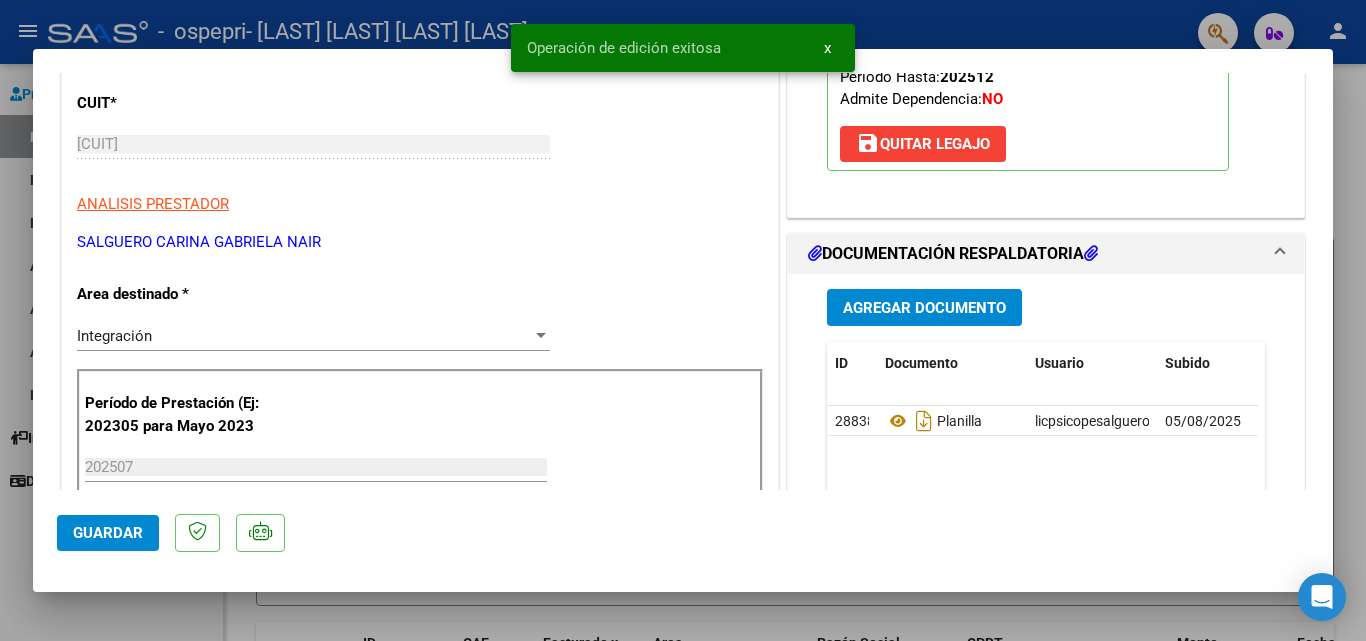 click at bounding box center [683, 320] 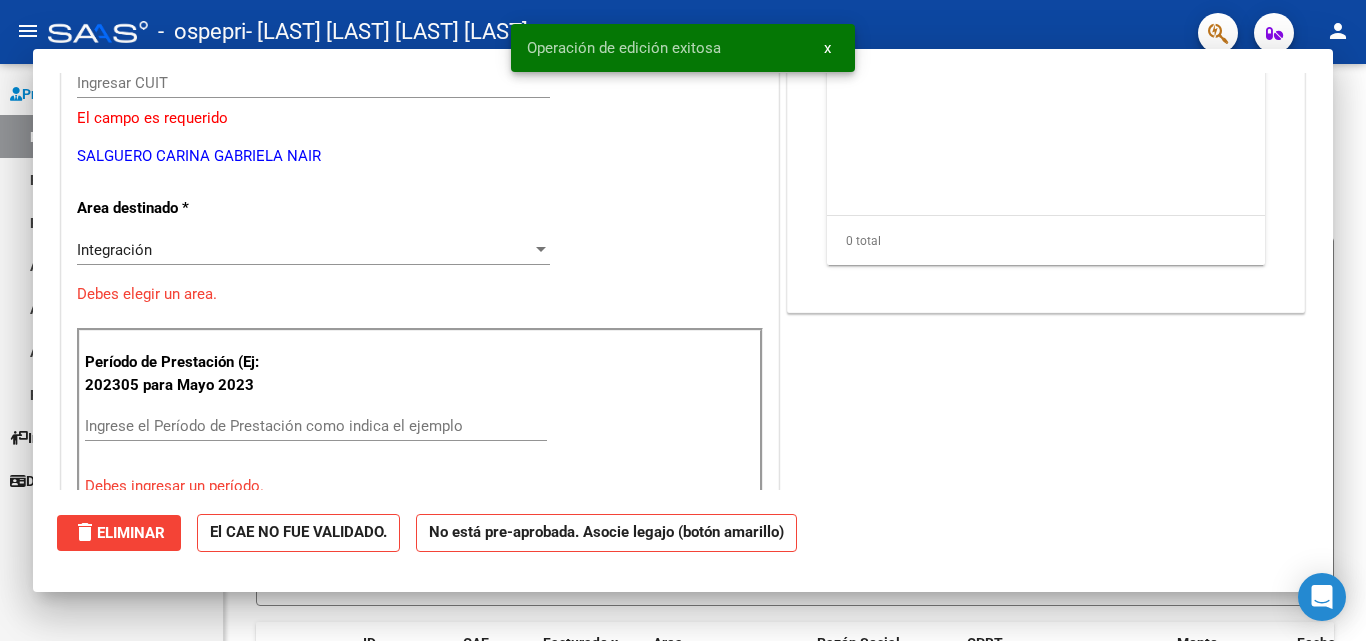 scroll, scrollTop: 239, scrollLeft: 0, axis: vertical 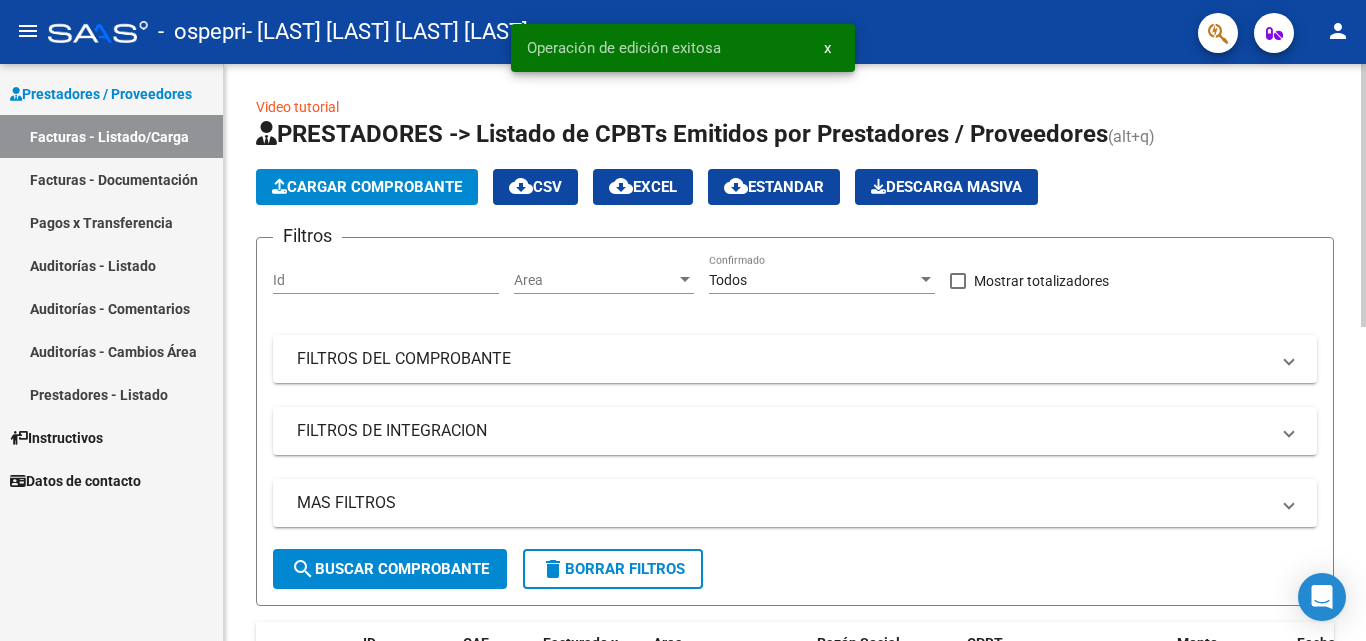 click on "Cargar Comprobante" 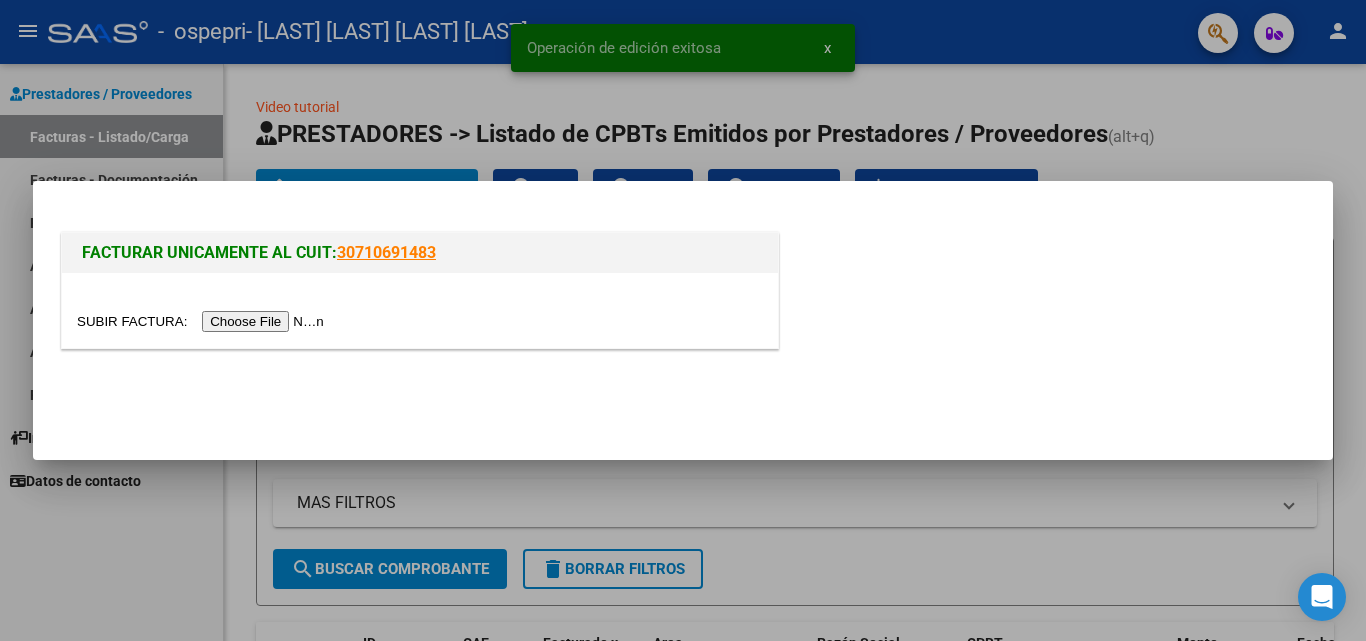 click at bounding box center [203, 321] 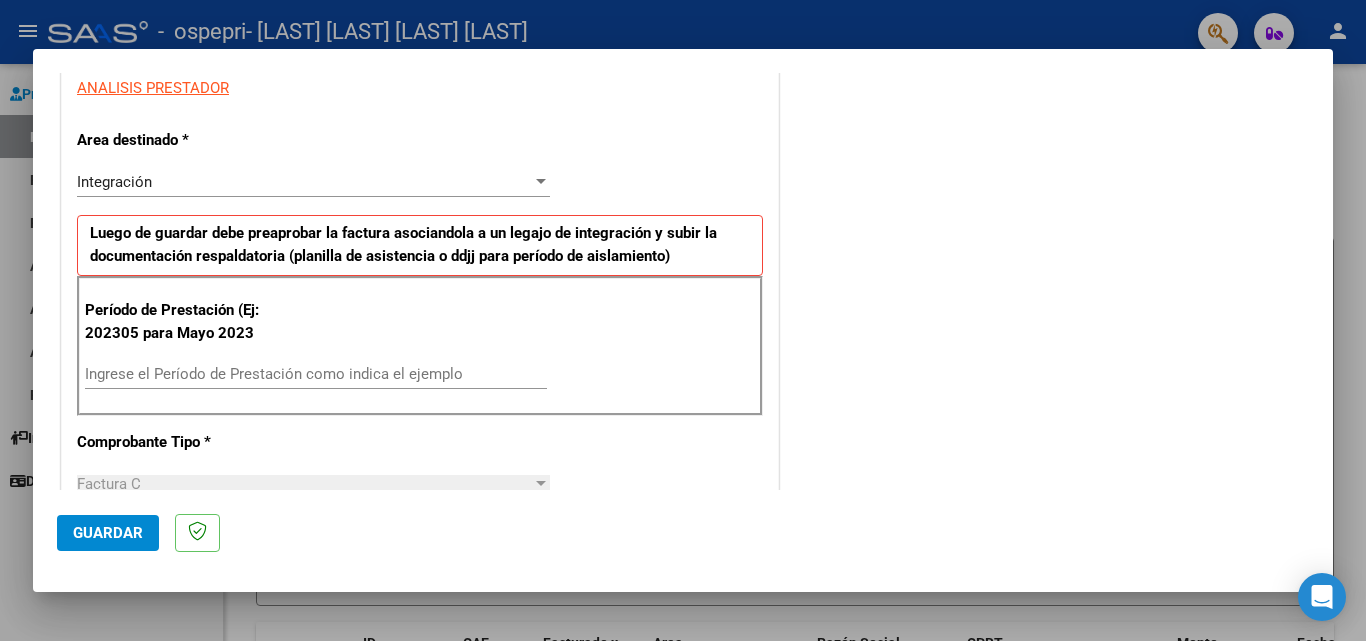 scroll, scrollTop: 400, scrollLeft: 0, axis: vertical 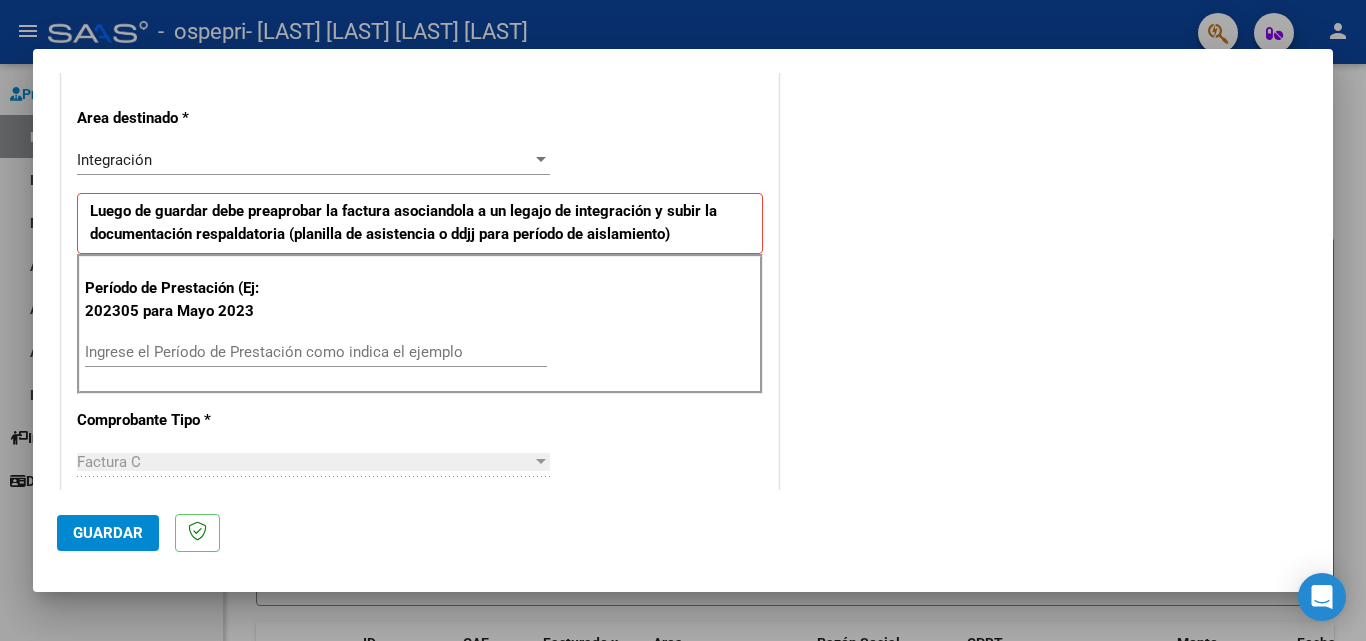 click on "Ingrese el Período de Prestación como indica el ejemplo" at bounding box center [316, 352] 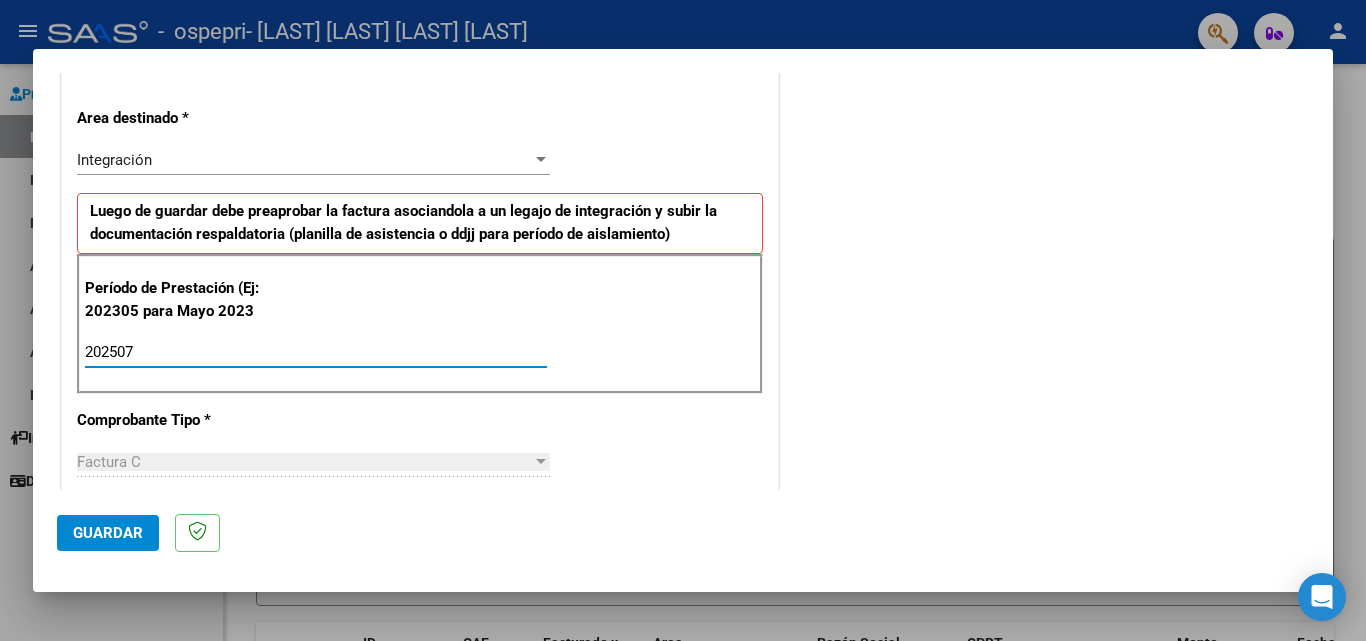 type on "202507" 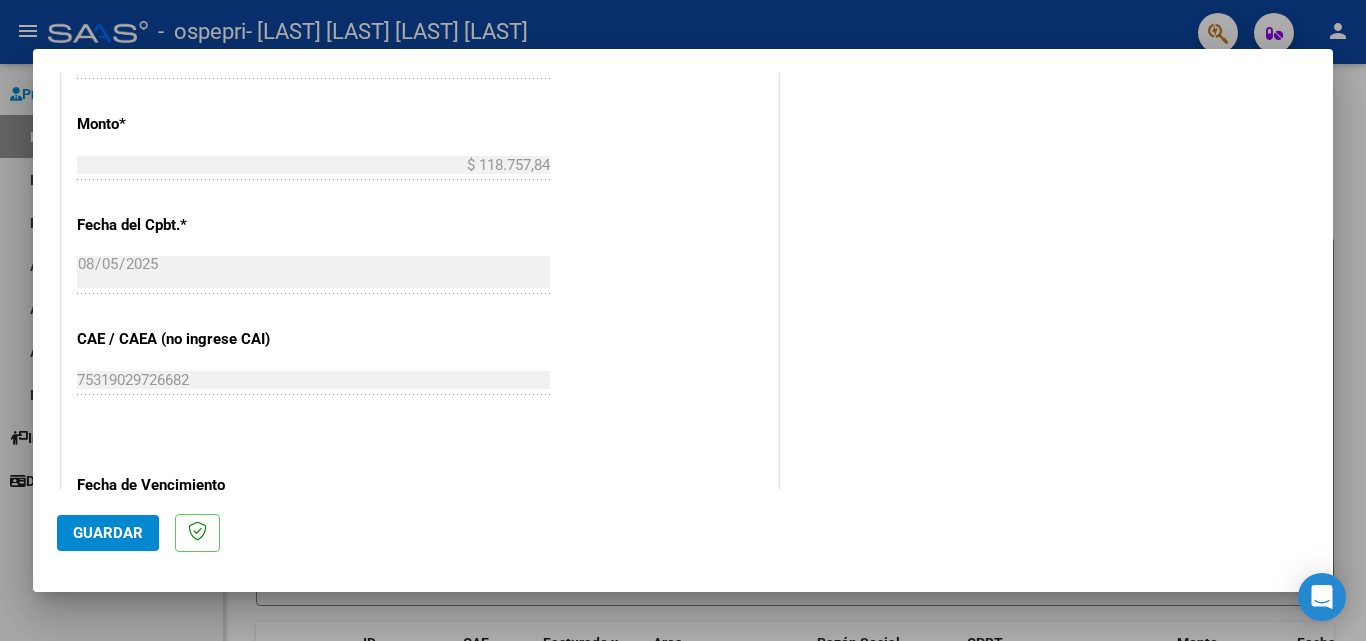 scroll, scrollTop: 1100, scrollLeft: 0, axis: vertical 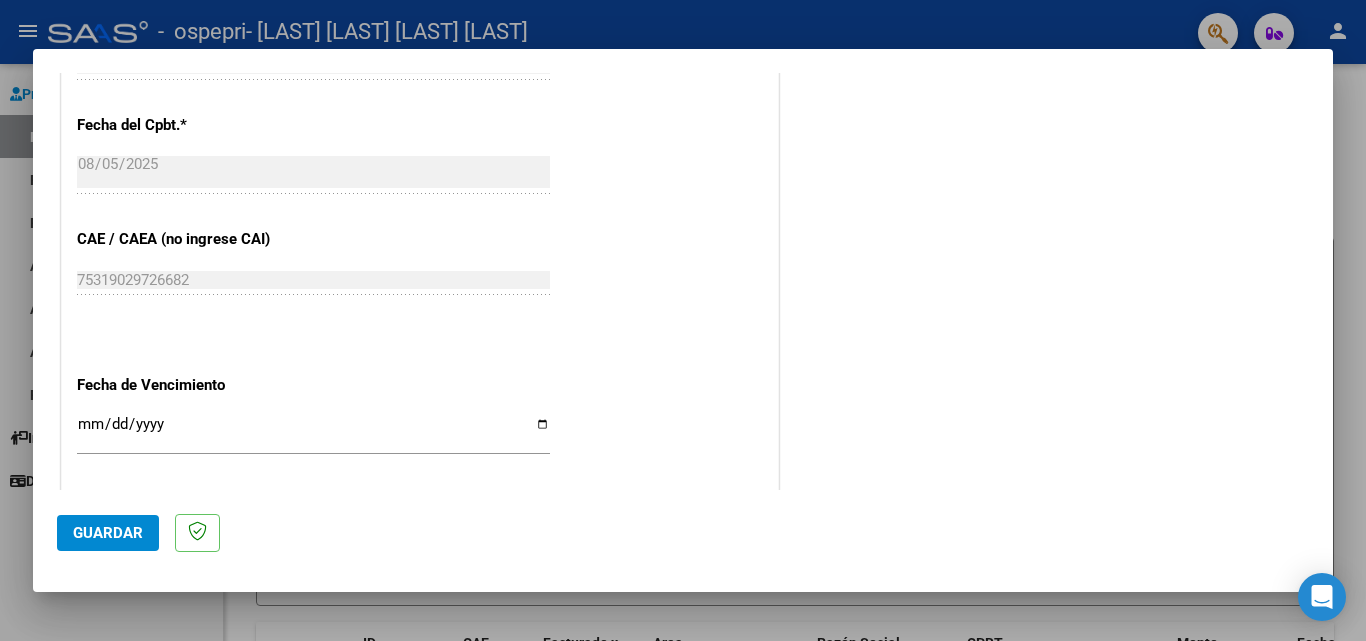 click on "Ingresar la fecha" at bounding box center (313, 432) 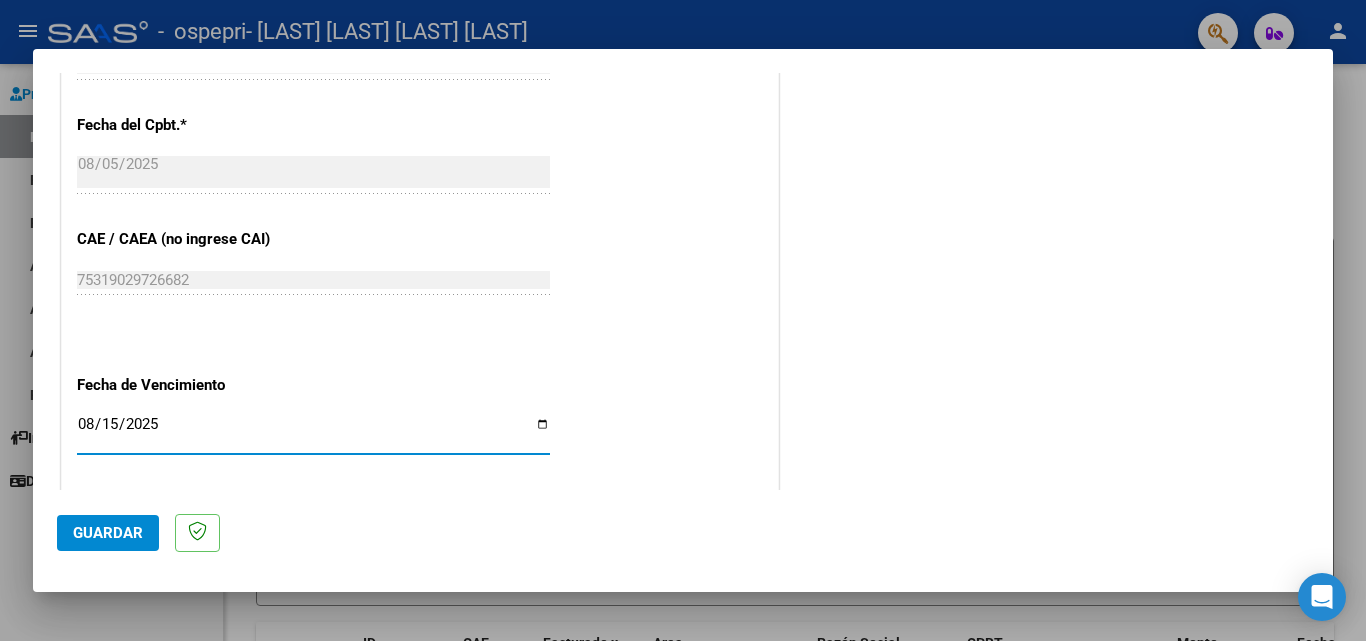 type on "2025-08-15" 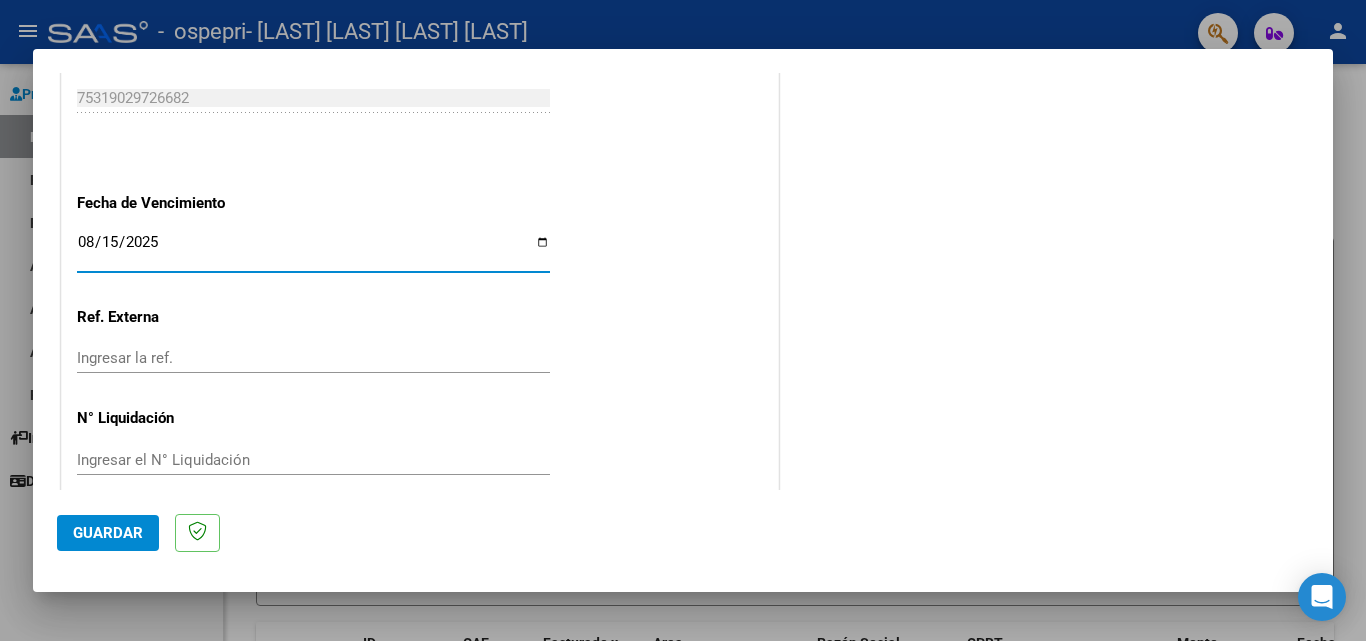 scroll, scrollTop: 1305, scrollLeft: 0, axis: vertical 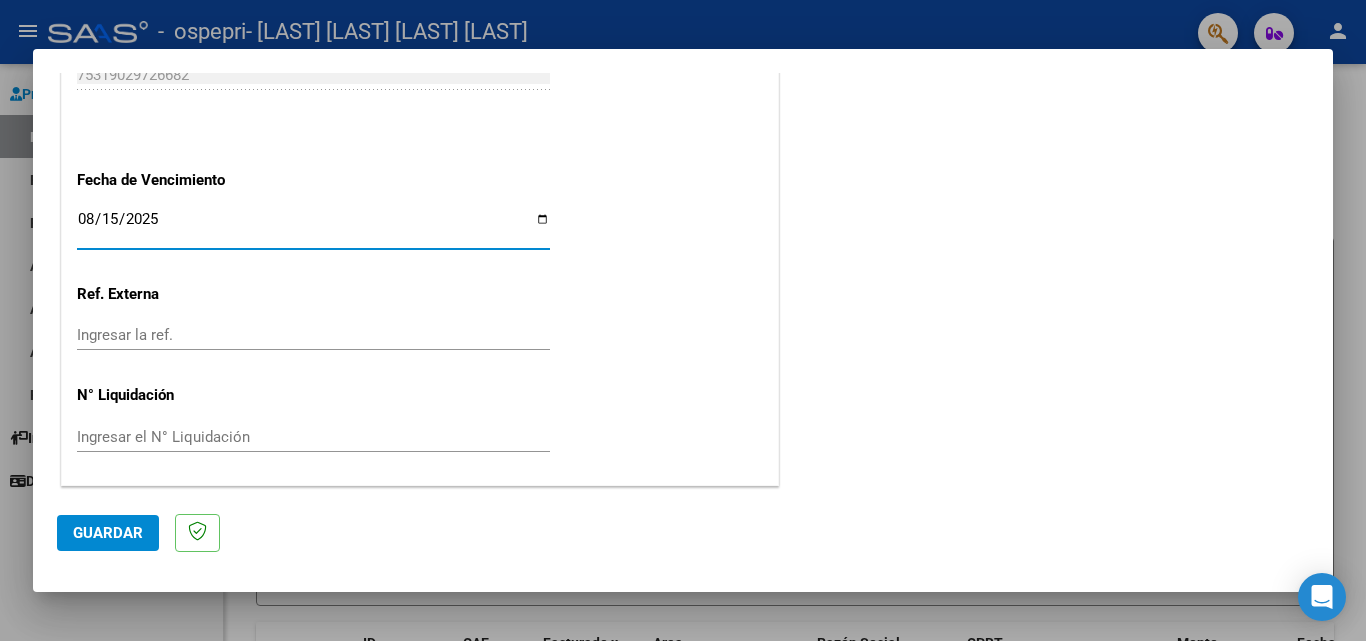 click on "Guardar" 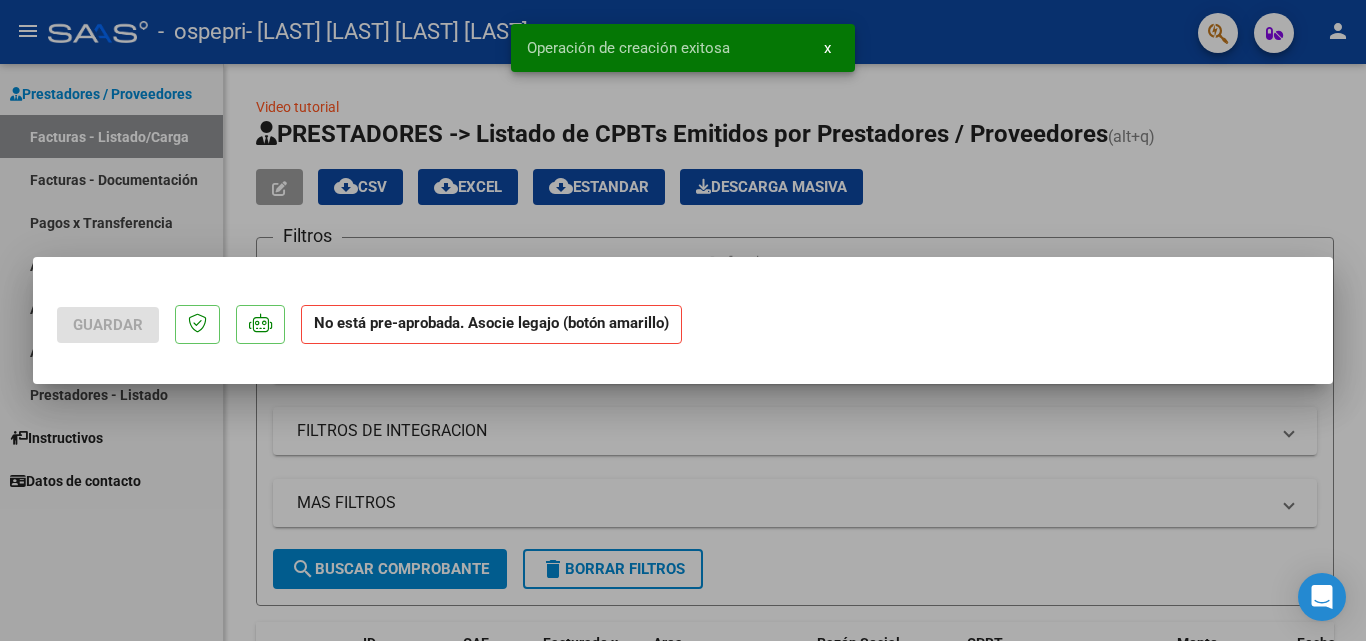 scroll, scrollTop: 0, scrollLeft: 0, axis: both 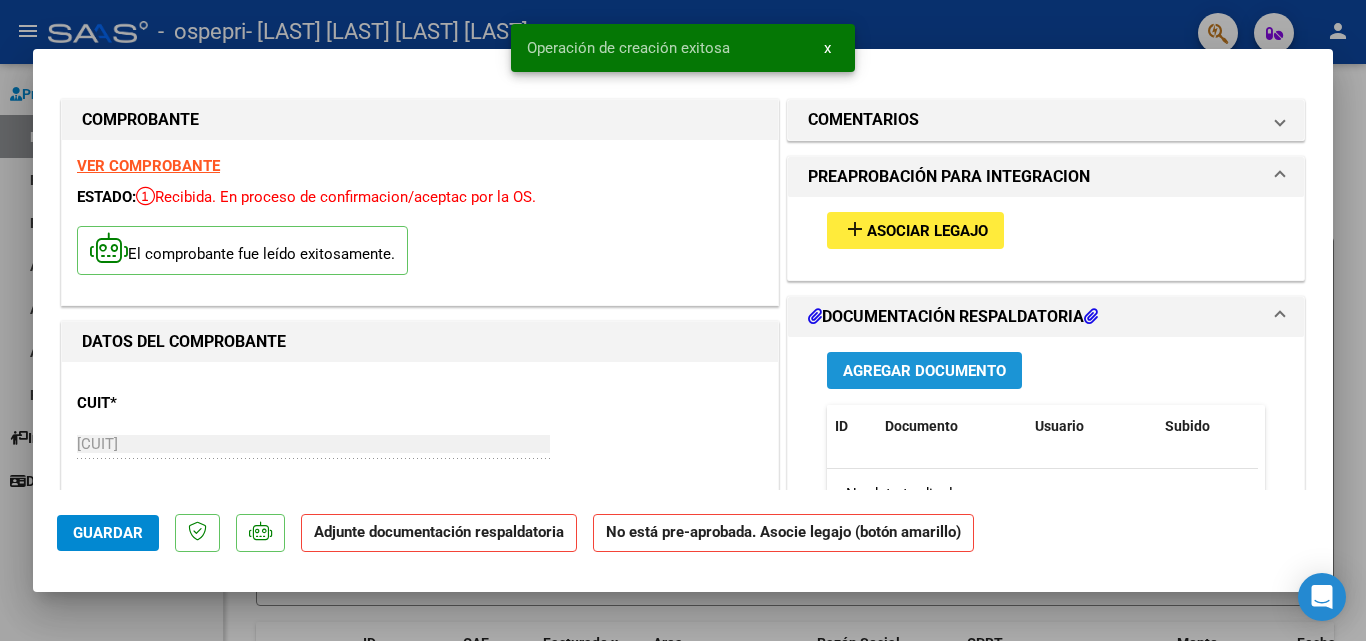 click on "Agregar Documento" at bounding box center (924, 371) 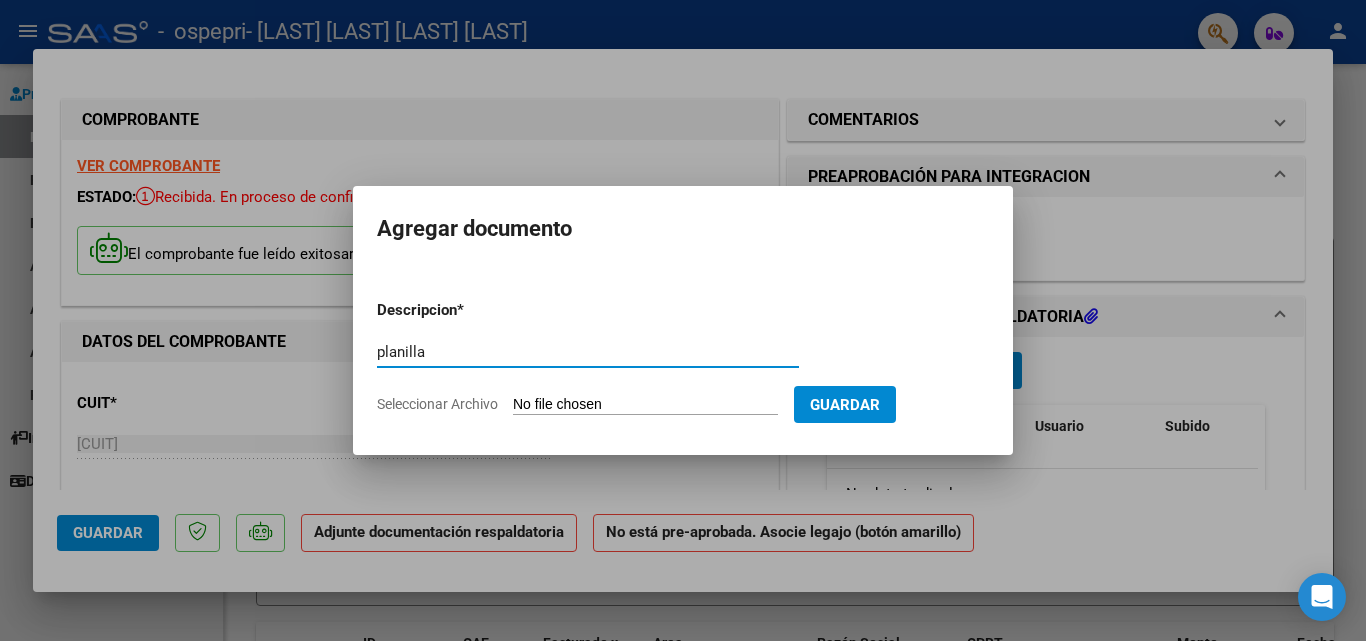 type on "planilla" 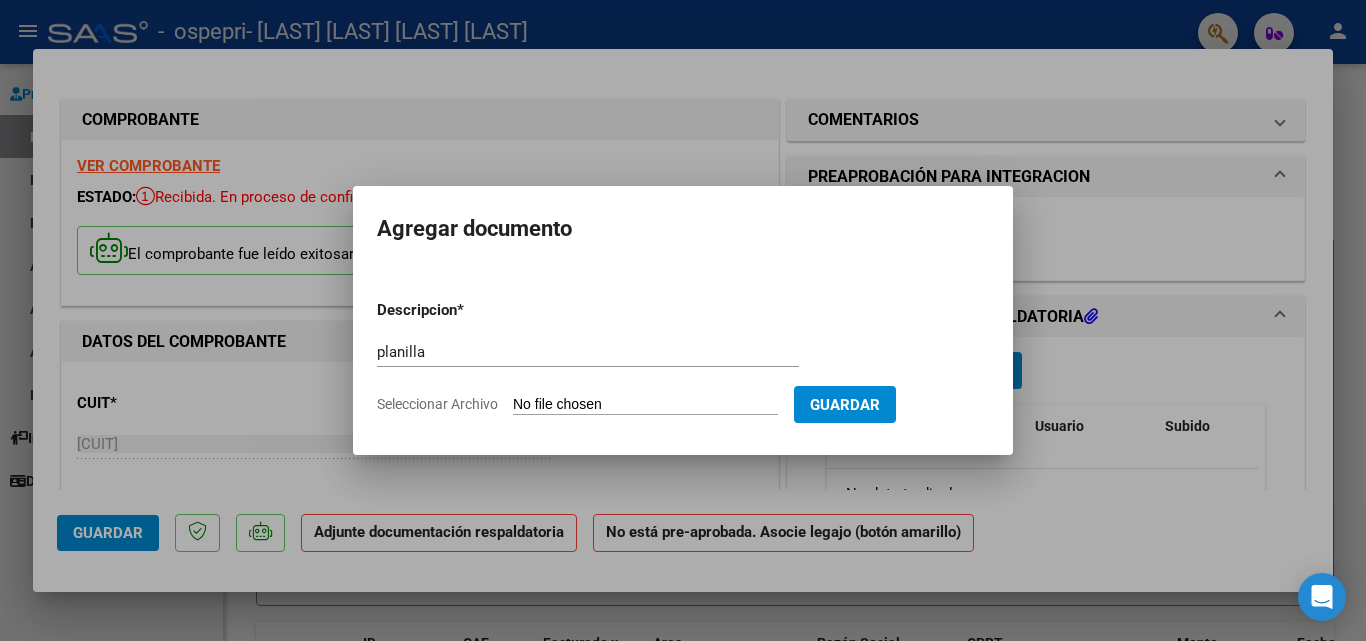 click on "Seleccionar Archivo" at bounding box center [645, 405] 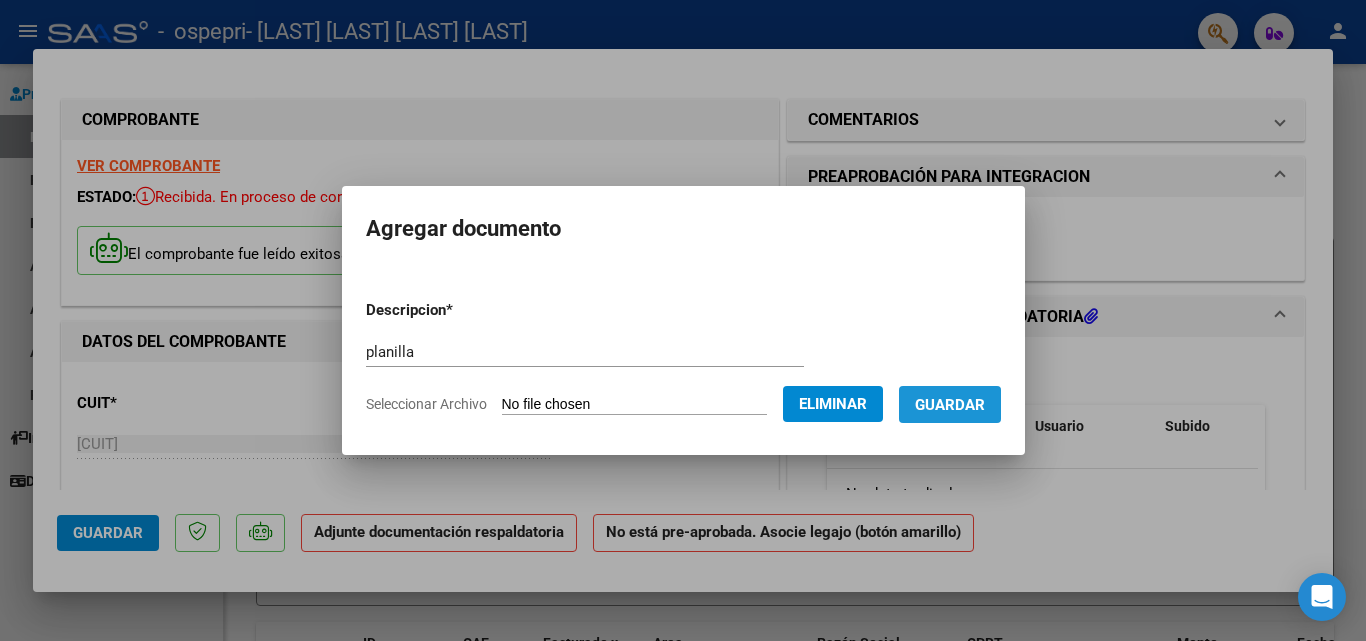click on "Guardar" at bounding box center (950, 404) 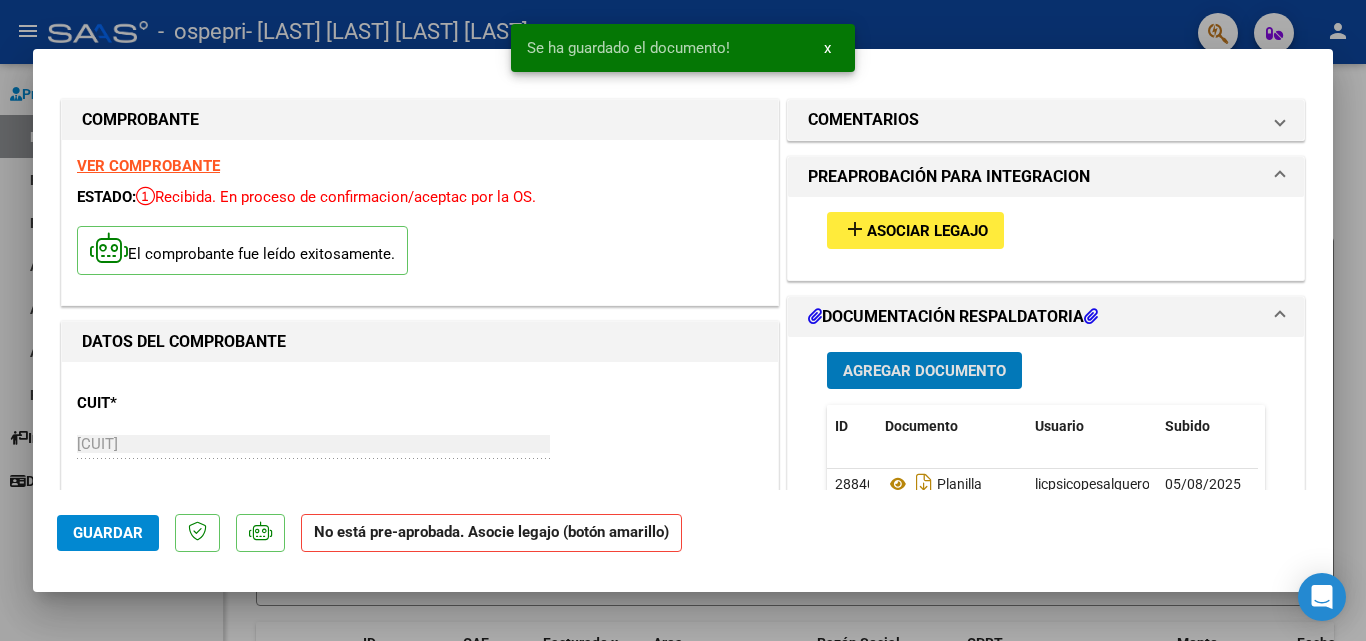 click on "add Asociar Legajo" at bounding box center [915, 230] 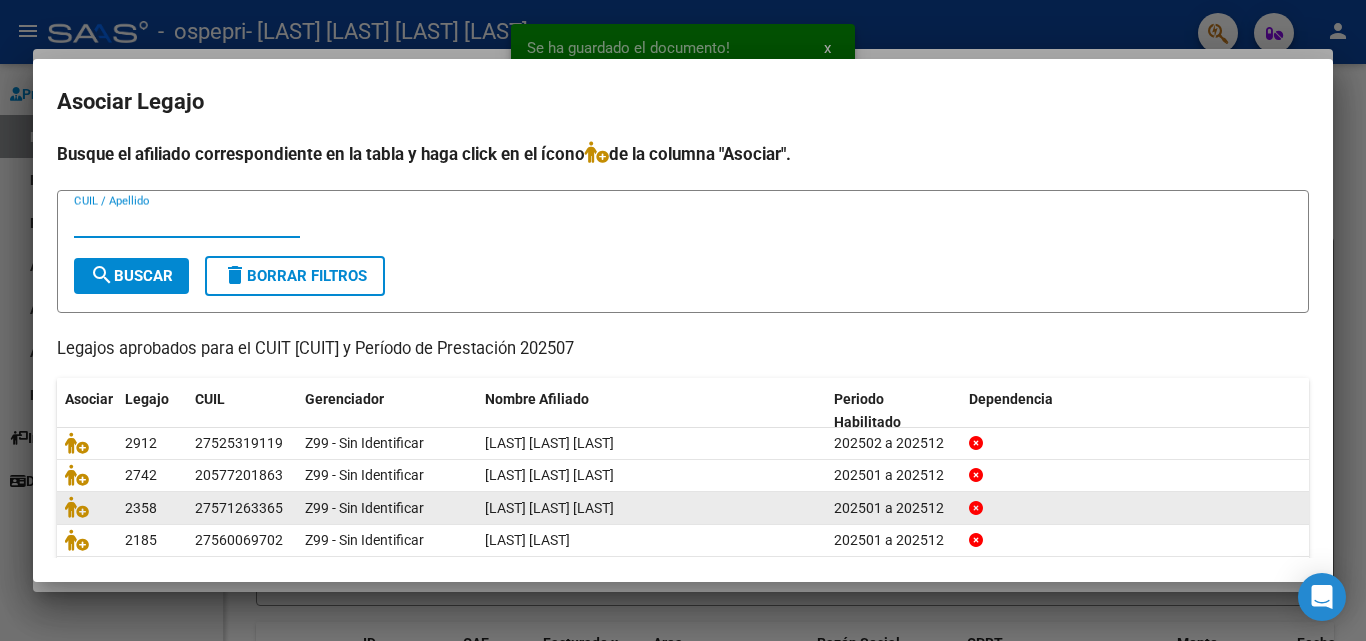 scroll, scrollTop: 109, scrollLeft: 0, axis: vertical 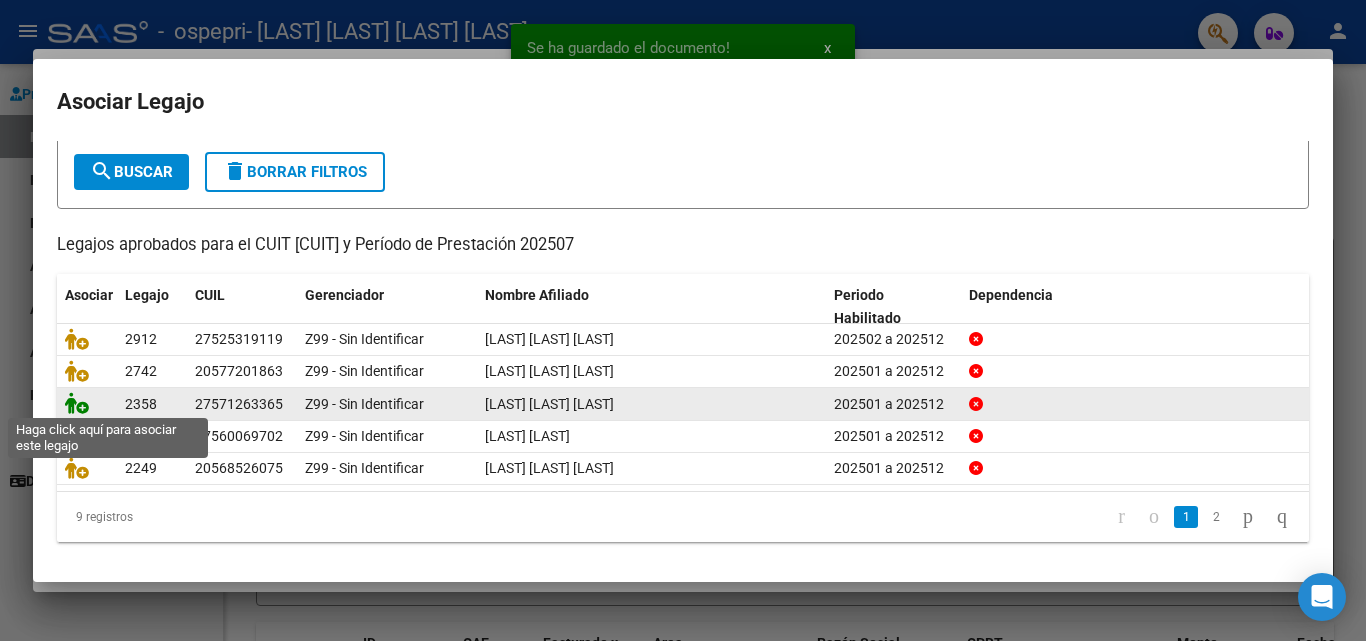 click 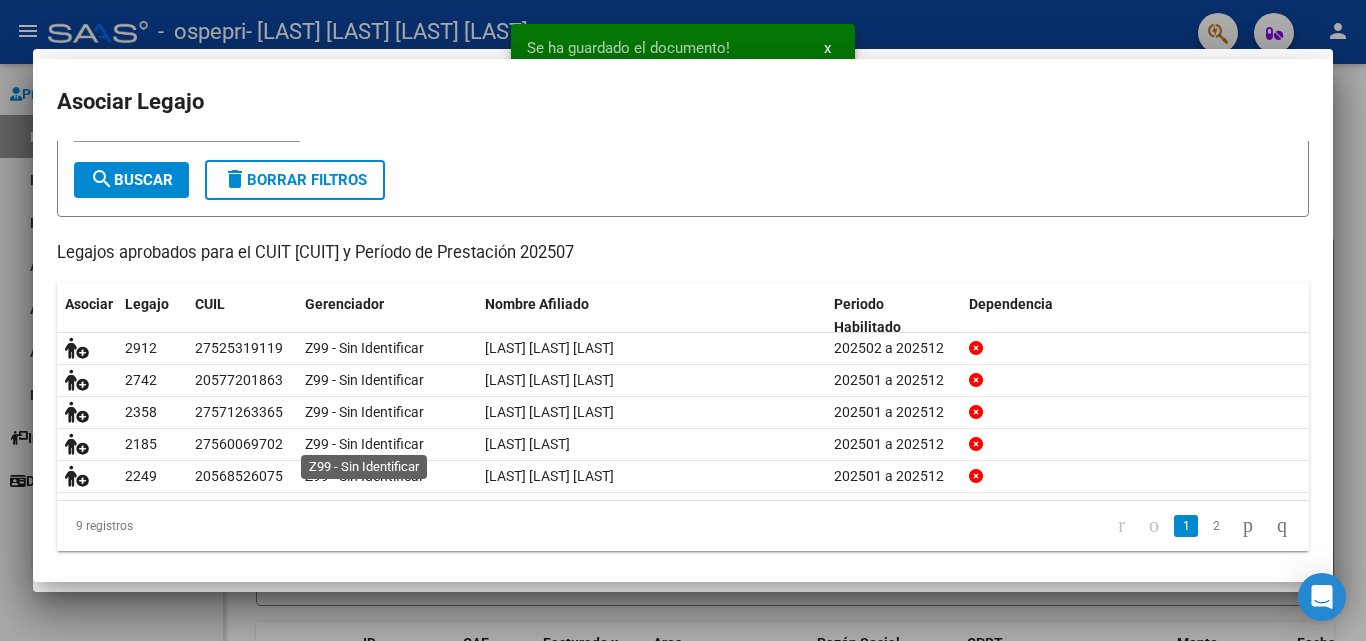 scroll, scrollTop: 122, scrollLeft: 0, axis: vertical 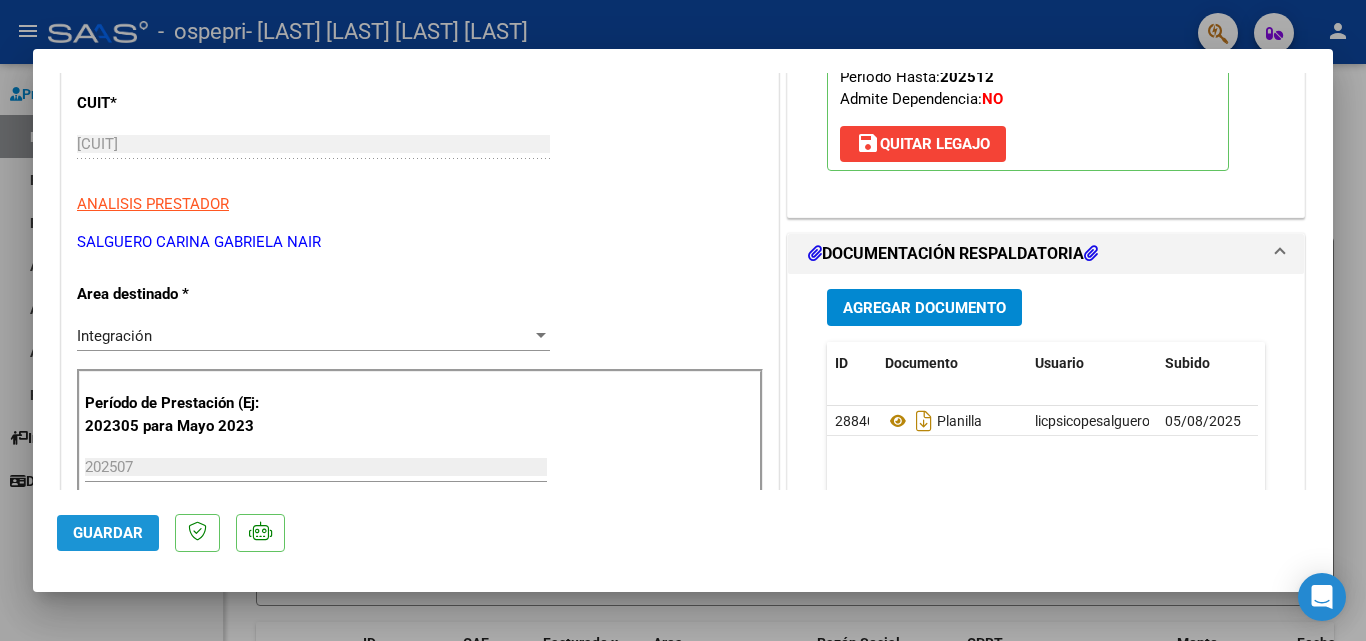 click on "Guardar" 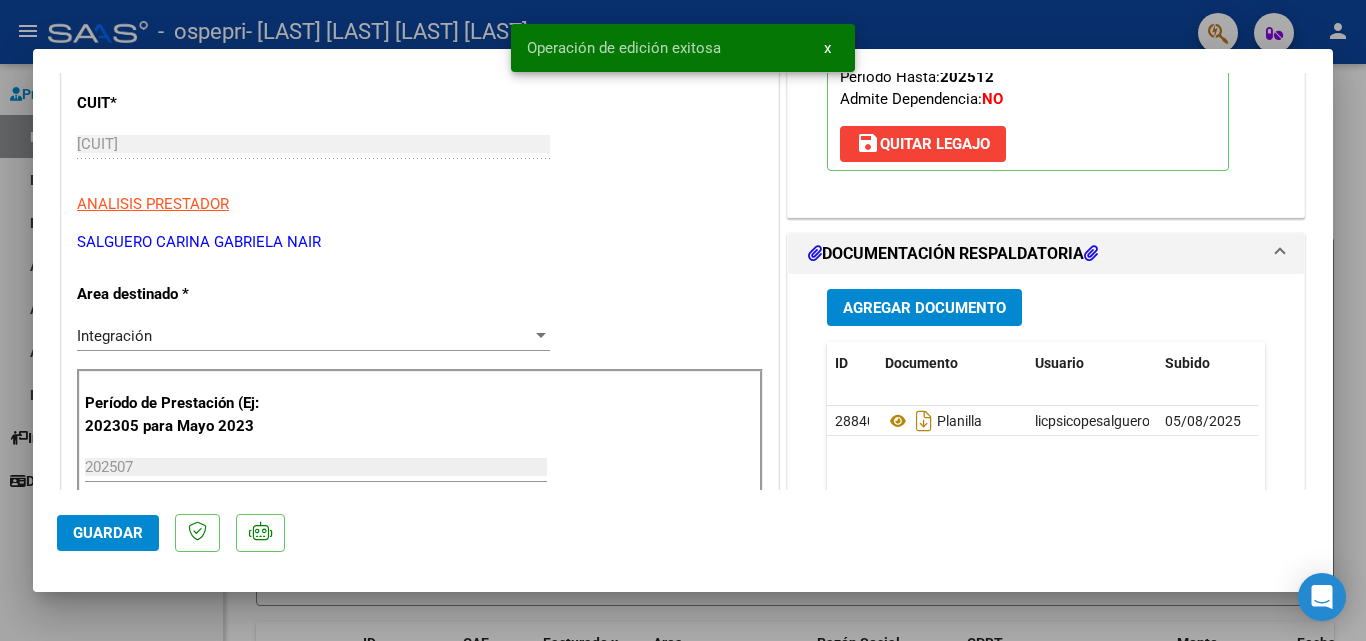 click at bounding box center [683, 320] 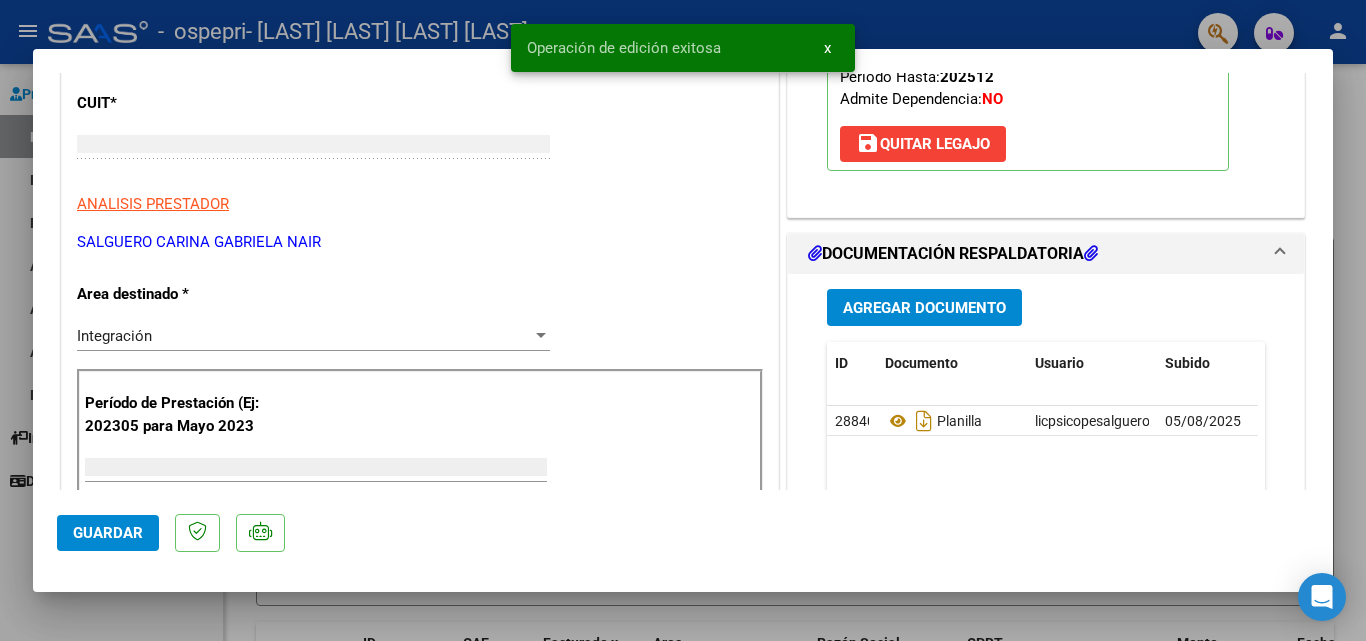 scroll, scrollTop: 239, scrollLeft: 0, axis: vertical 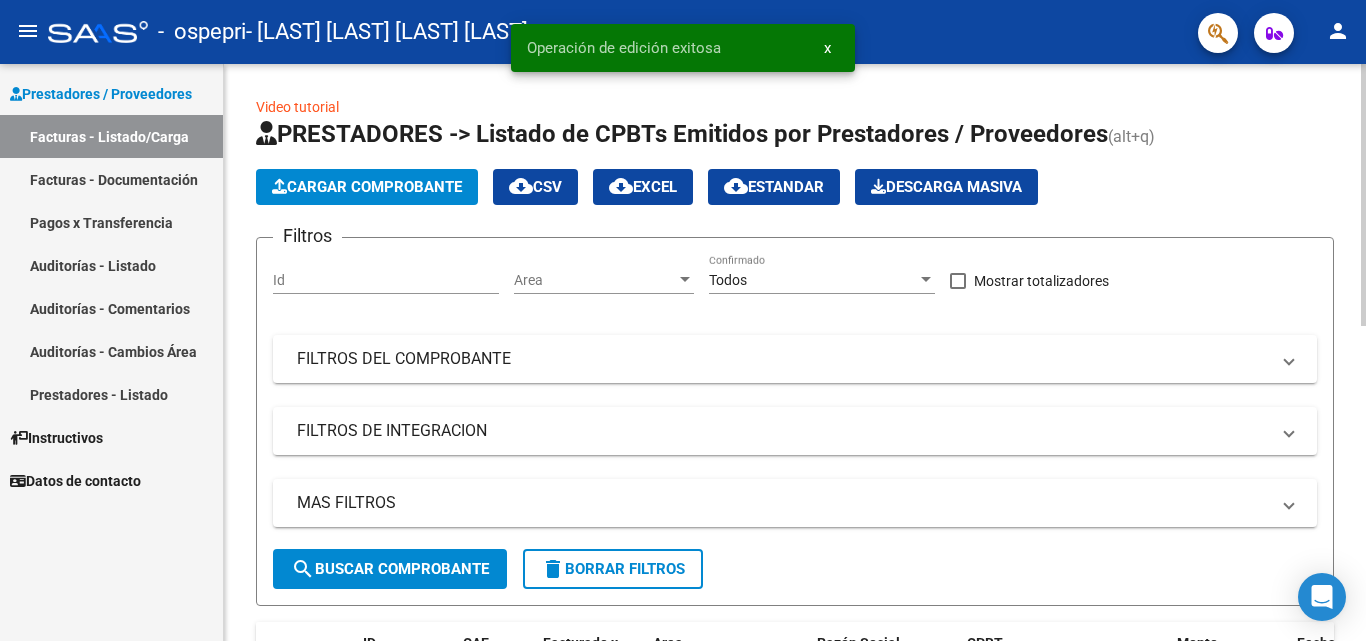 click on "Cargar Comprobante" 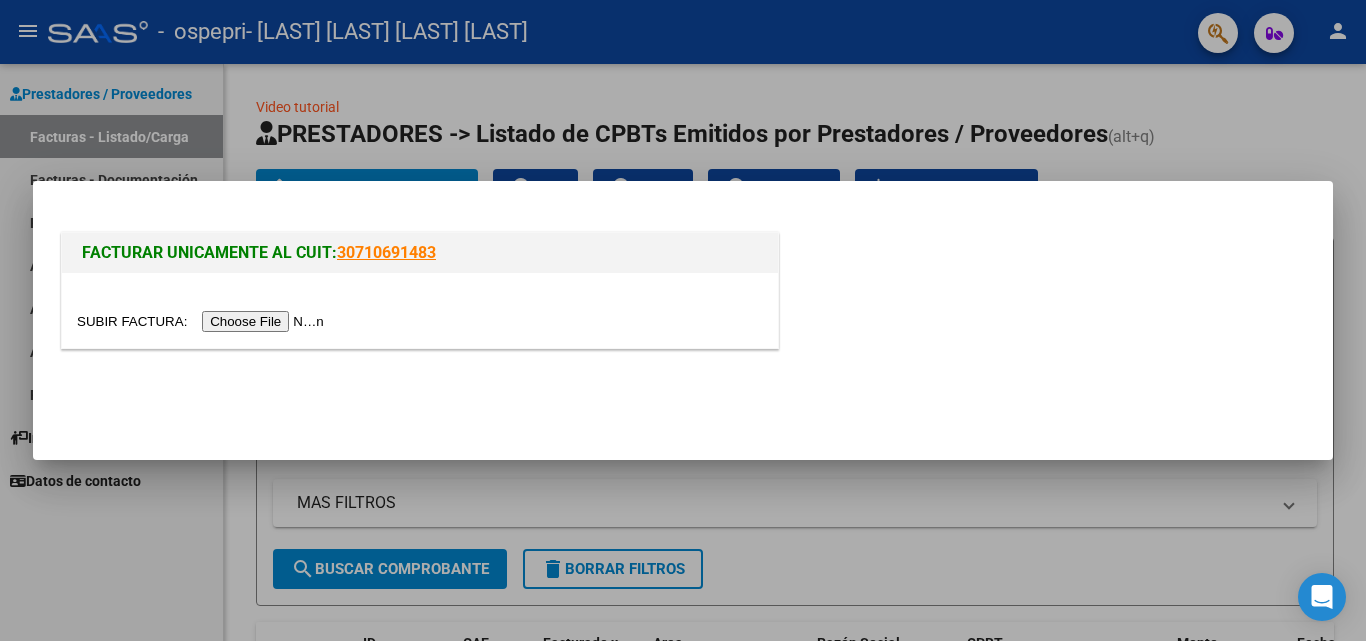 click at bounding box center [203, 321] 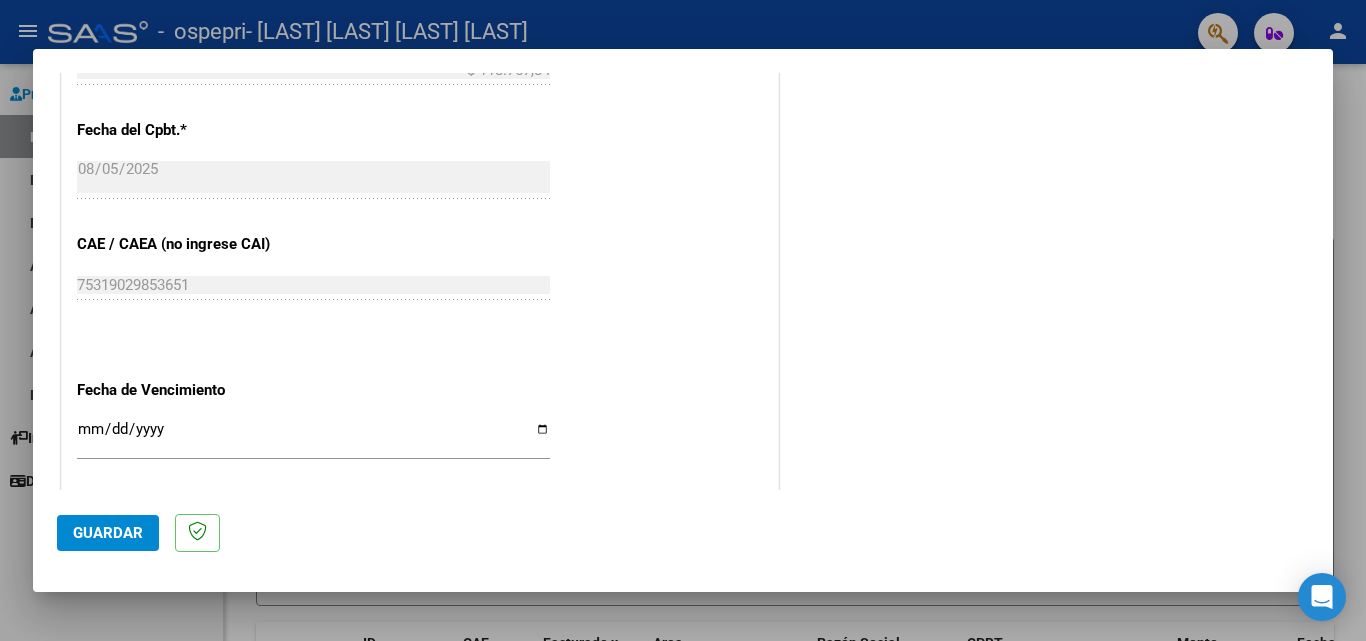 scroll, scrollTop: 1100, scrollLeft: 0, axis: vertical 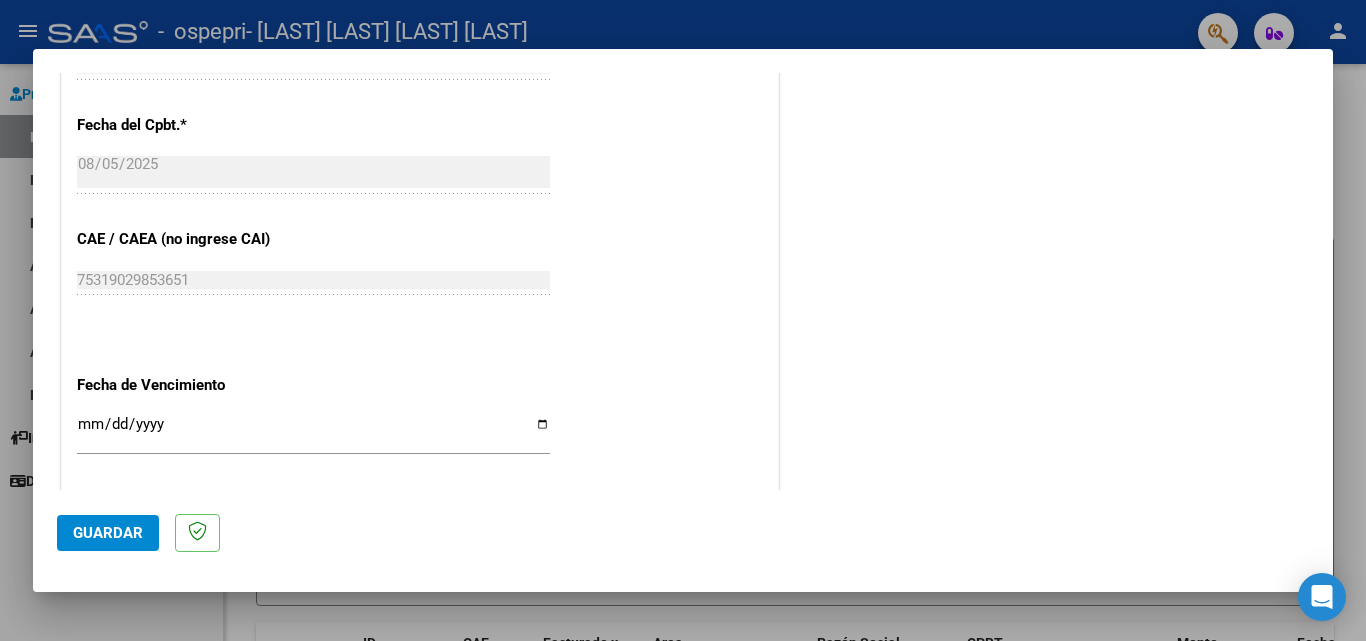 click on "Ingresar la fecha" at bounding box center [313, 432] 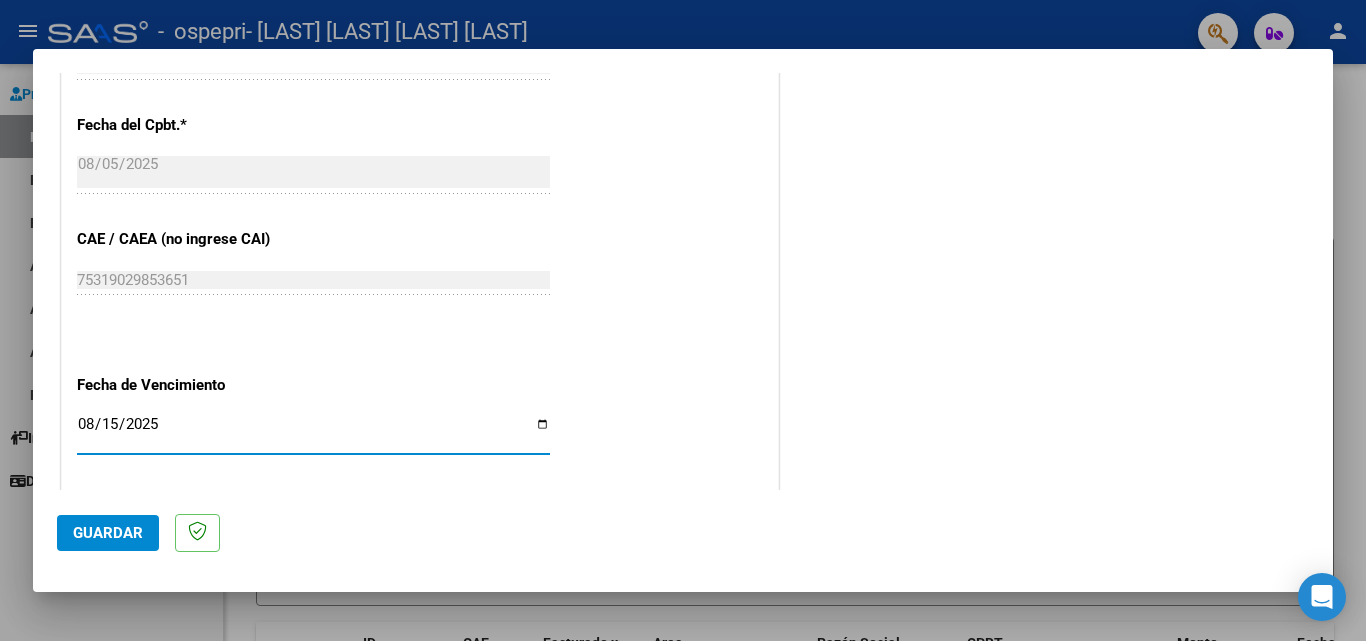type on "2025-08-15" 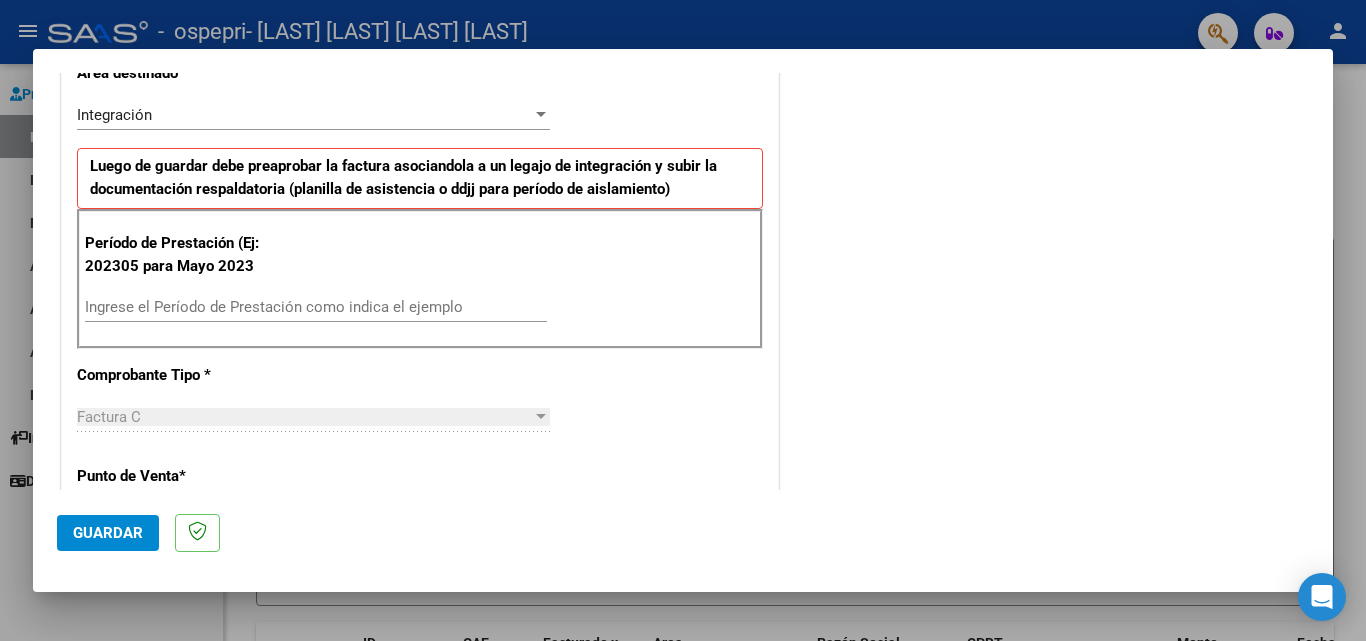 scroll, scrollTop: 300, scrollLeft: 0, axis: vertical 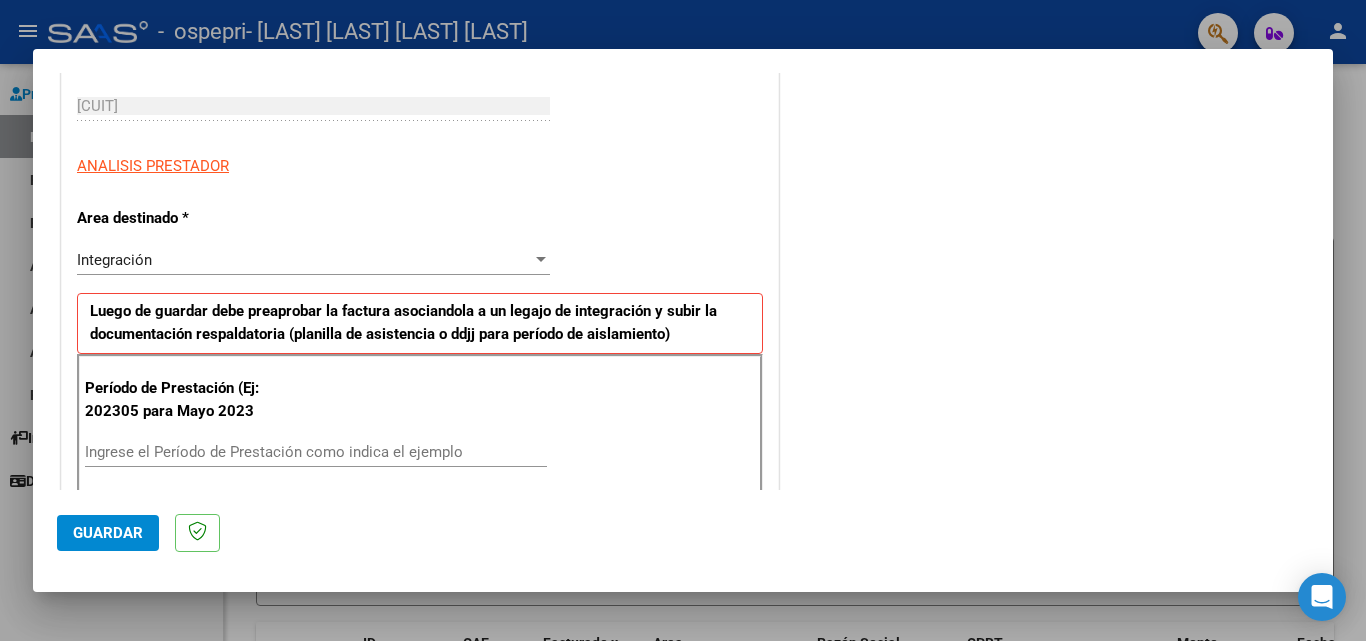click on "Ingrese el Período de Prestación como indica el ejemplo" at bounding box center (316, 452) 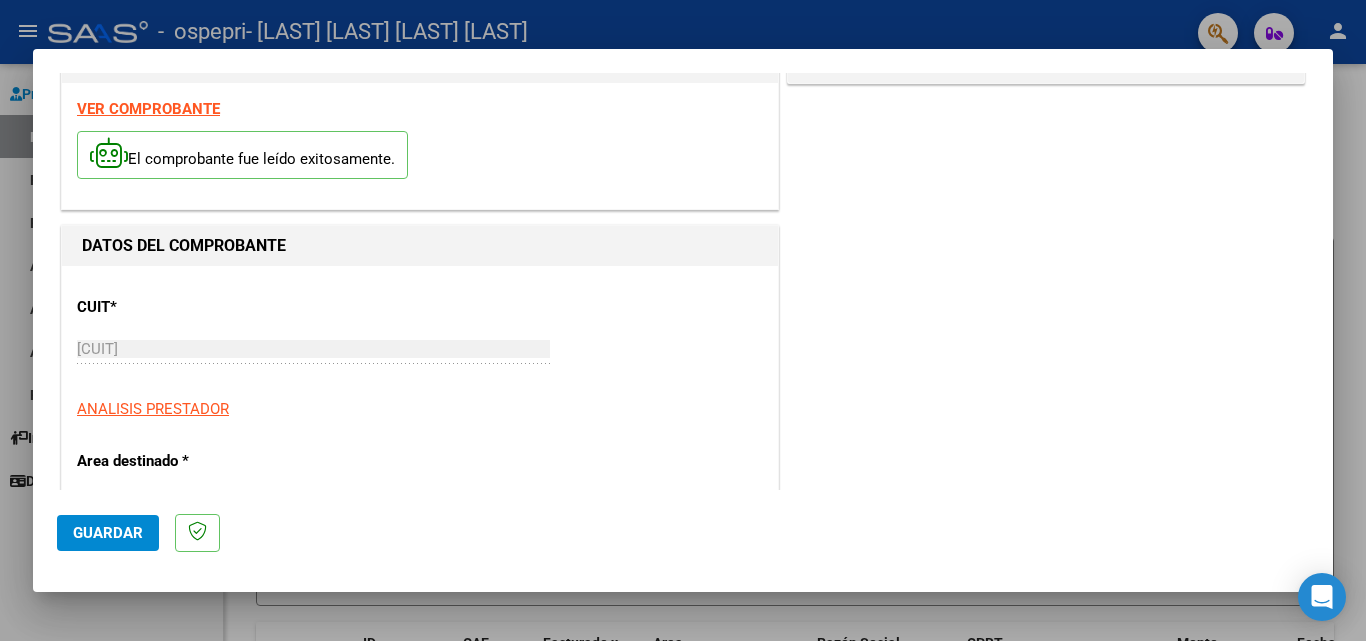 scroll, scrollTop: 0, scrollLeft: 0, axis: both 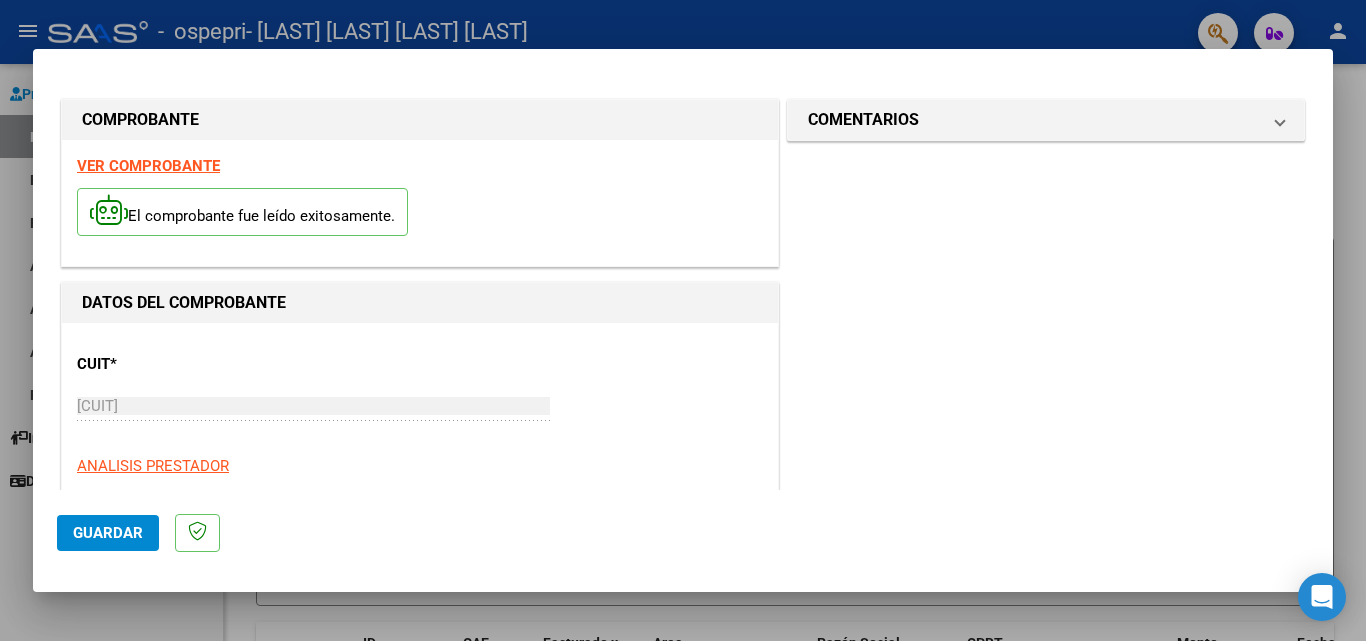 type on "202507" 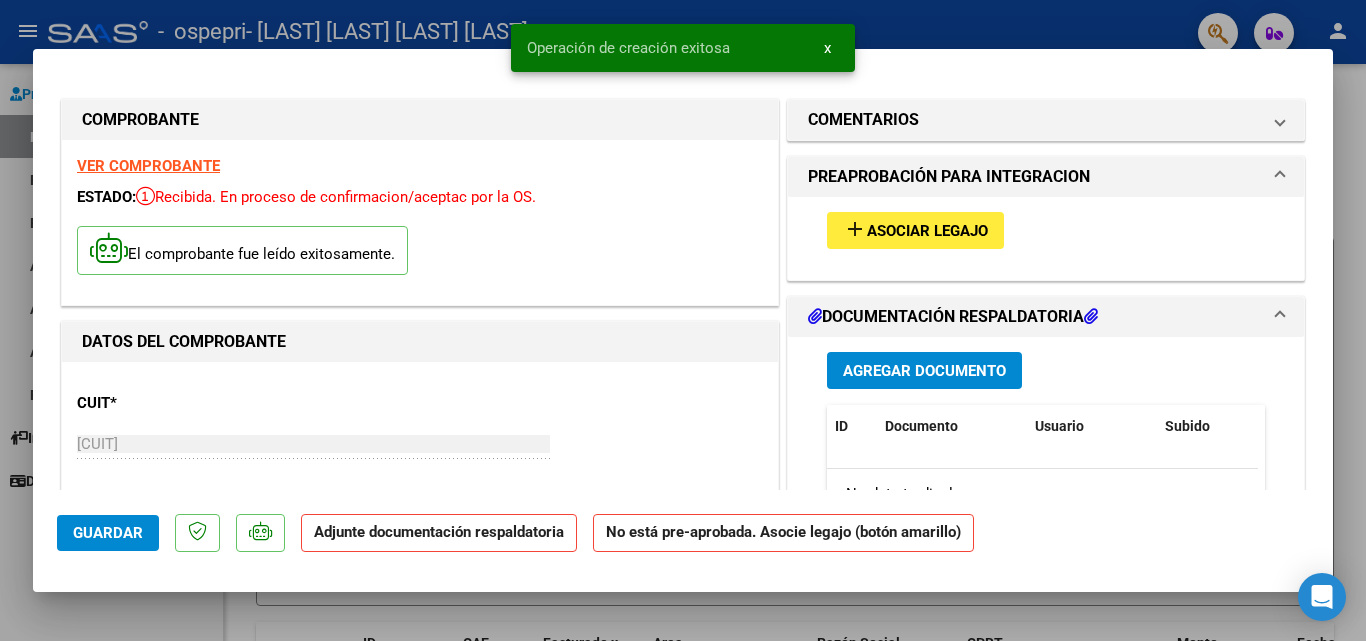 click on "Asociar Legajo" at bounding box center [927, 231] 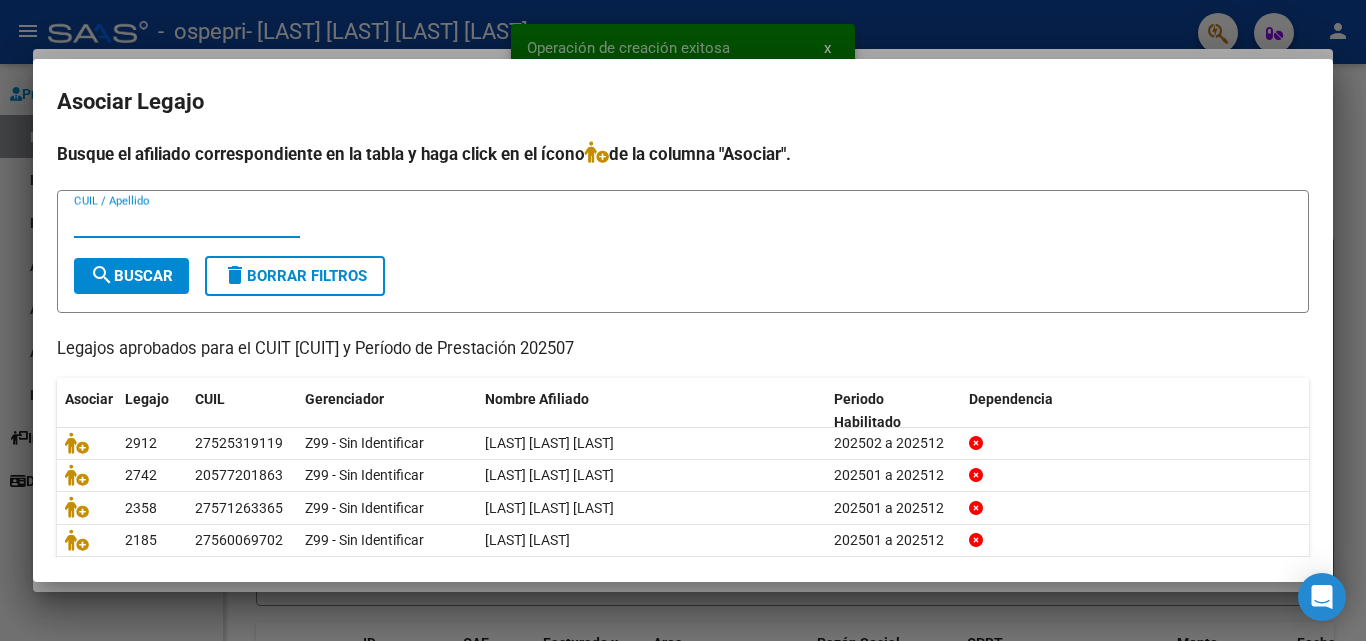 click at bounding box center (683, 320) 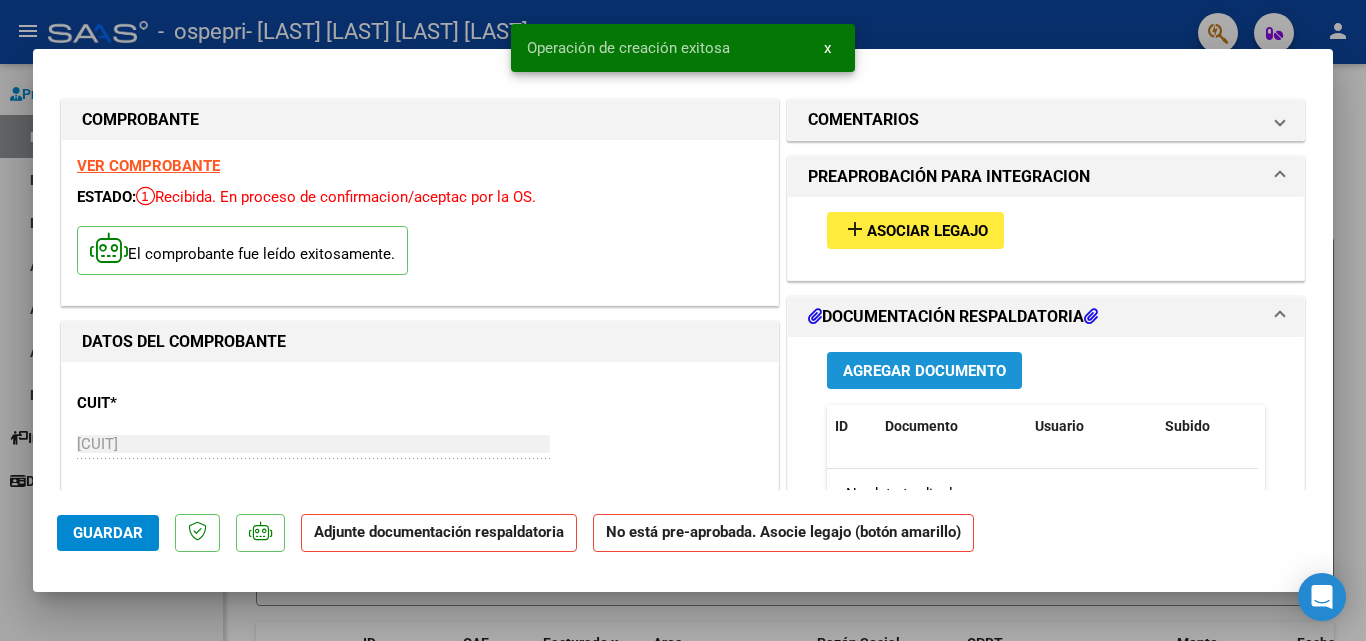 click on "Agregar Documento" at bounding box center (924, 371) 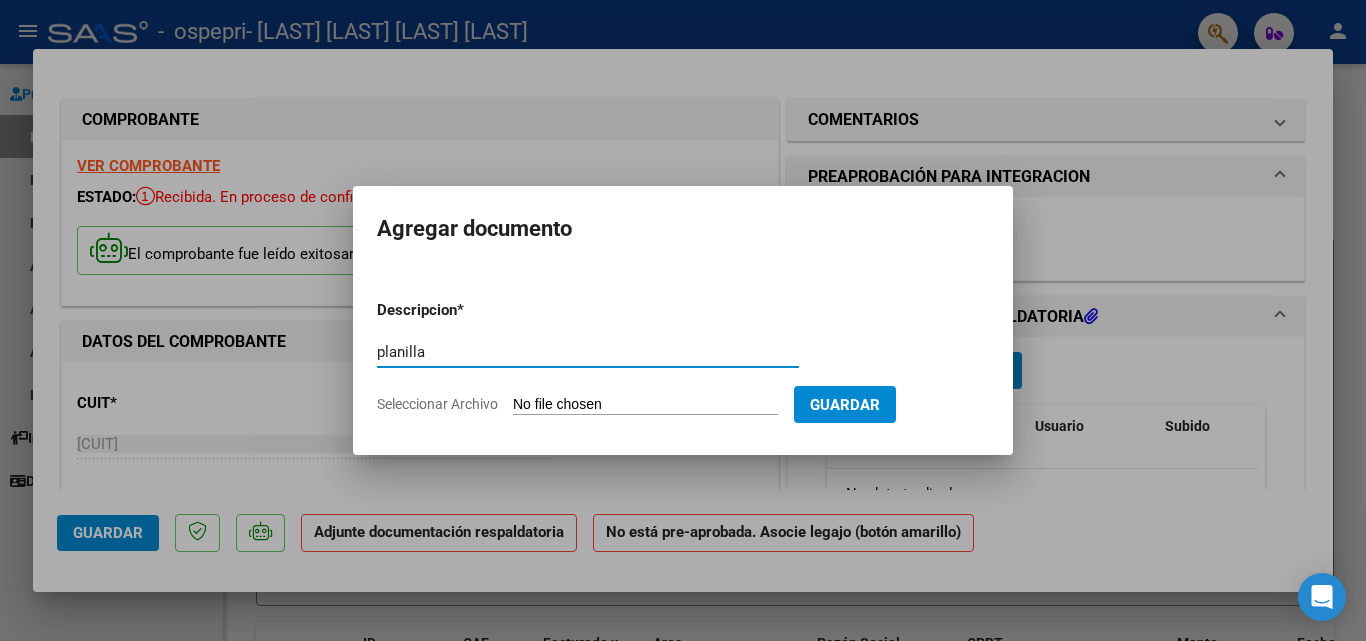 type on "planilla" 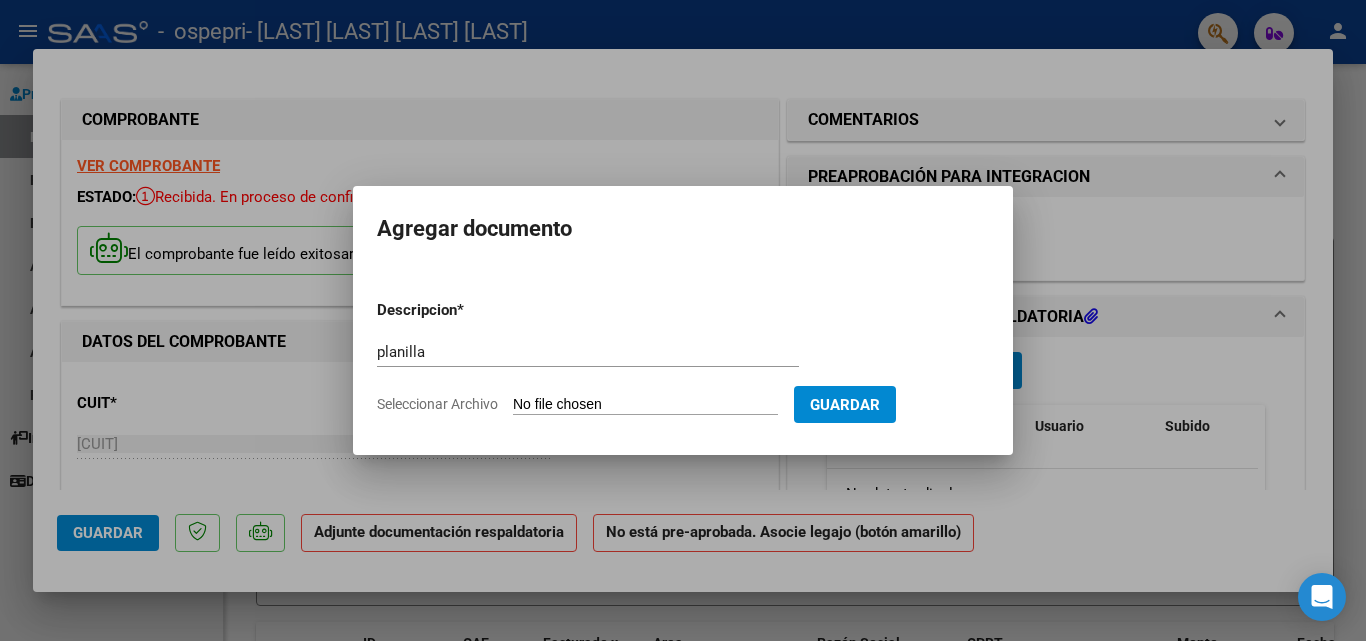 type on "C:\fakepath\[LAST] julio Ospepri.pdf" 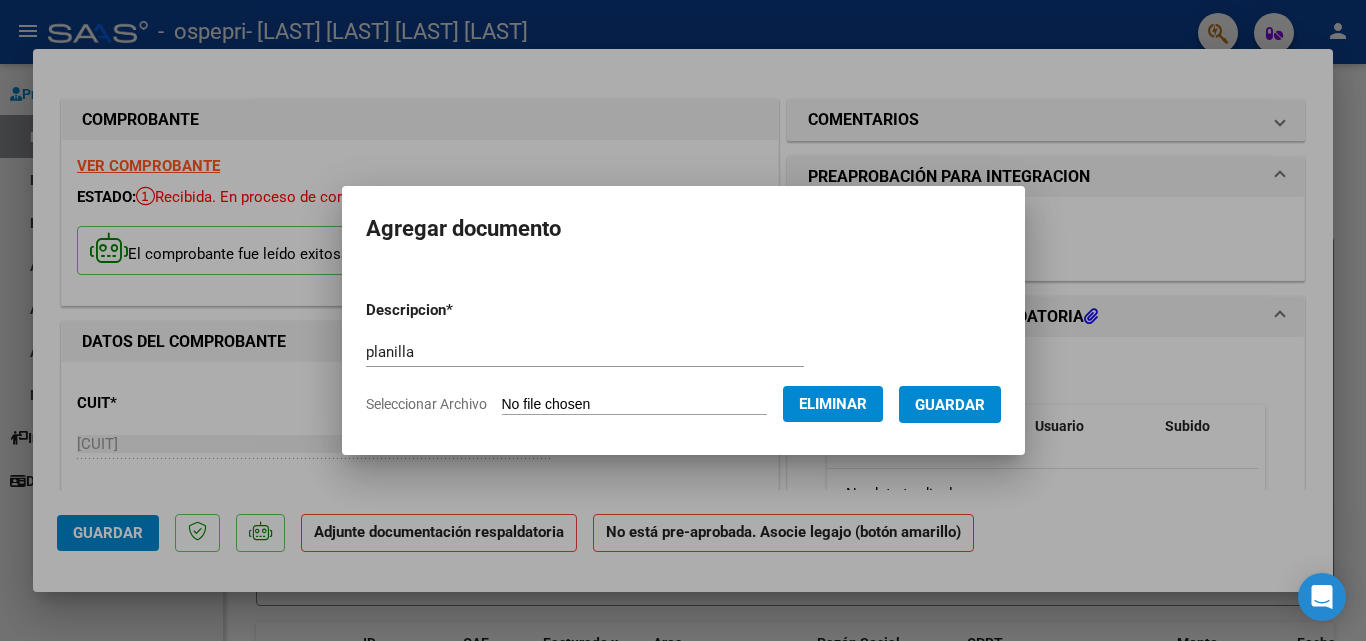 click on "Guardar" at bounding box center [950, 405] 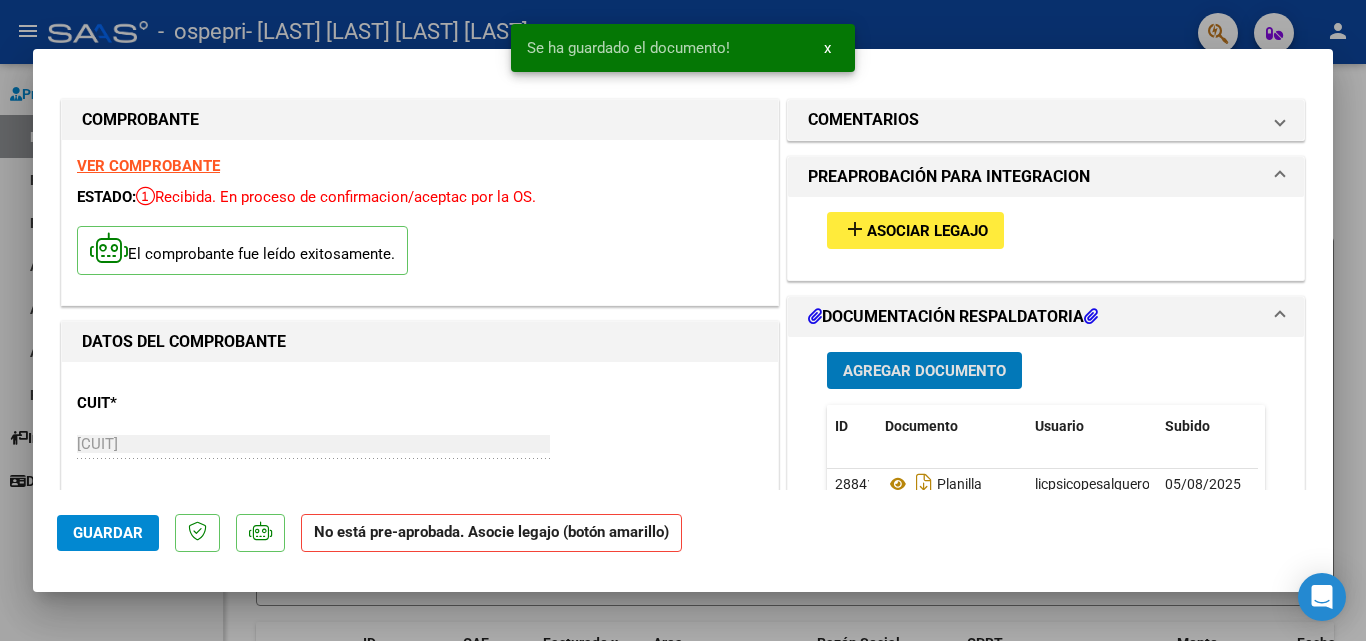 click on "add" at bounding box center (855, 229) 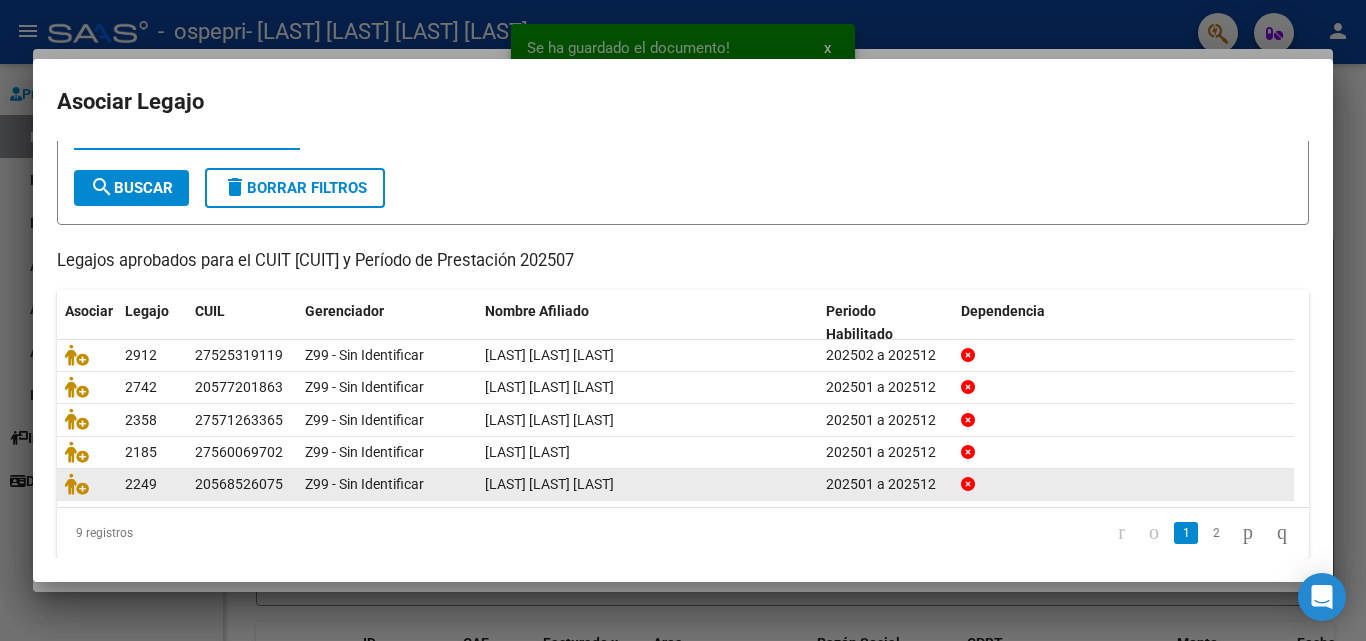 scroll, scrollTop: 109, scrollLeft: 0, axis: vertical 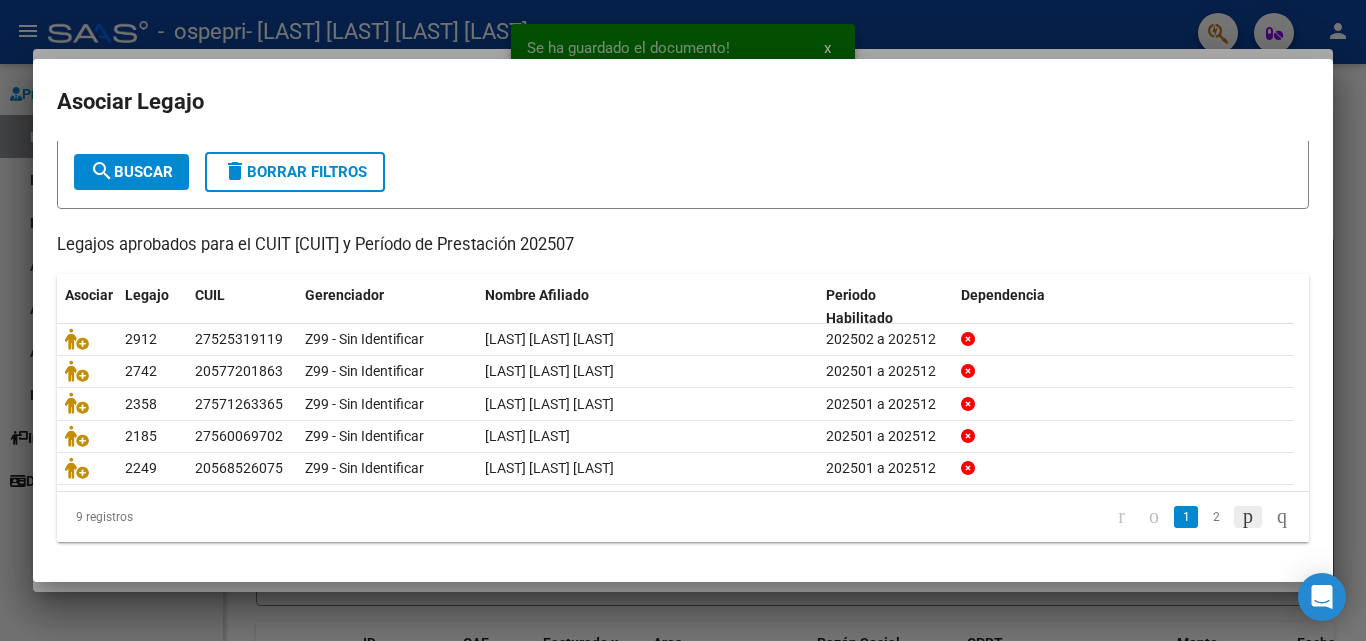 click 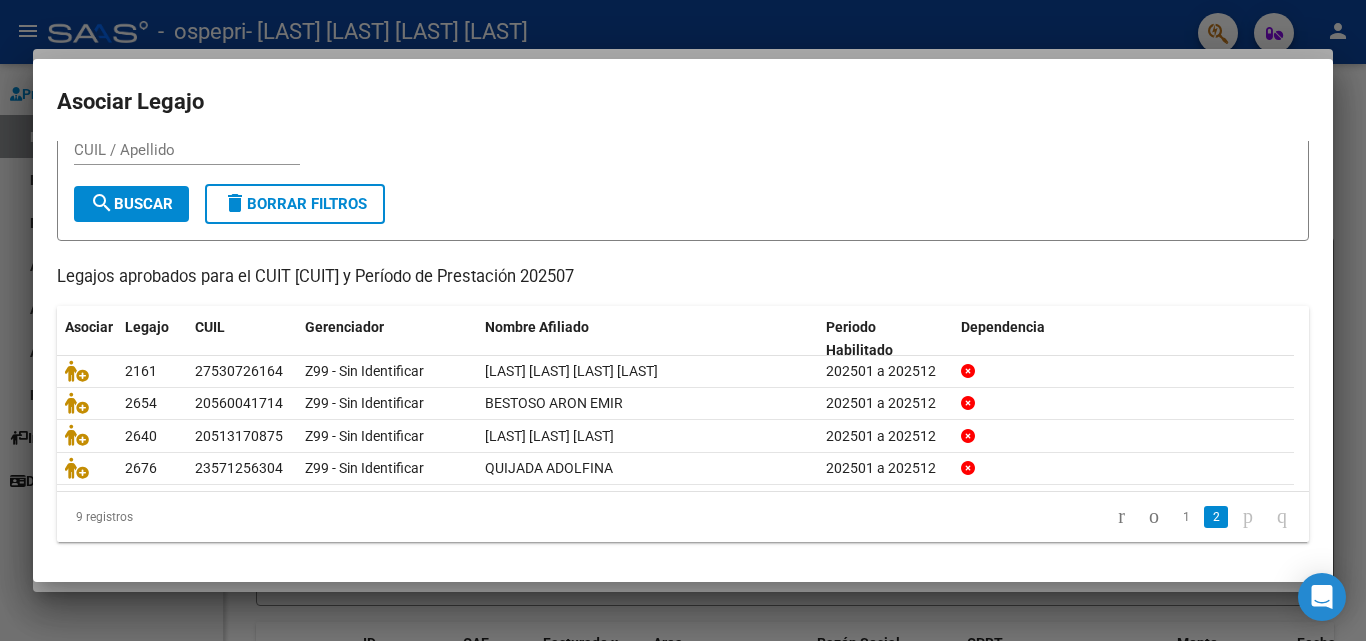 scroll, scrollTop: 76, scrollLeft: 0, axis: vertical 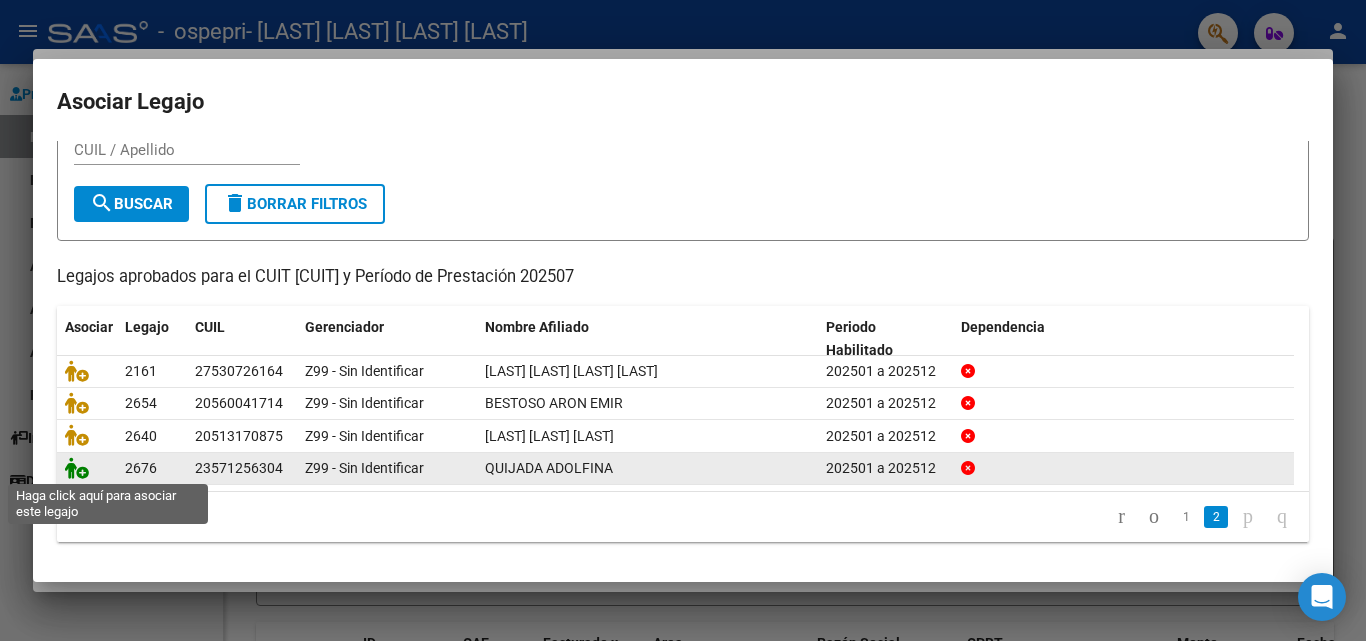 click 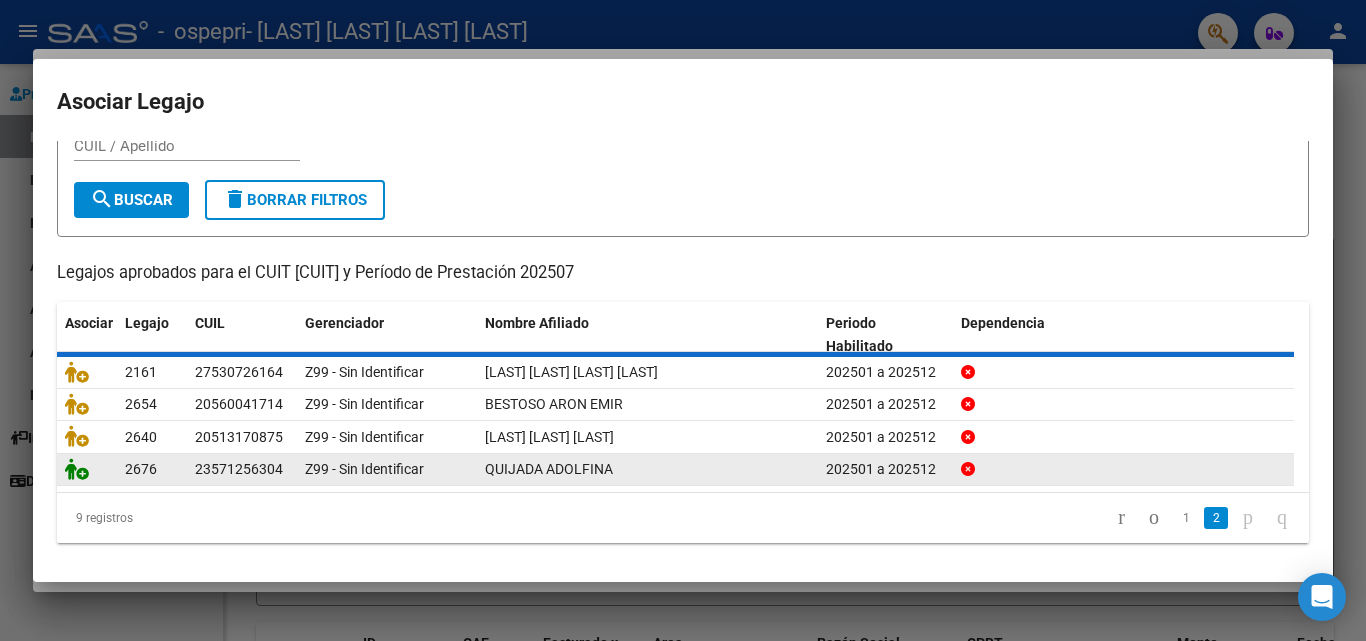 scroll, scrollTop: 89, scrollLeft: 0, axis: vertical 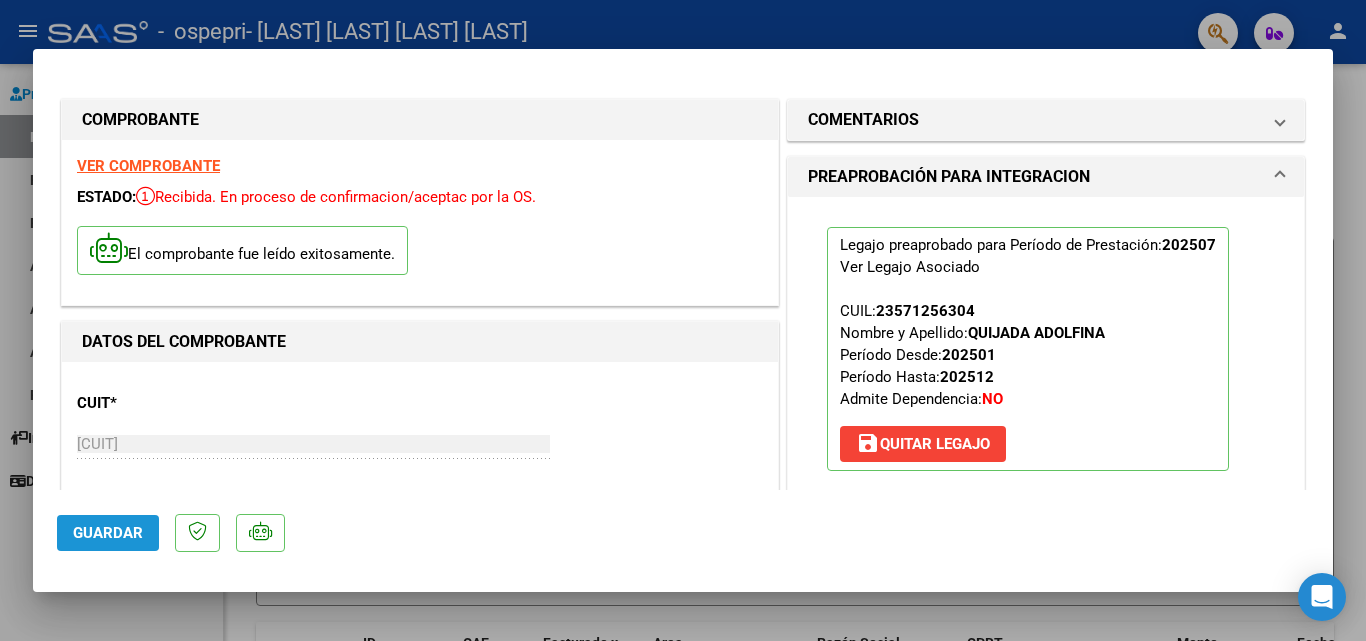 click on "Guardar" 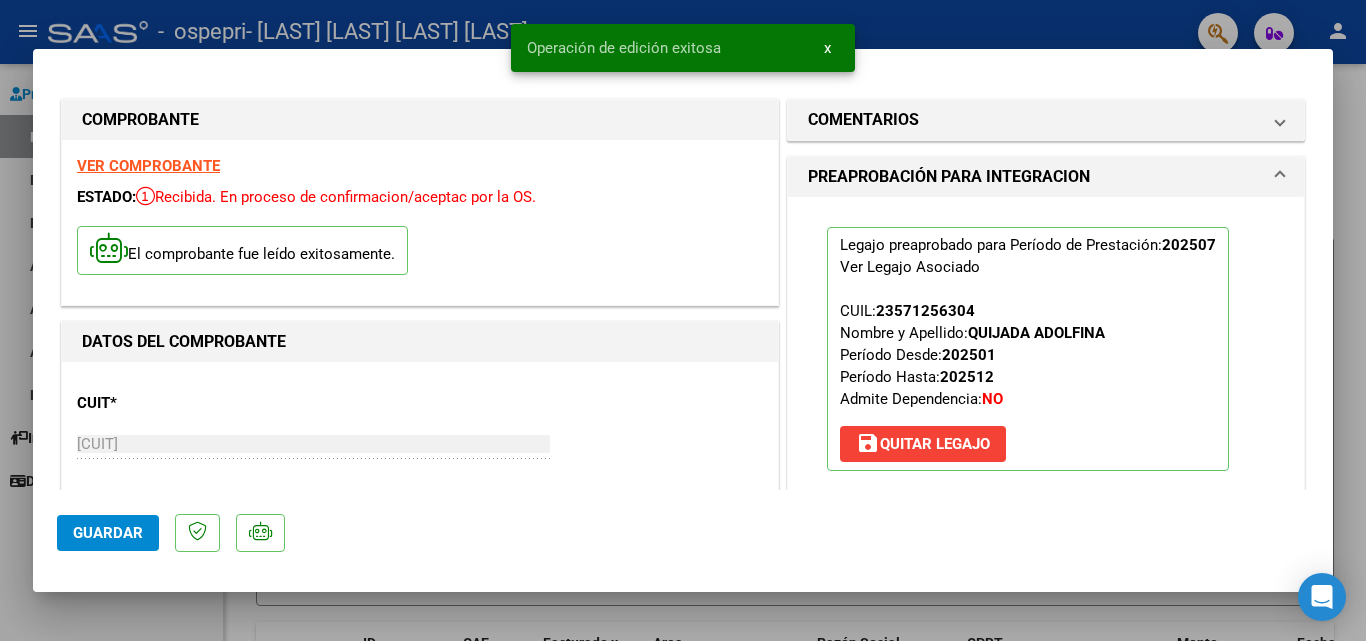 click at bounding box center (683, 320) 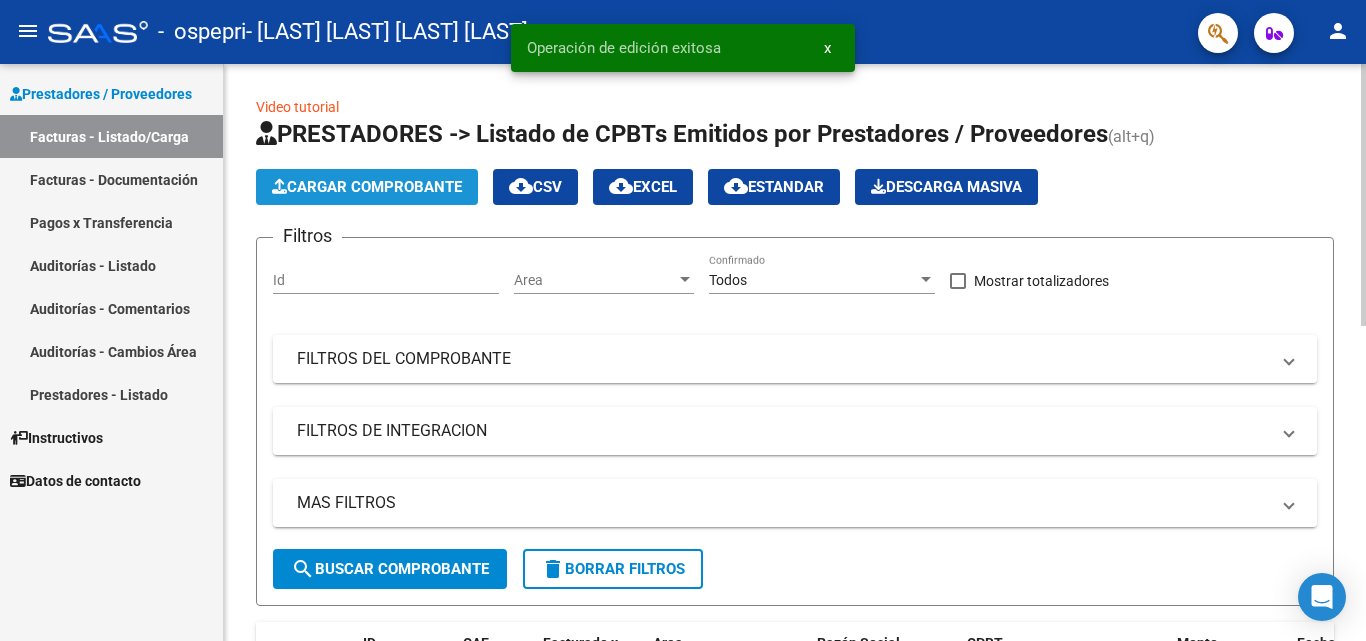 click on "Cargar Comprobante" 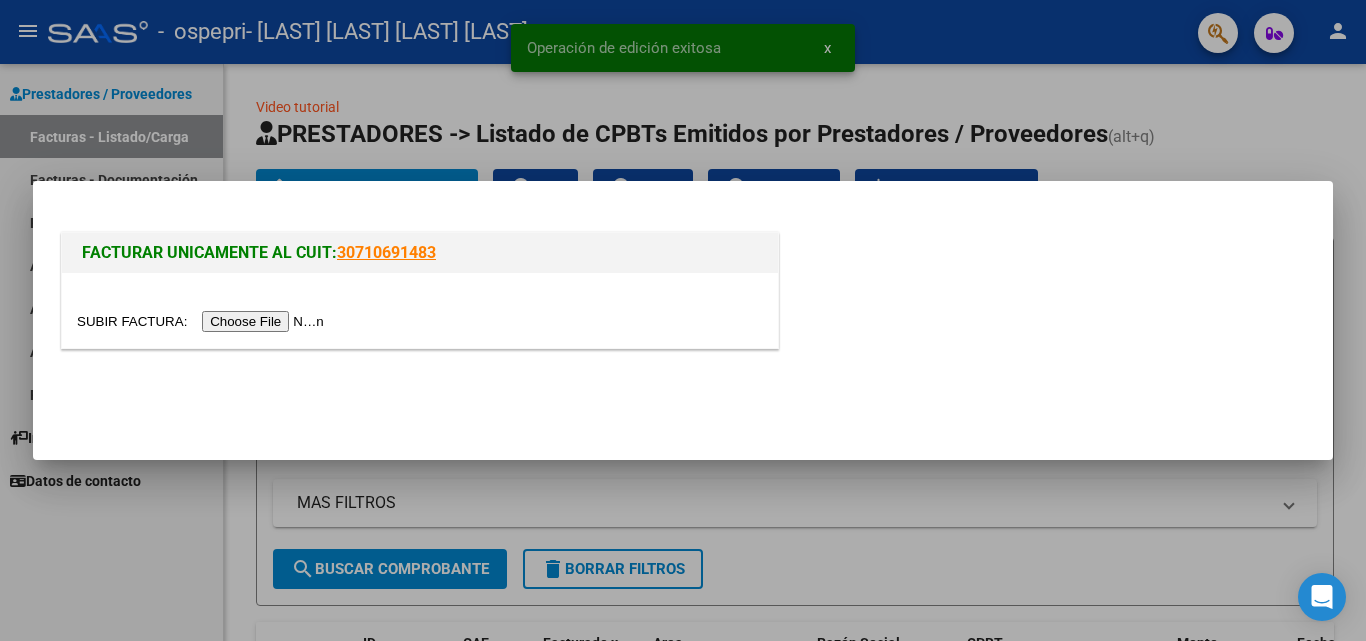 click at bounding box center [203, 321] 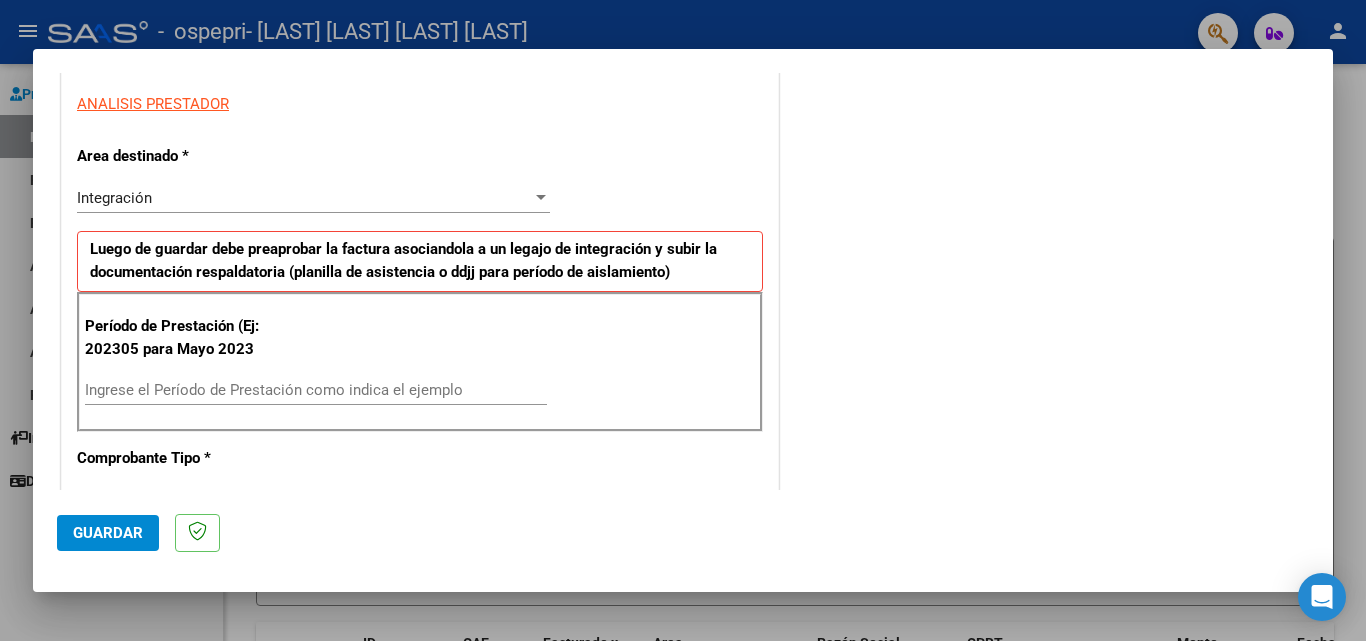 scroll, scrollTop: 400, scrollLeft: 0, axis: vertical 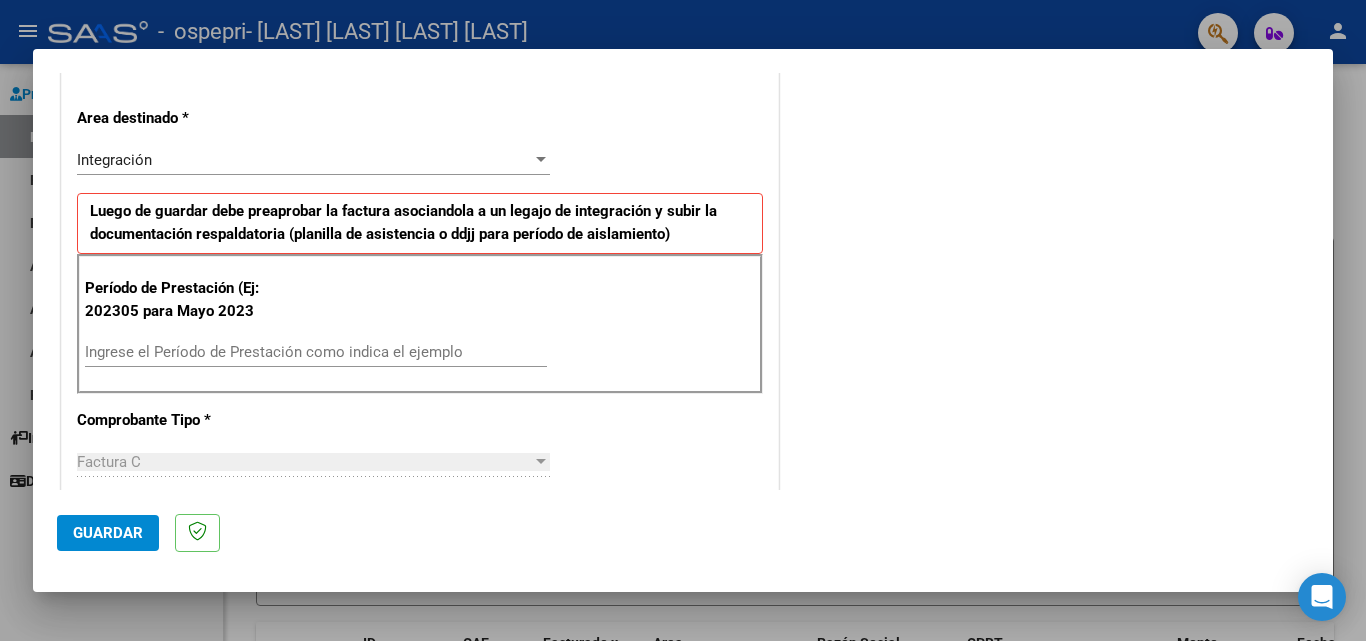 click on "Ingrese el Período de Prestación como indica el ejemplo" at bounding box center (316, 352) 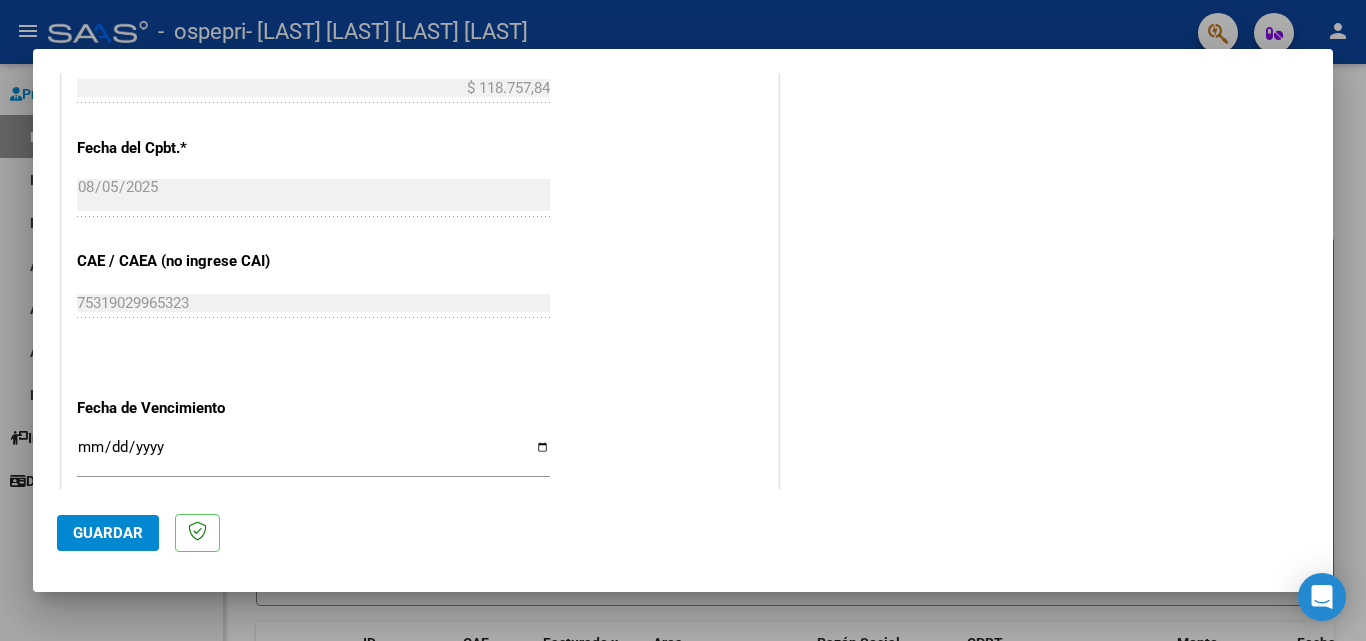 scroll, scrollTop: 1358, scrollLeft: 0, axis: vertical 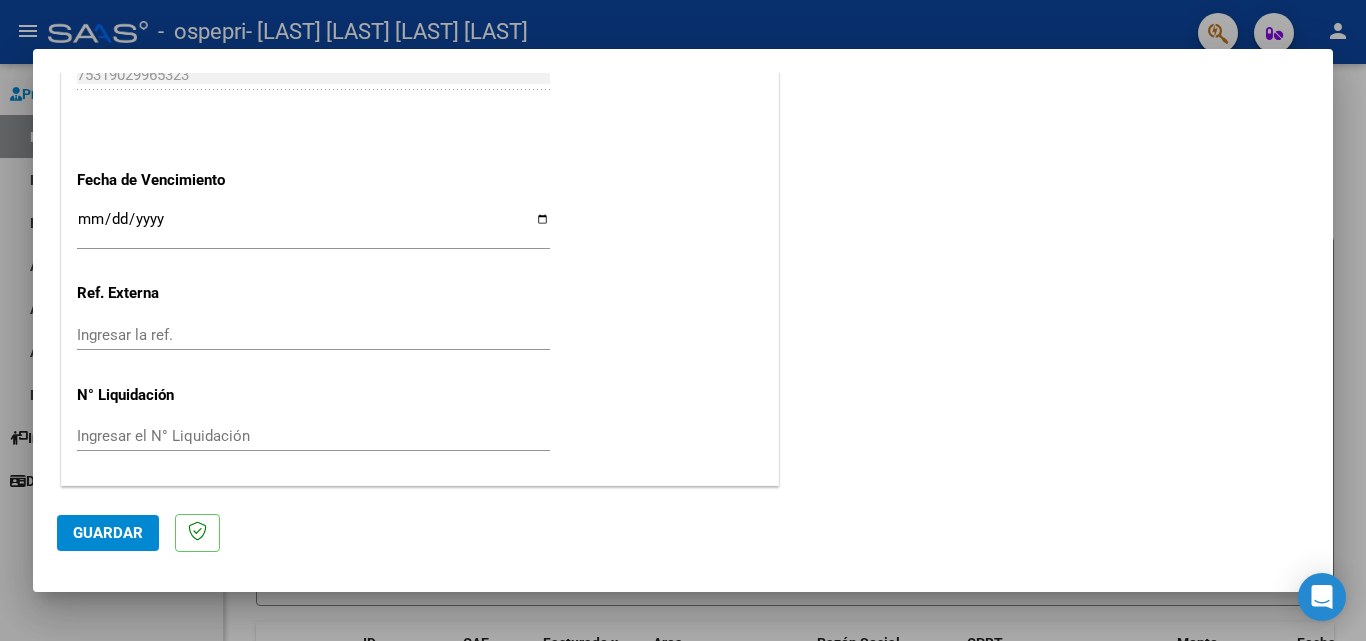 type on "2020507" 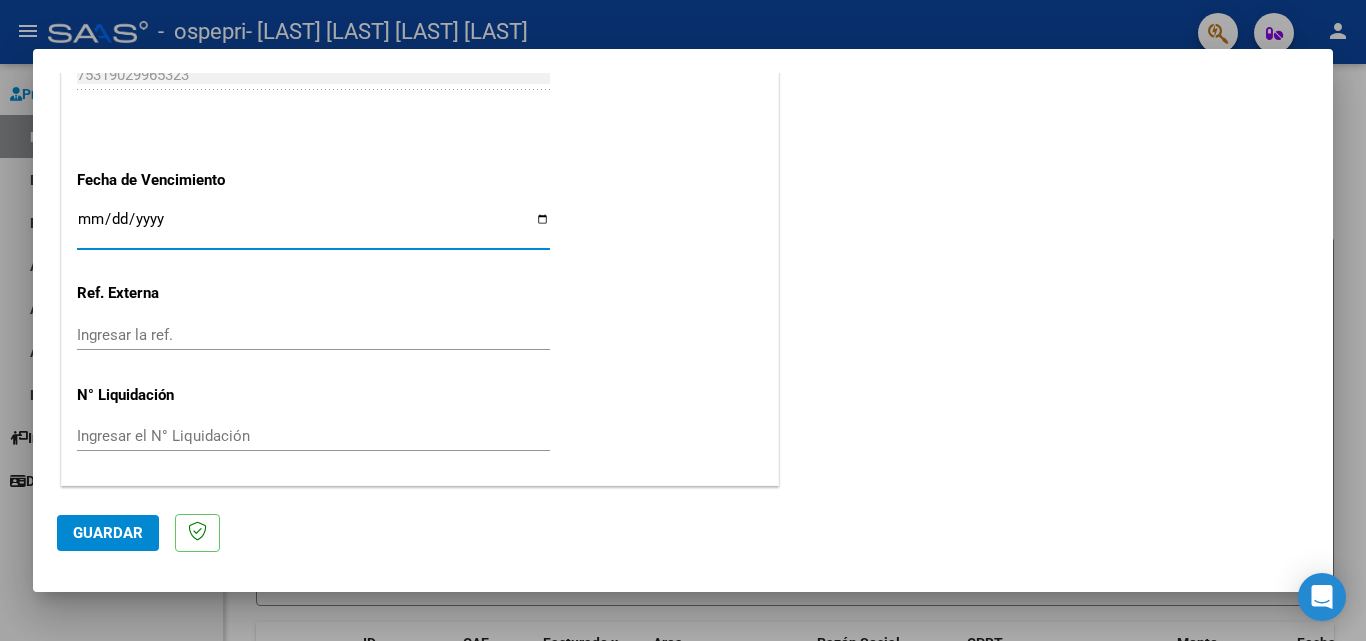 click on "Ingresar la fecha" at bounding box center (313, 227) 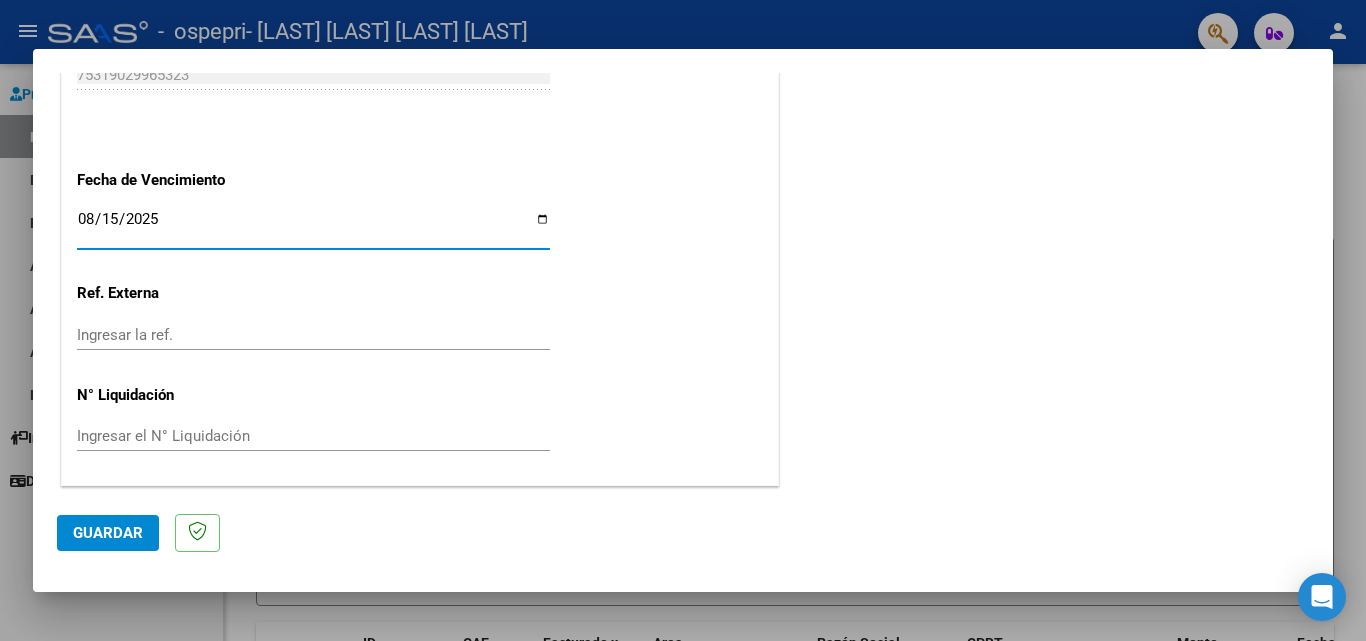 click on "Guardar" 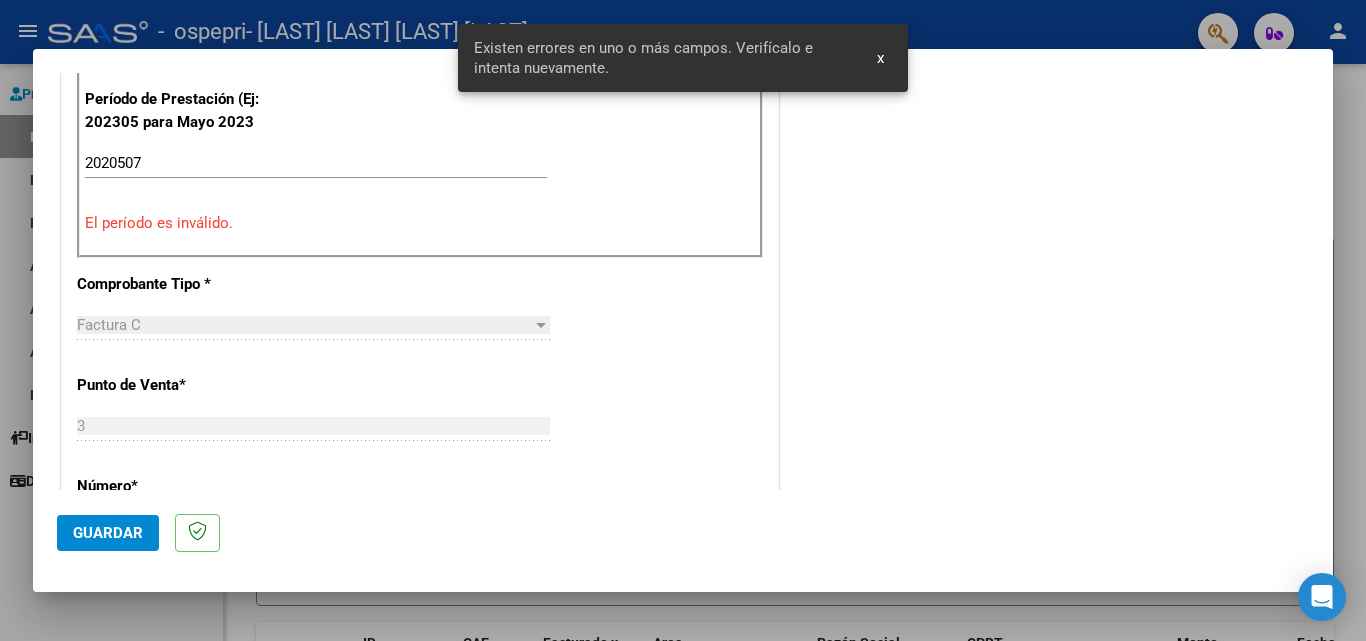 scroll, scrollTop: 451, scrollLeft: 0, axis: vertical 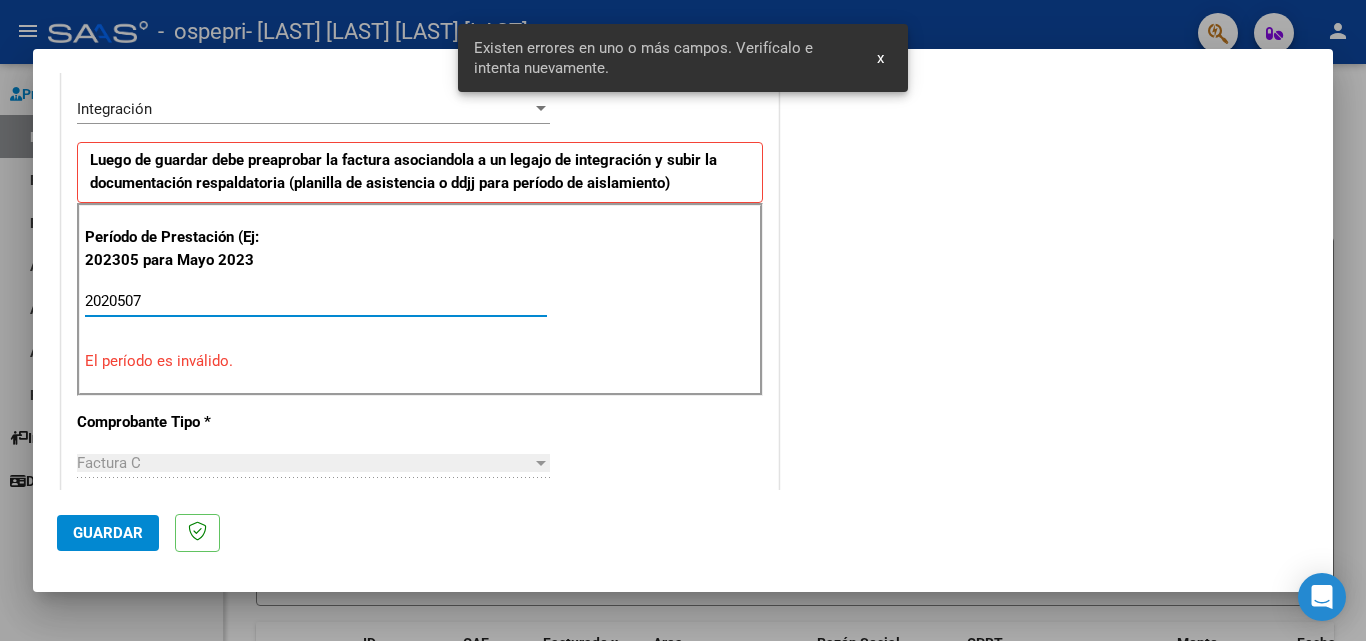 click on "2020507" at bounding box center [316, 301] 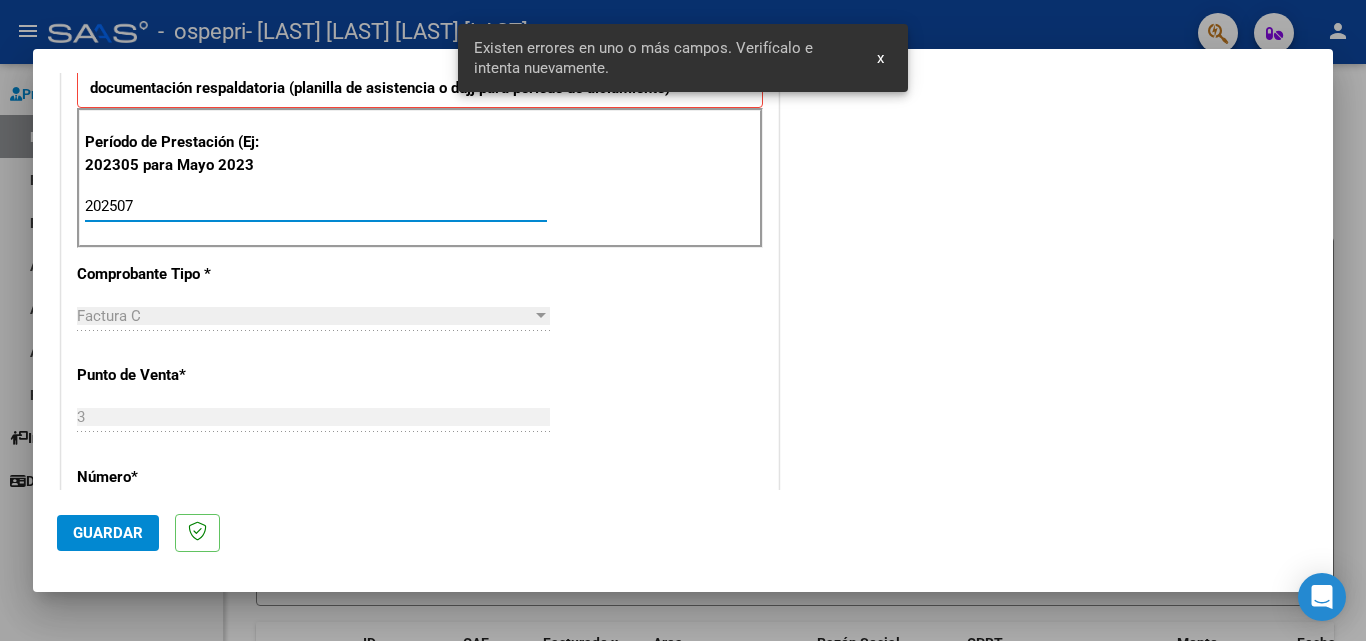 scroll, scrollTop: 551, scrollLeft: 0, axis: vertical 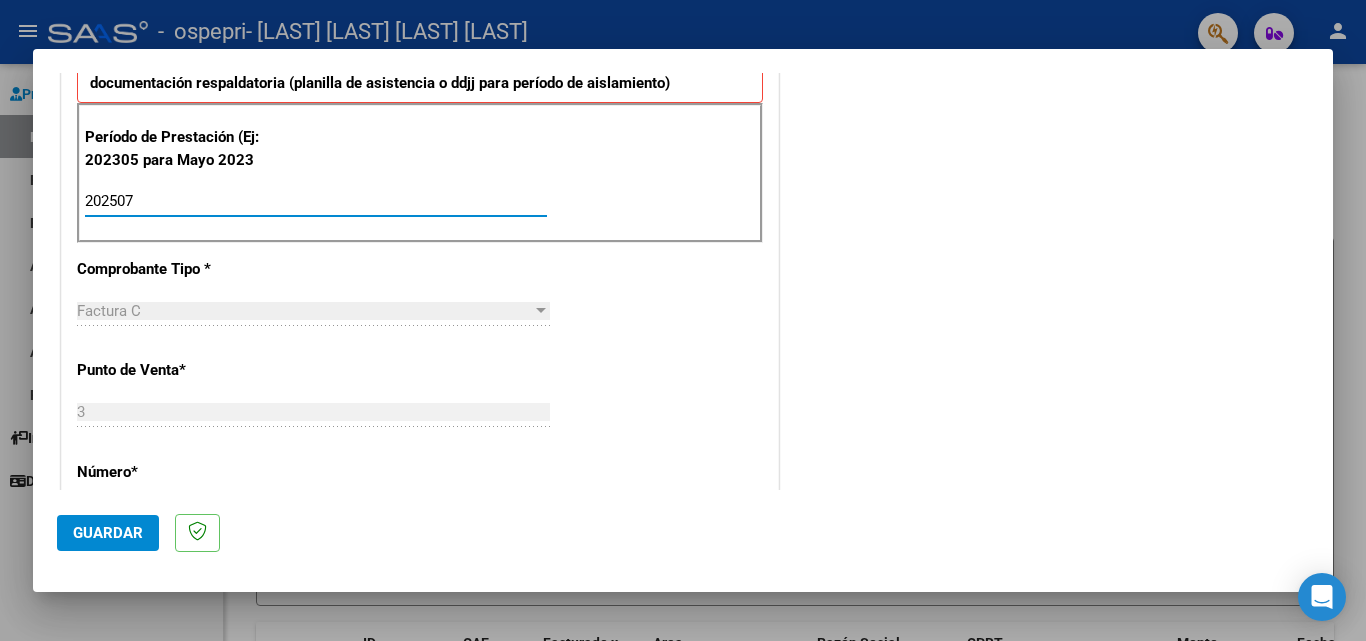 type on "202507" 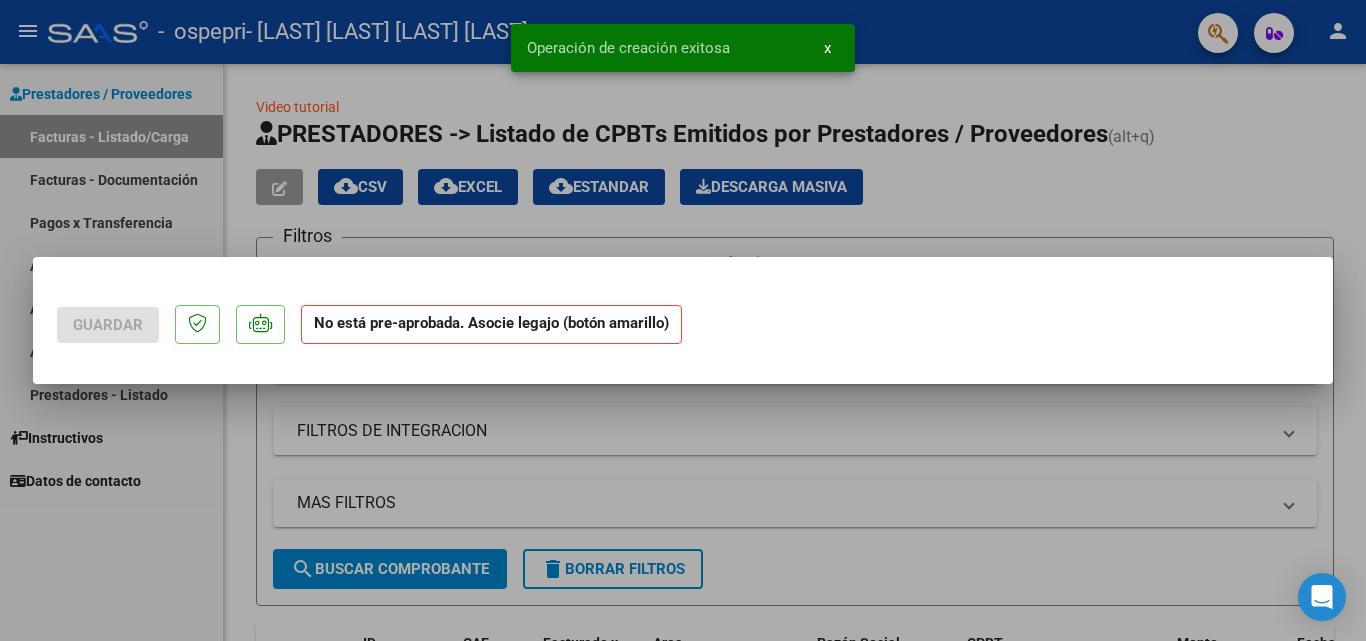 scroll, scrollTop: 0, scrollLeft: 0, axis: both 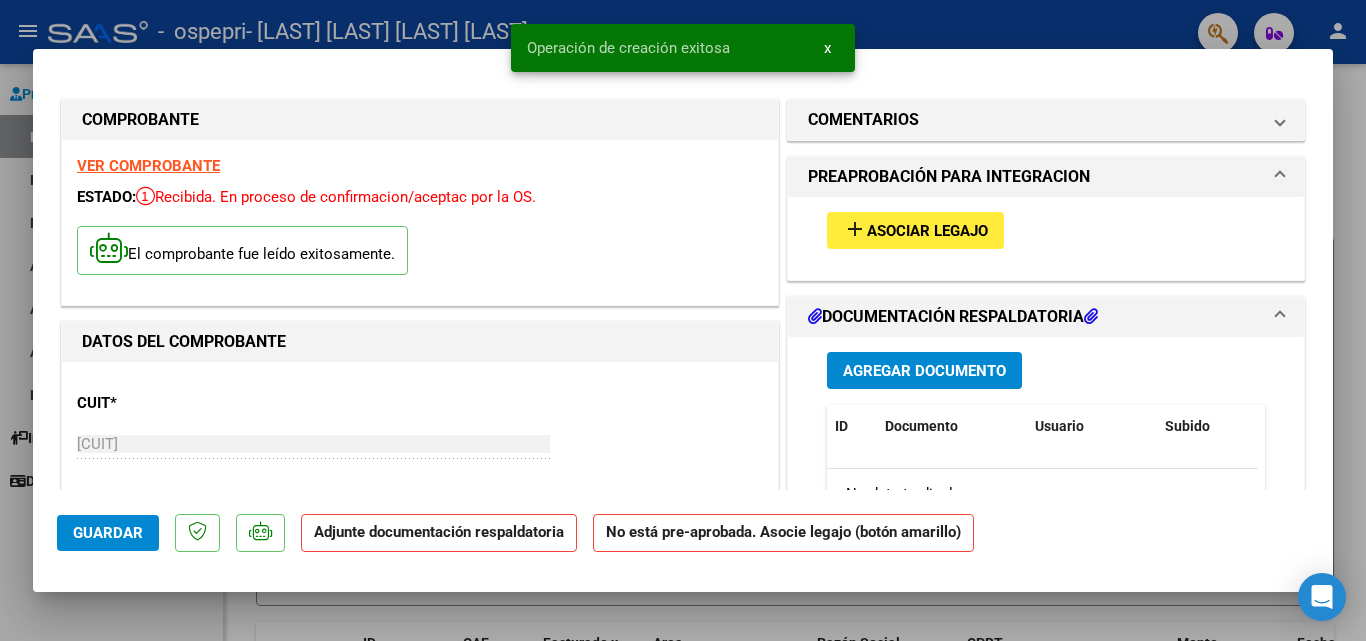 click on "Agregar Documento" at bounding box center (924, 371) 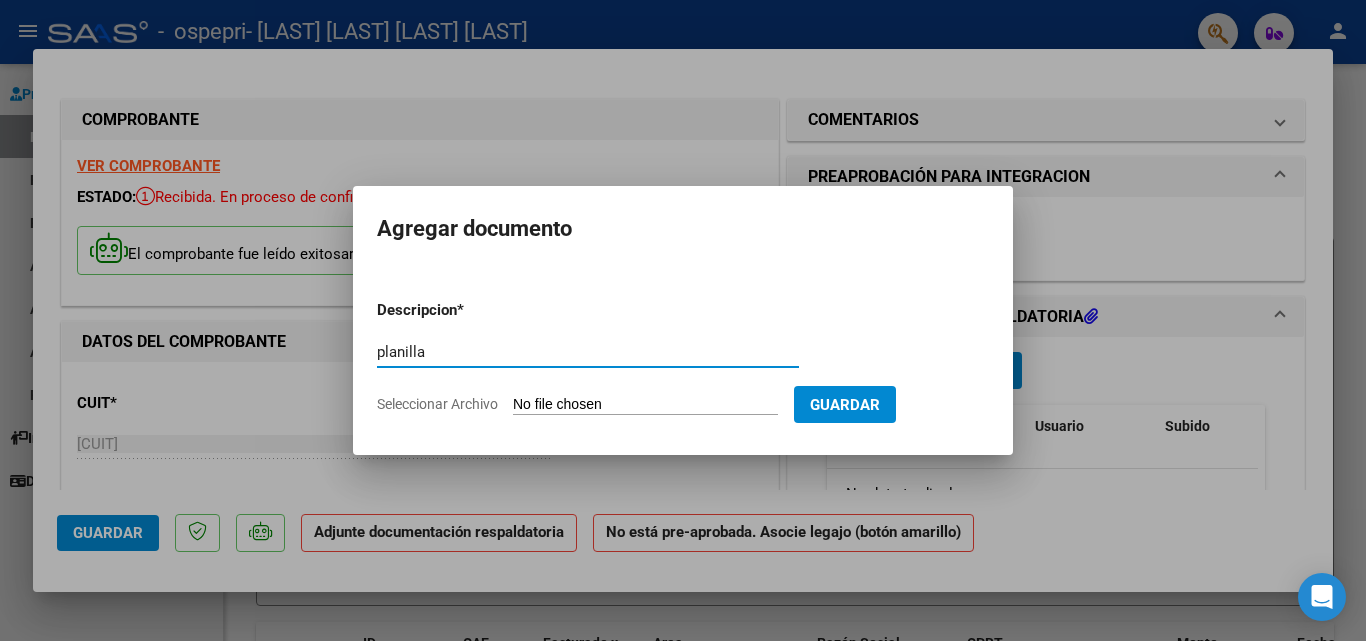type on "planilla" 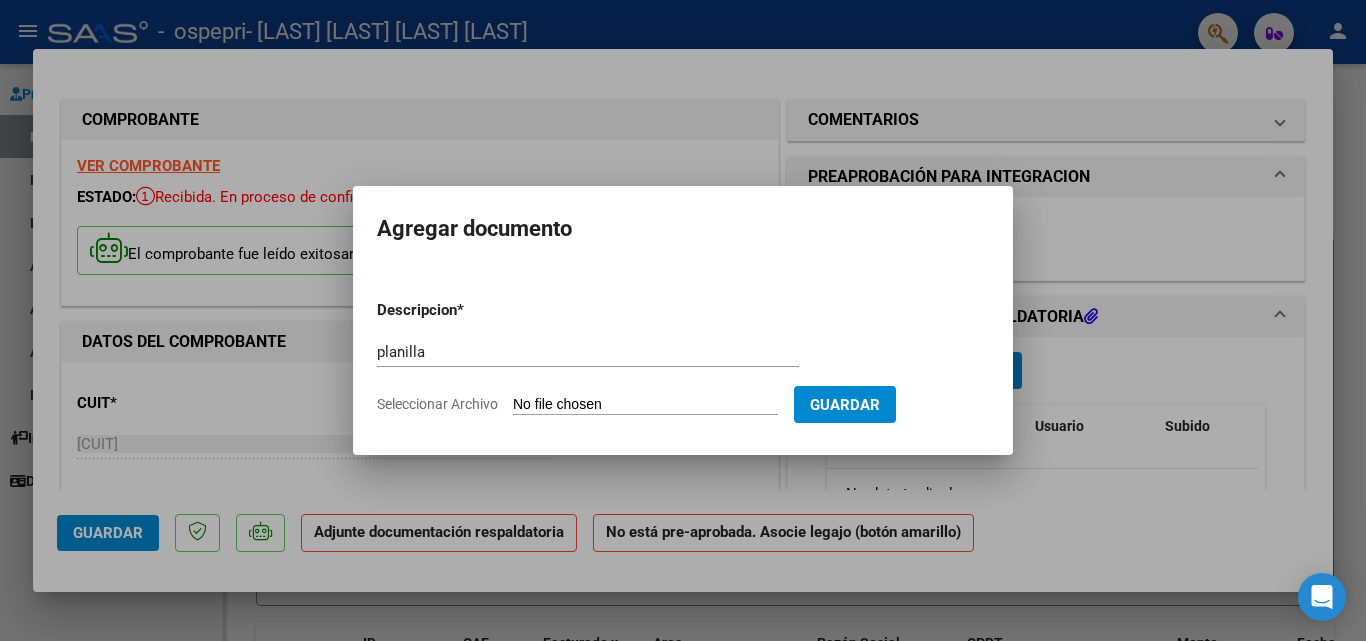 type on "C:\fakepath\[LAST] Ospepri julio.pdf" 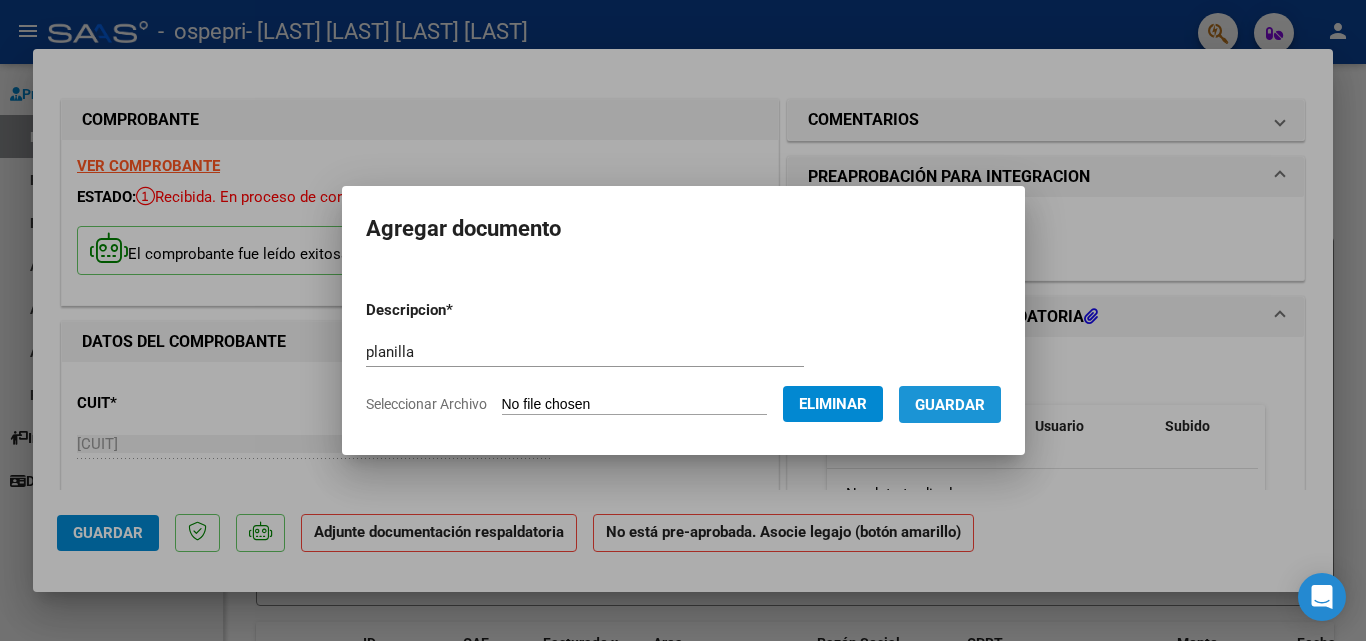 click on "Guardar" at bounding box center [950, 404] 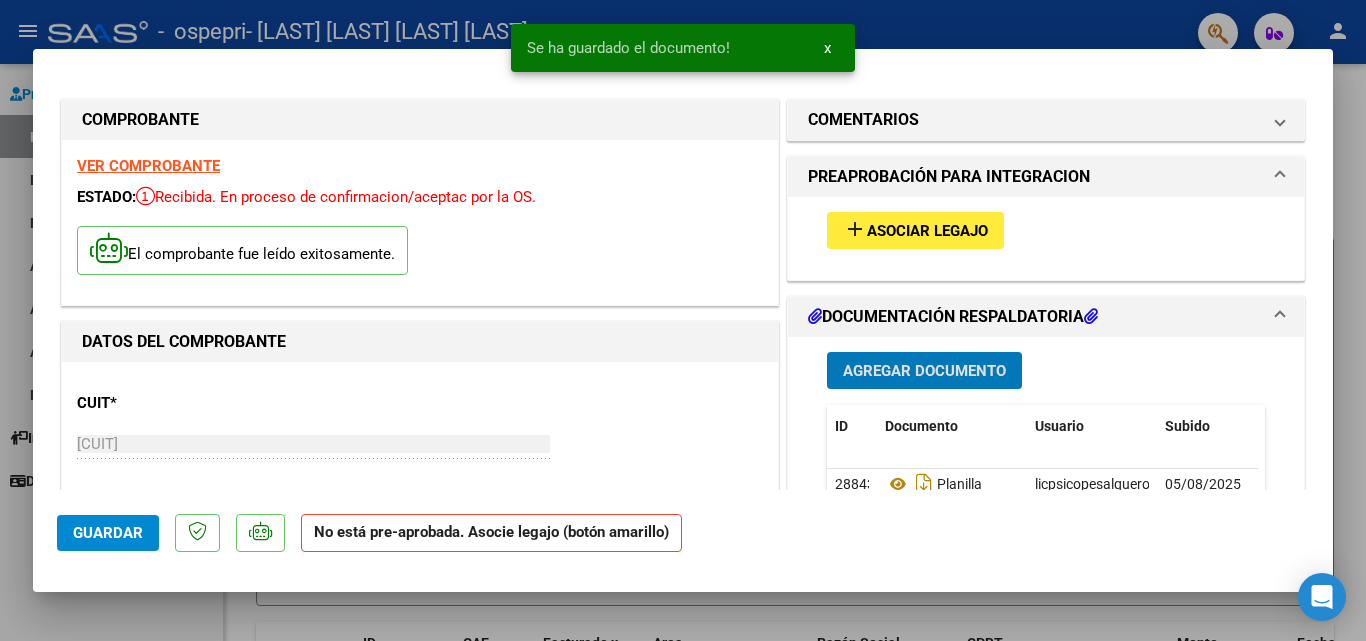 click on "Asociar Legajo" at bounding box center (927, 231) 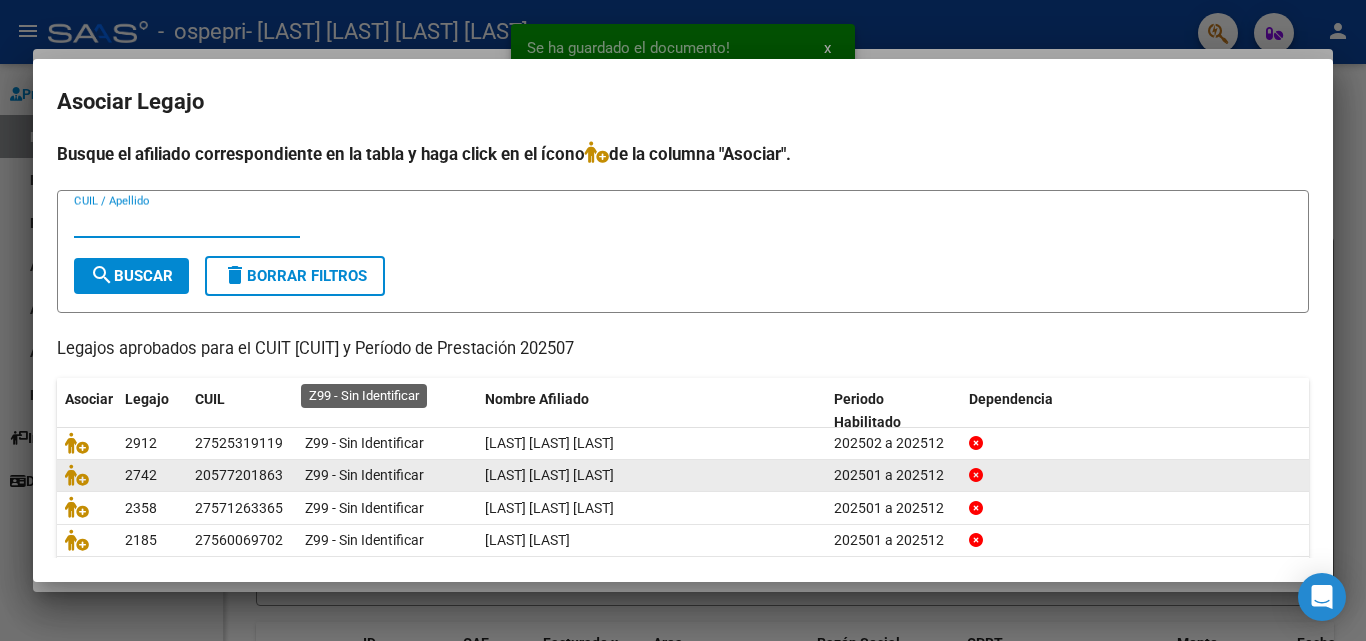scroll, scrollTop: 109, scrollLeft: 0, axis: vertical 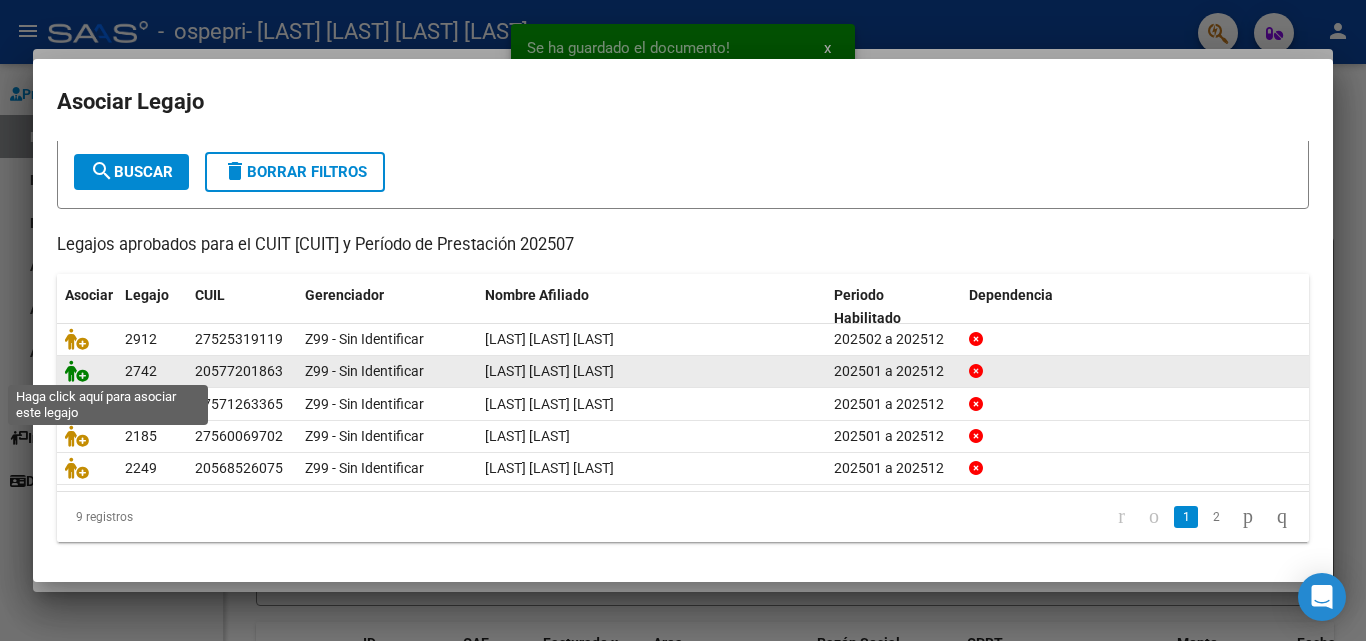 click 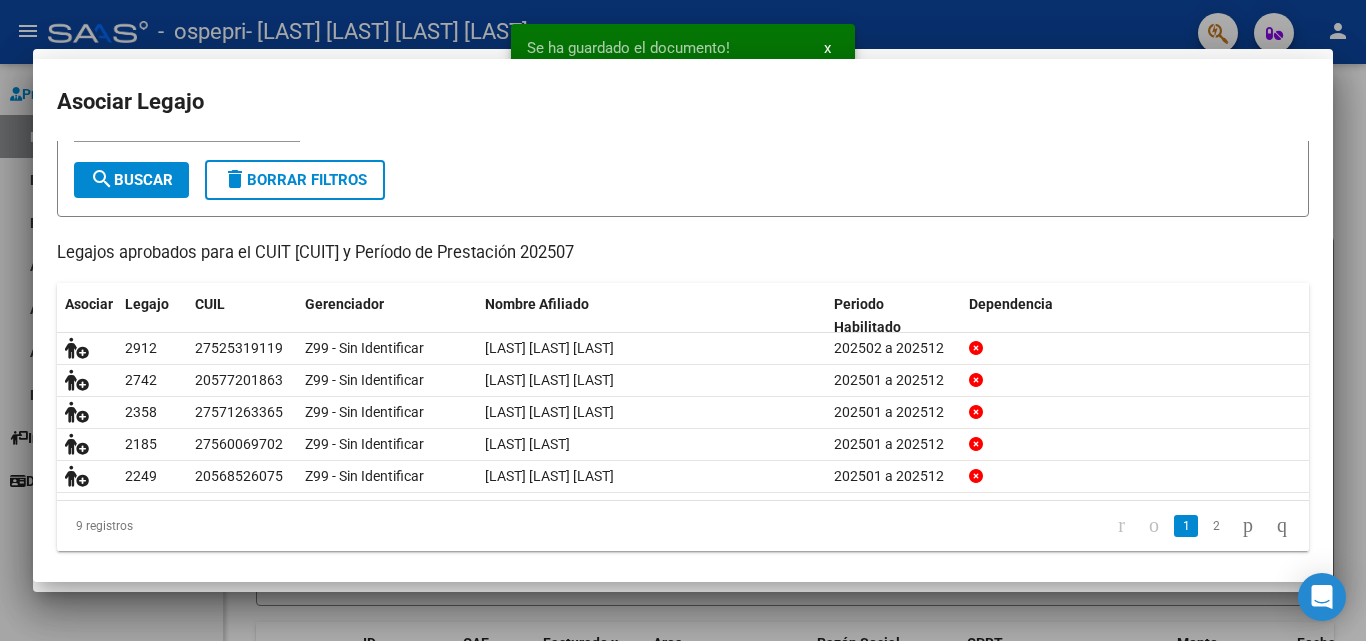 scroll, scrollTop: 0, scrollLeft: 0, axis: both 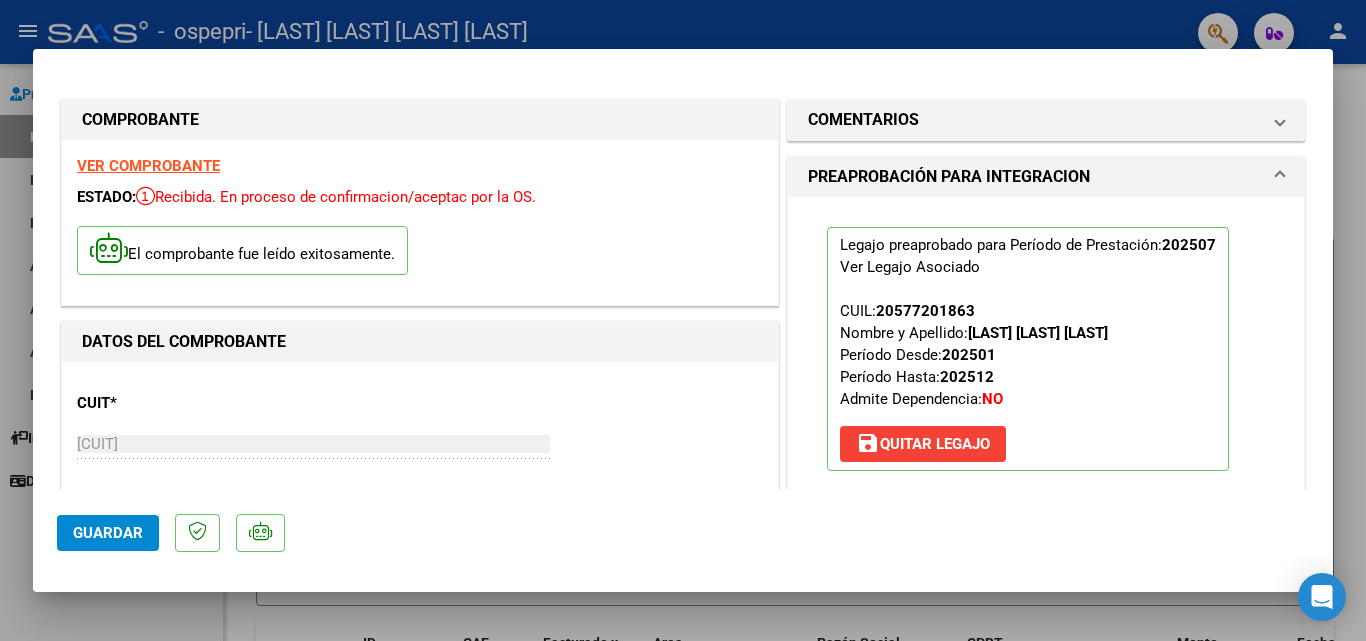 click on "Guardar" 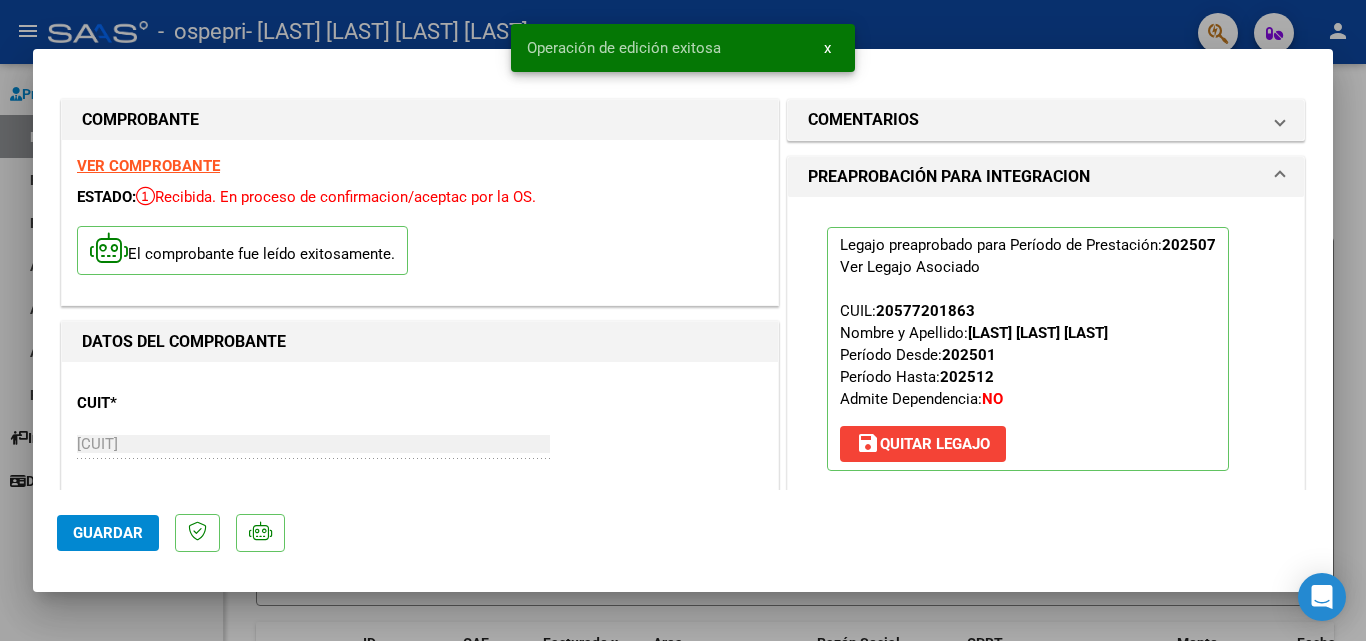click at bounding box center (683, 320) 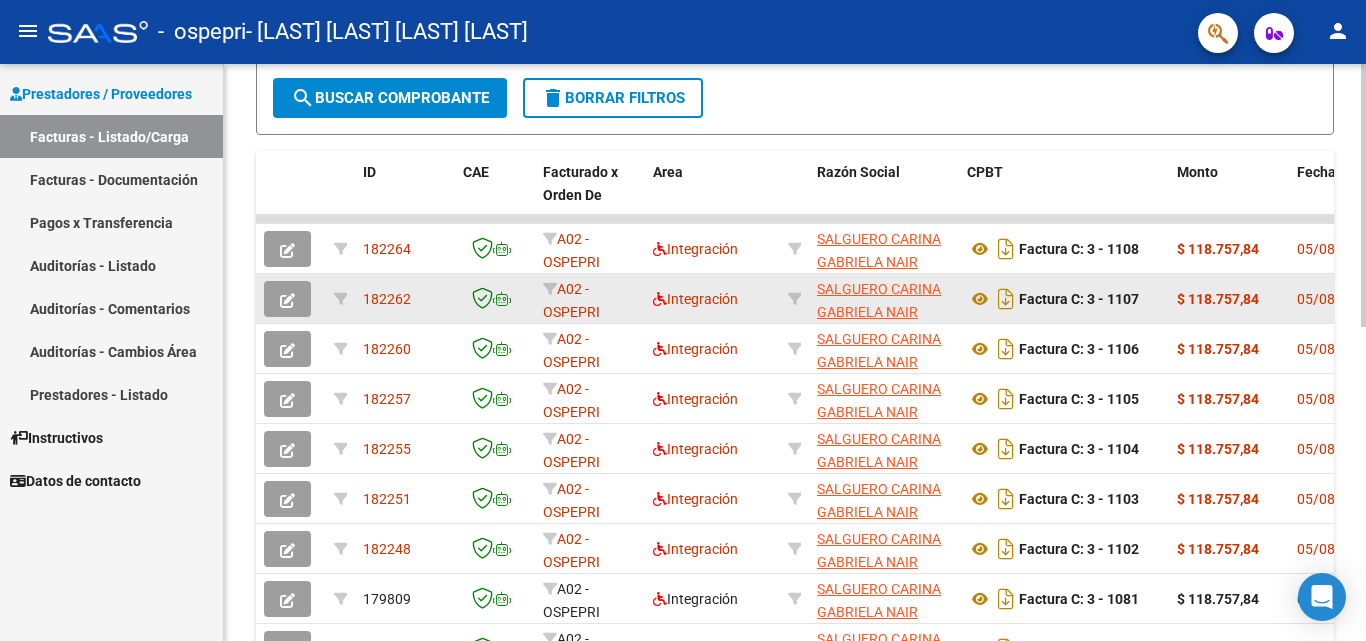 scroll, scrollTop: 300, scrollLeft: 0, axis: vertical 